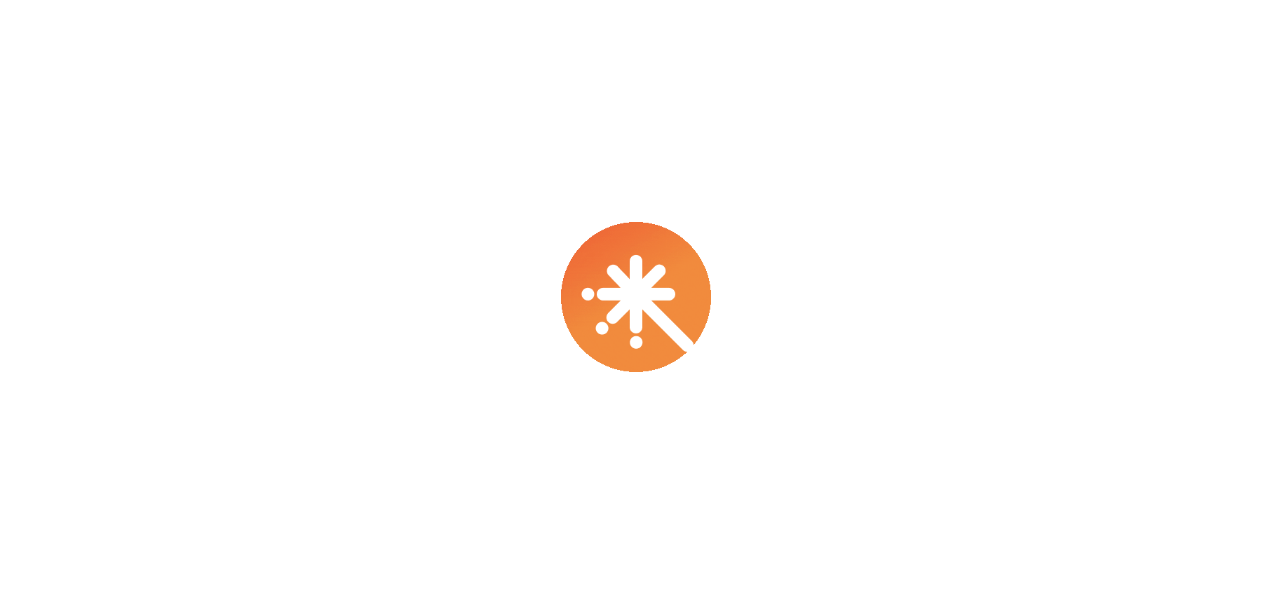 scroll, scrollTop: 0, scrollLeft: 0, axis: both 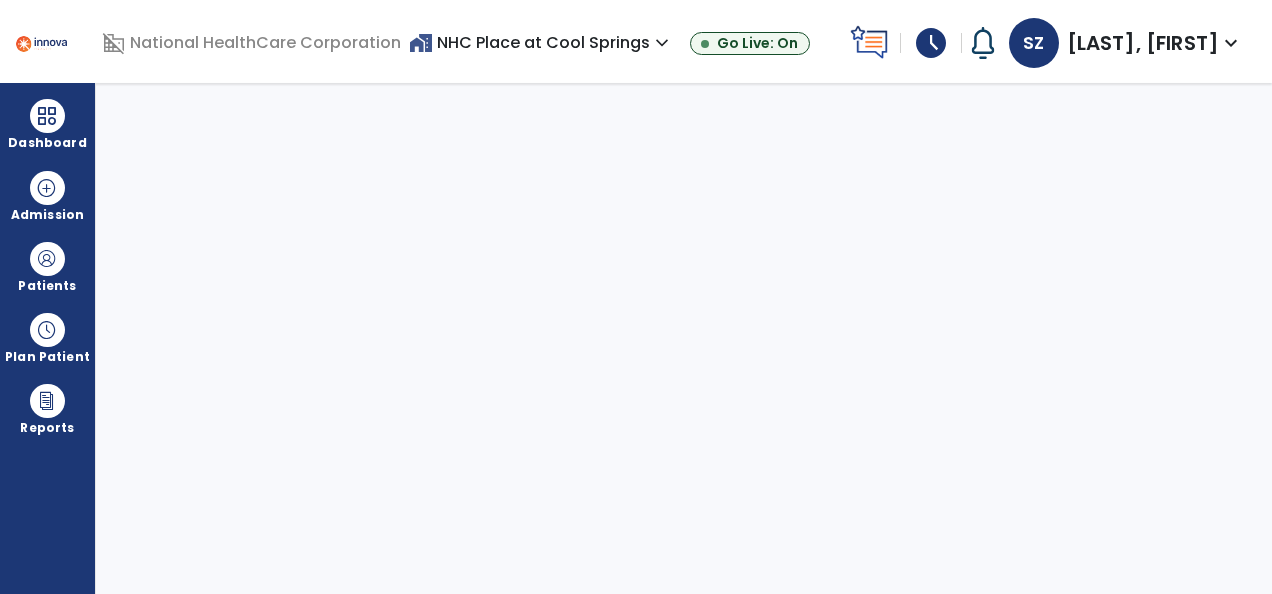 select on "****" 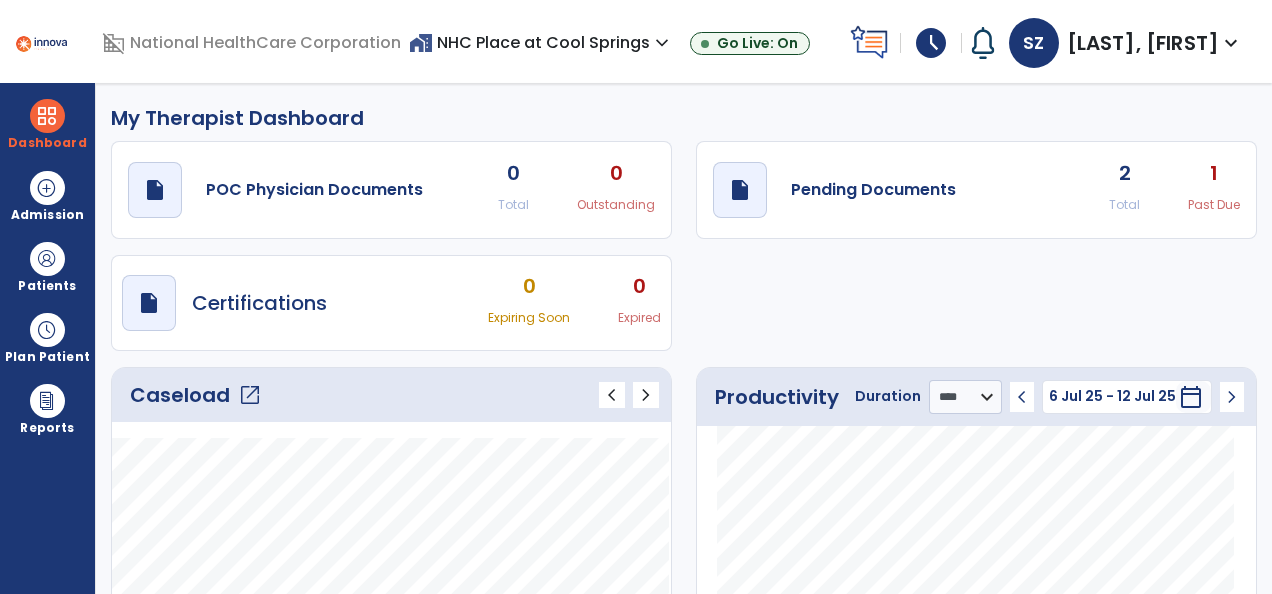 click on "Caseload   open_in_new" 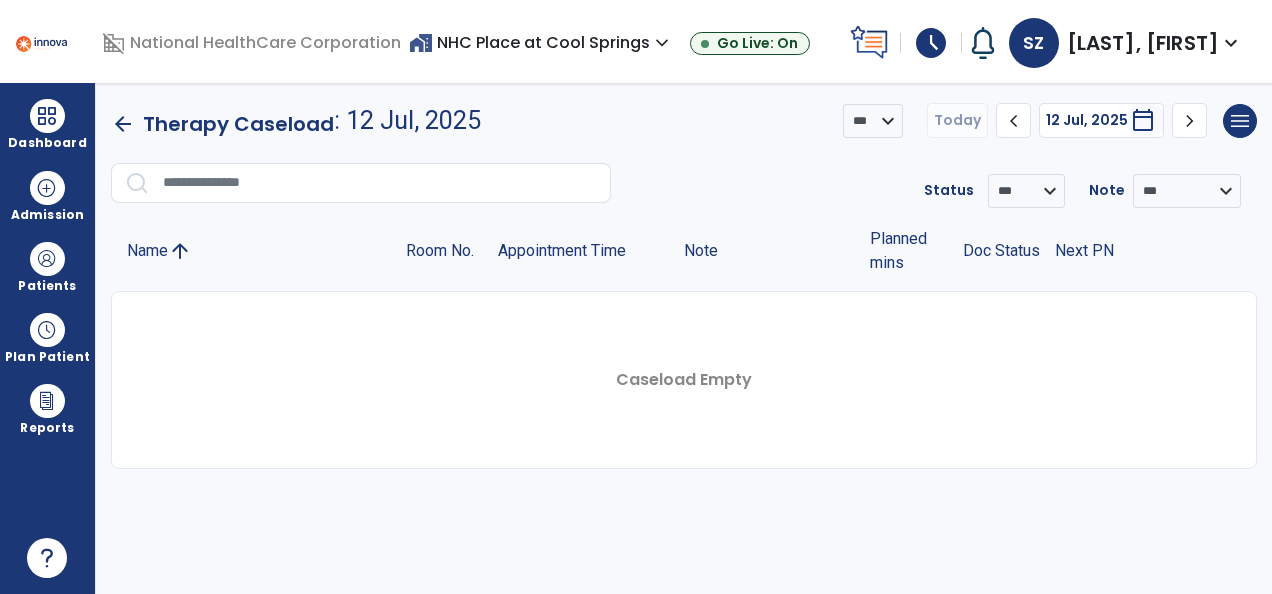 click on "chevron_left" 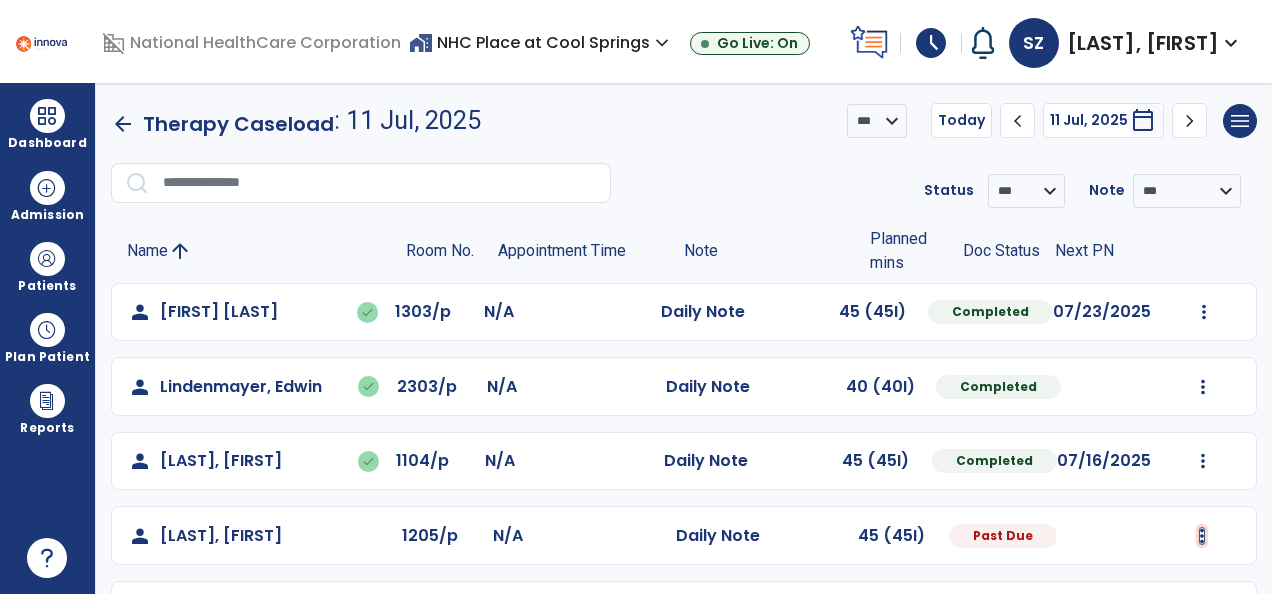 click at bounding box center (1204, 312) 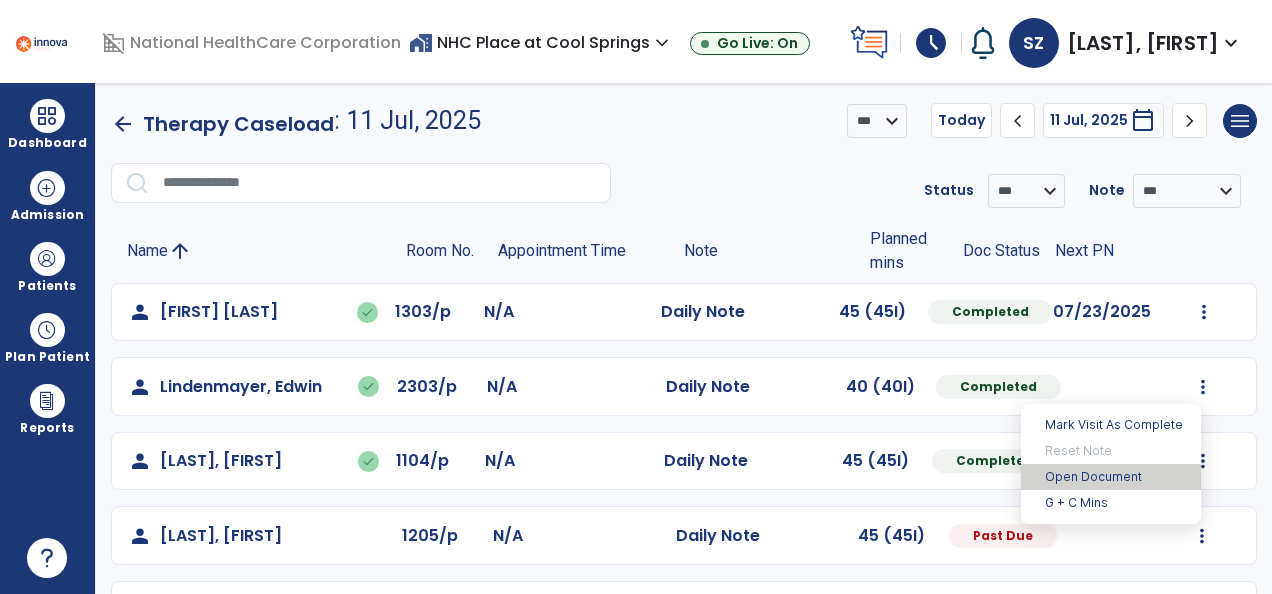 click on "Open Document" at bounding box center (1111, 477) 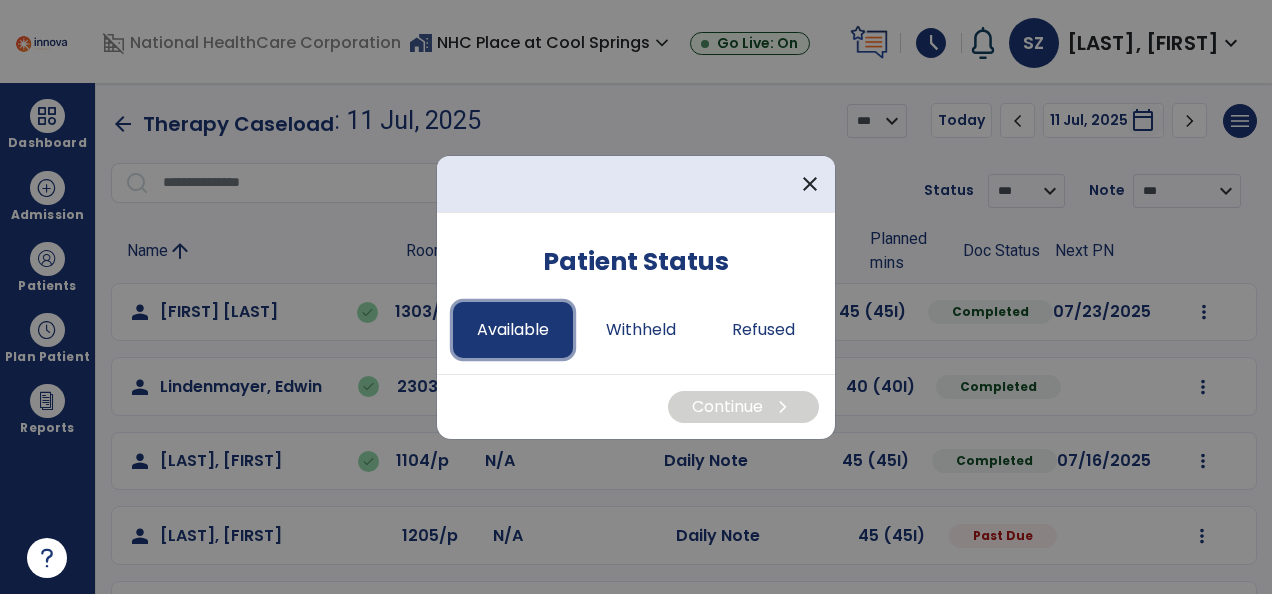 click on "Available" at bounding box center (513, 330) 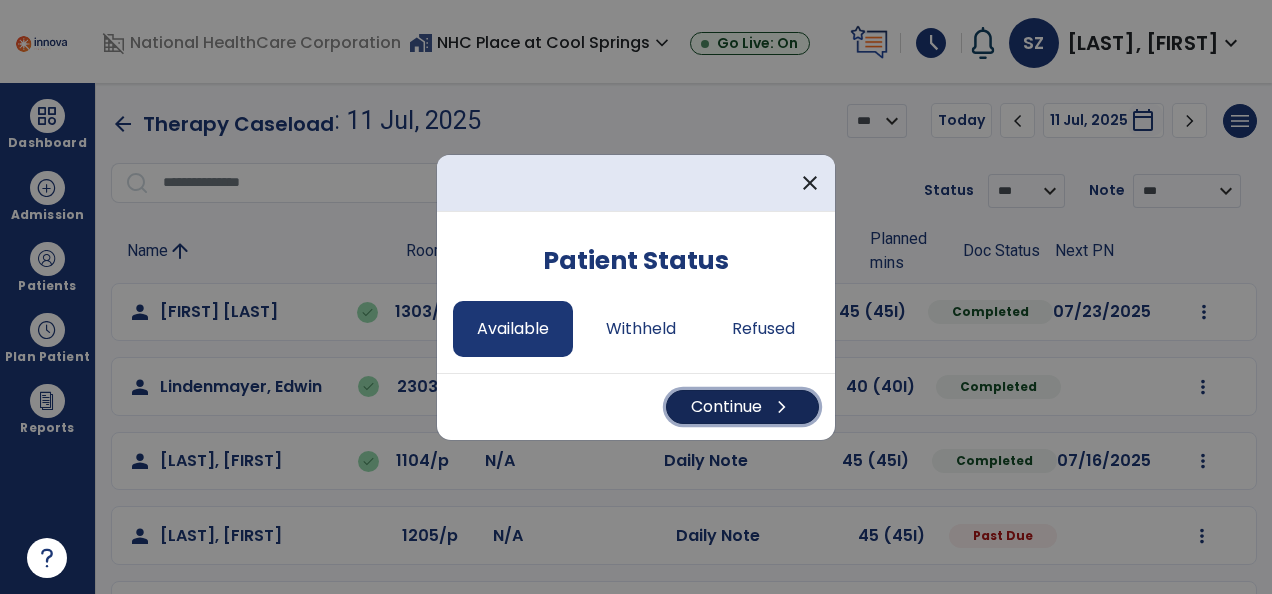 click on "Continue   chevron_right" at bounding box center (742, 407) 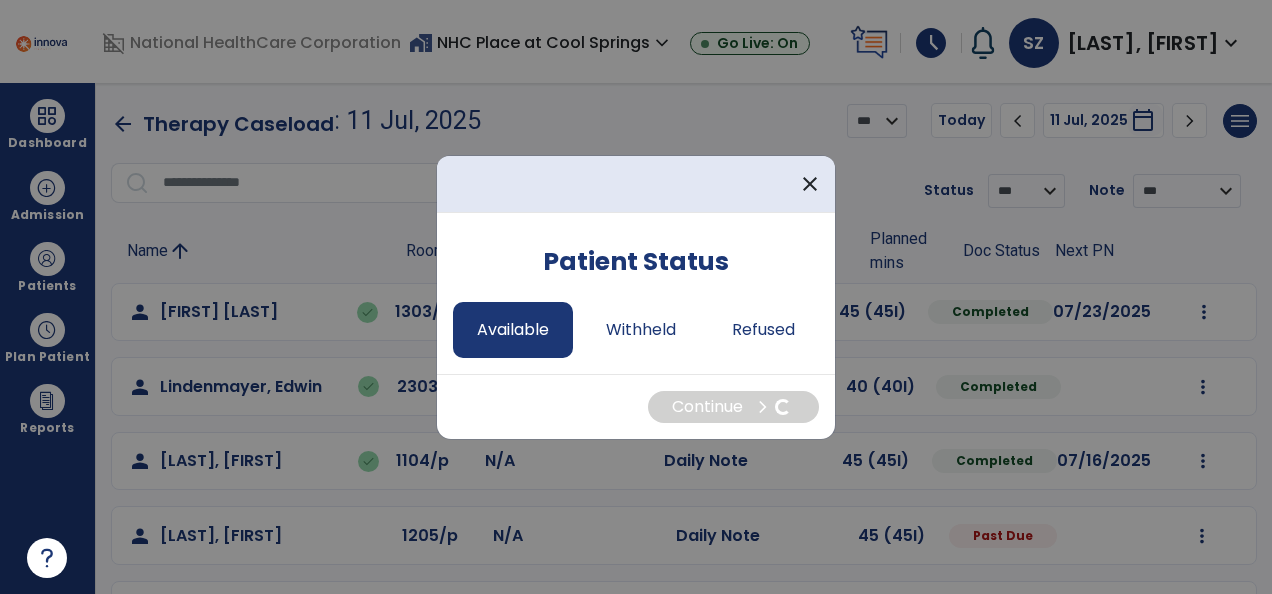 select on "*" 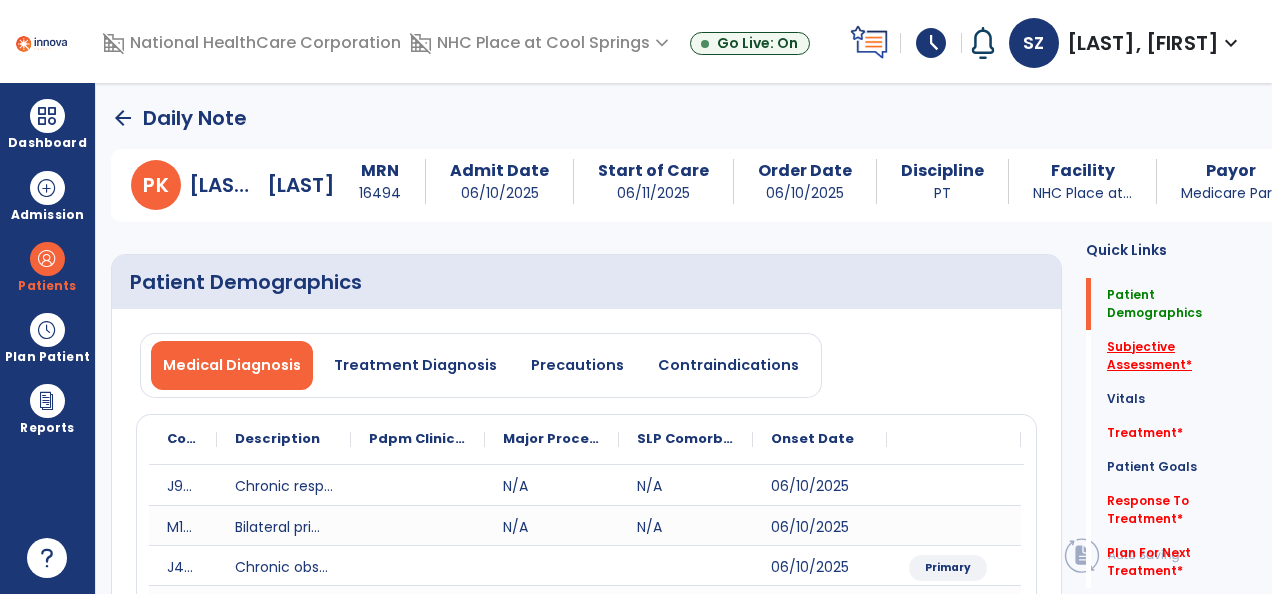 click on "Subjective Assessment   *" 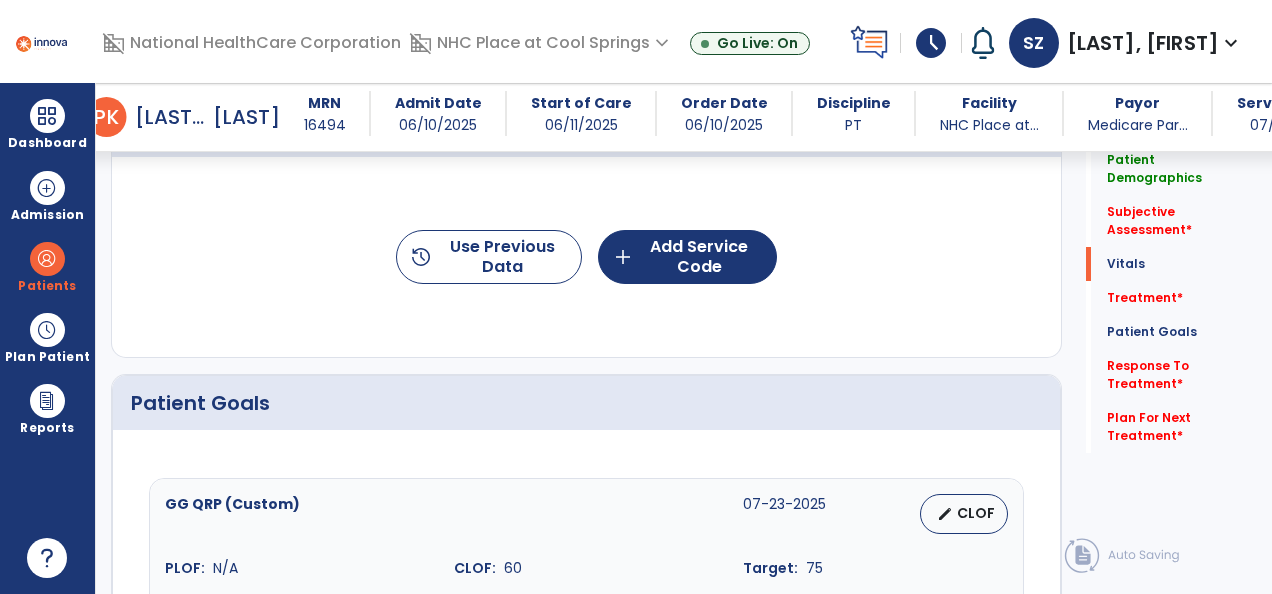 scroll, scrollTop: 1402, scrollLeft: 0, axis: vertical 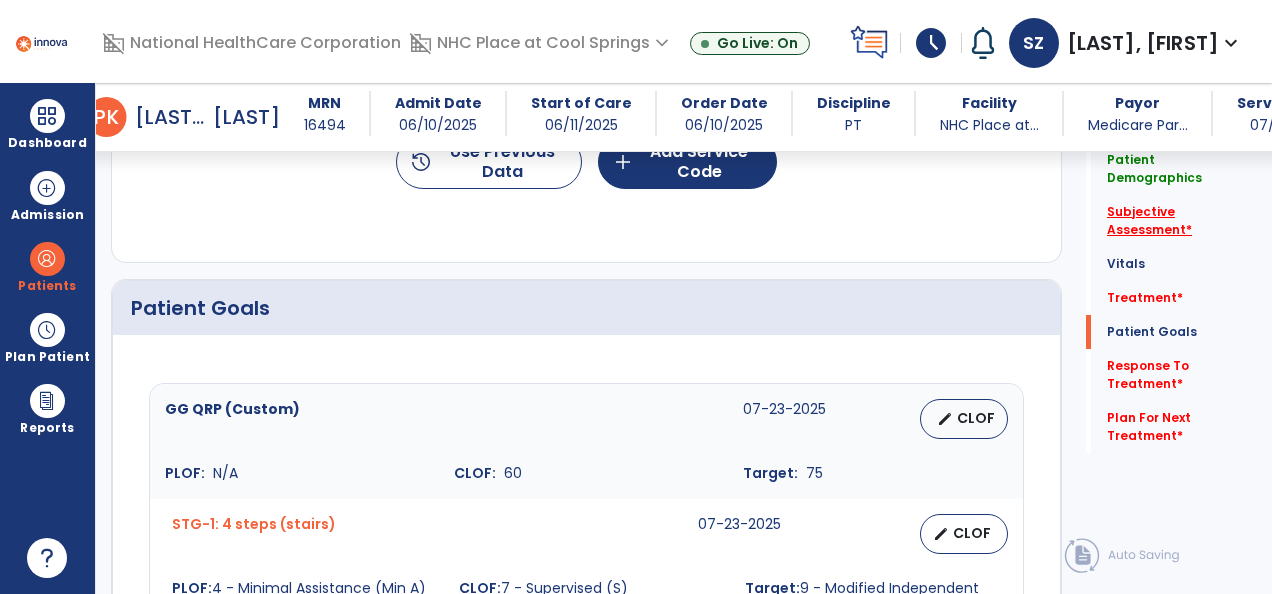click on "Subjective Assessment   *" 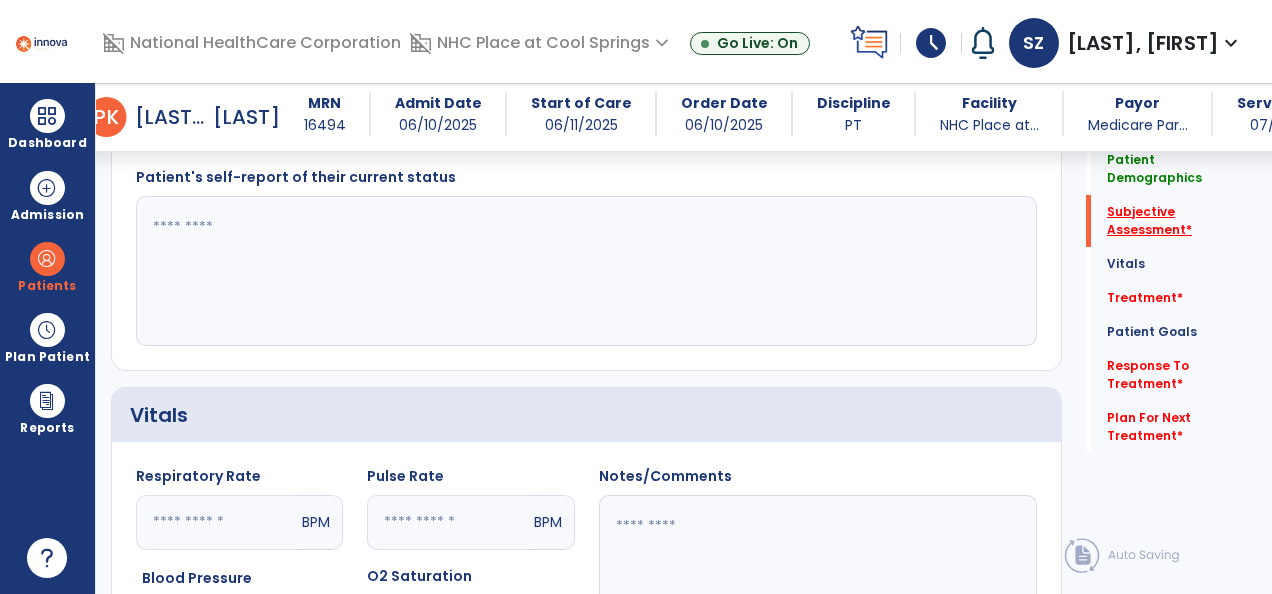 scroll, scrollTop: 488, scrollLeft: 0, axis: vertical 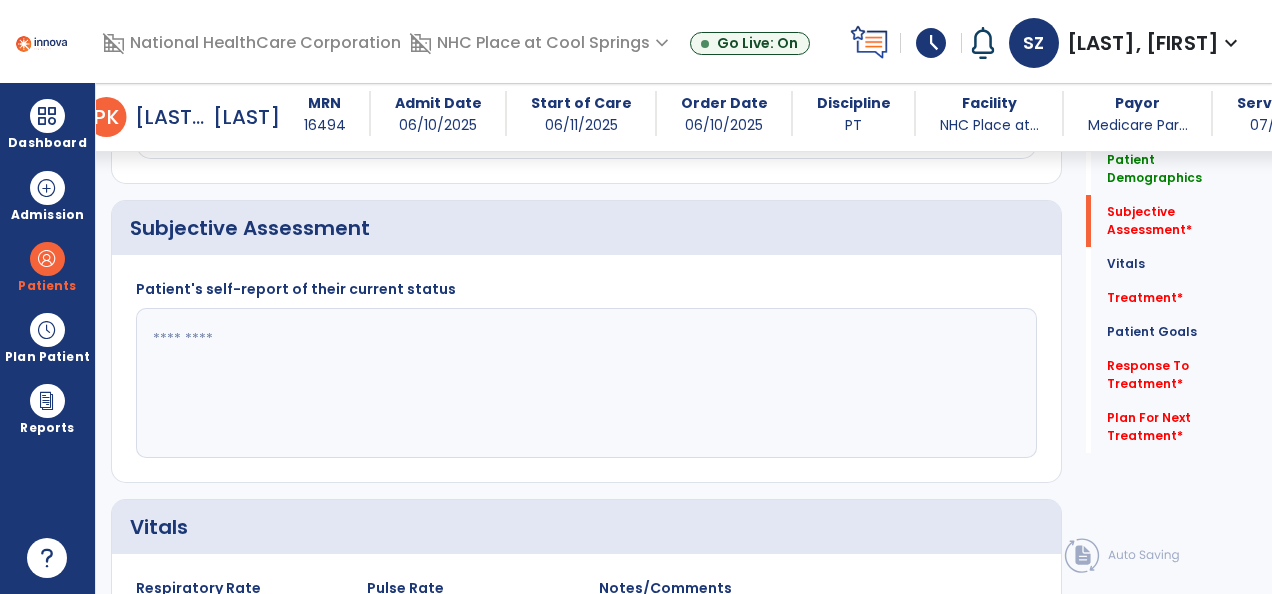 click 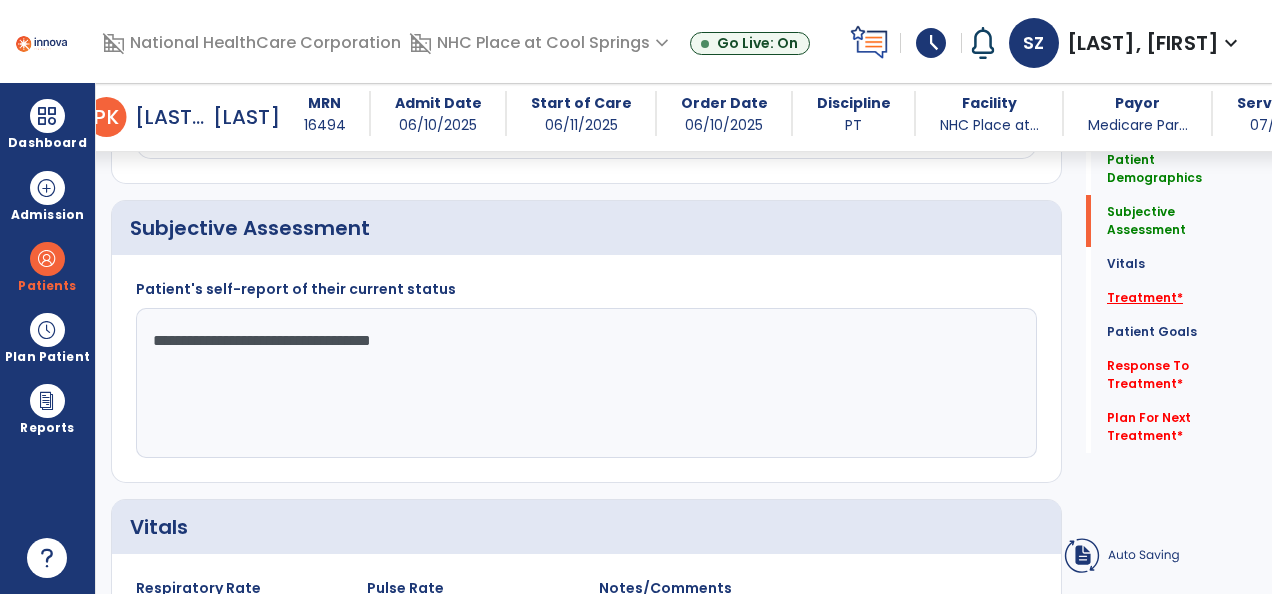 type on "**********" 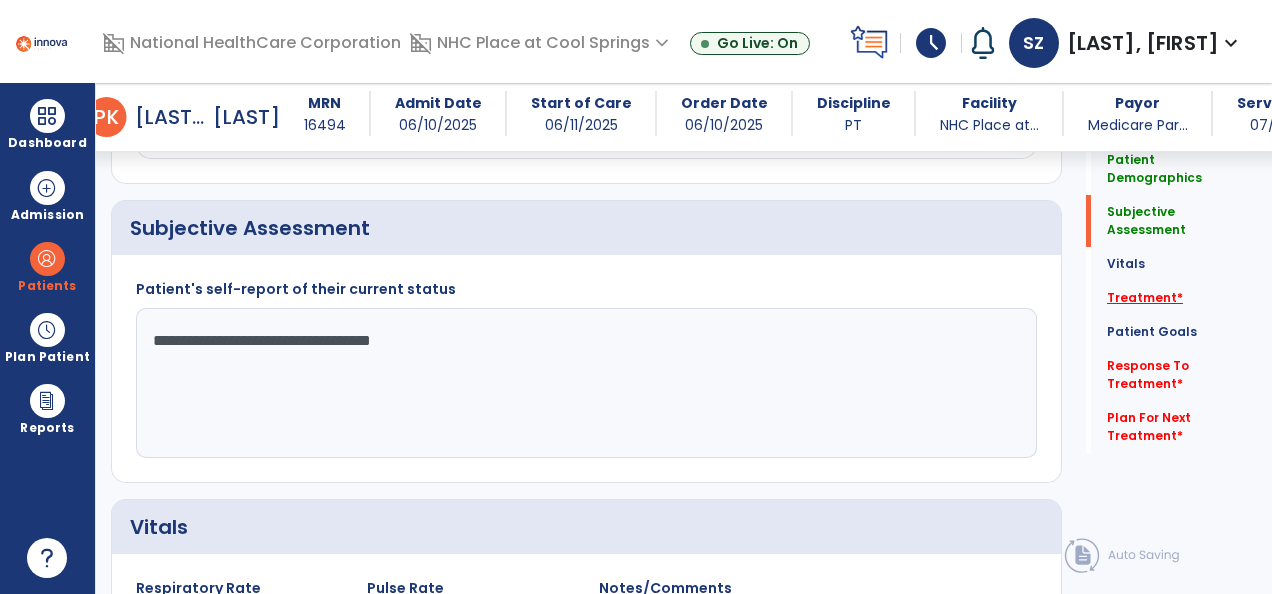 click on "Treatment   *" 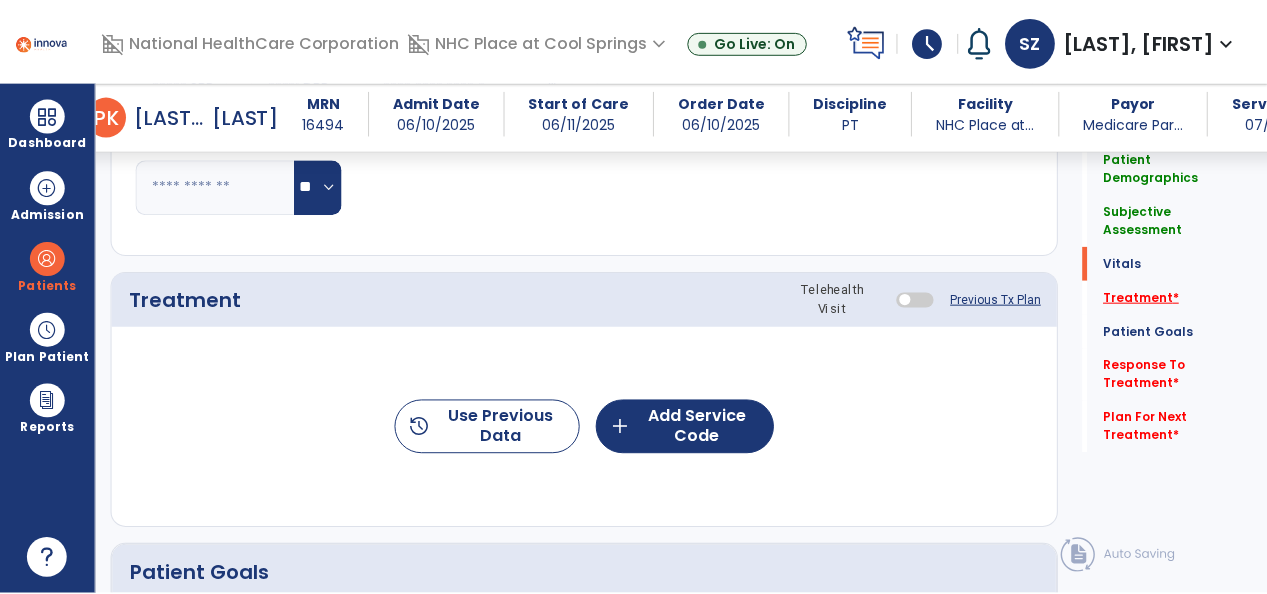 scroll, scrollTop: 1196, scrollLeft: 0, axis: vertical 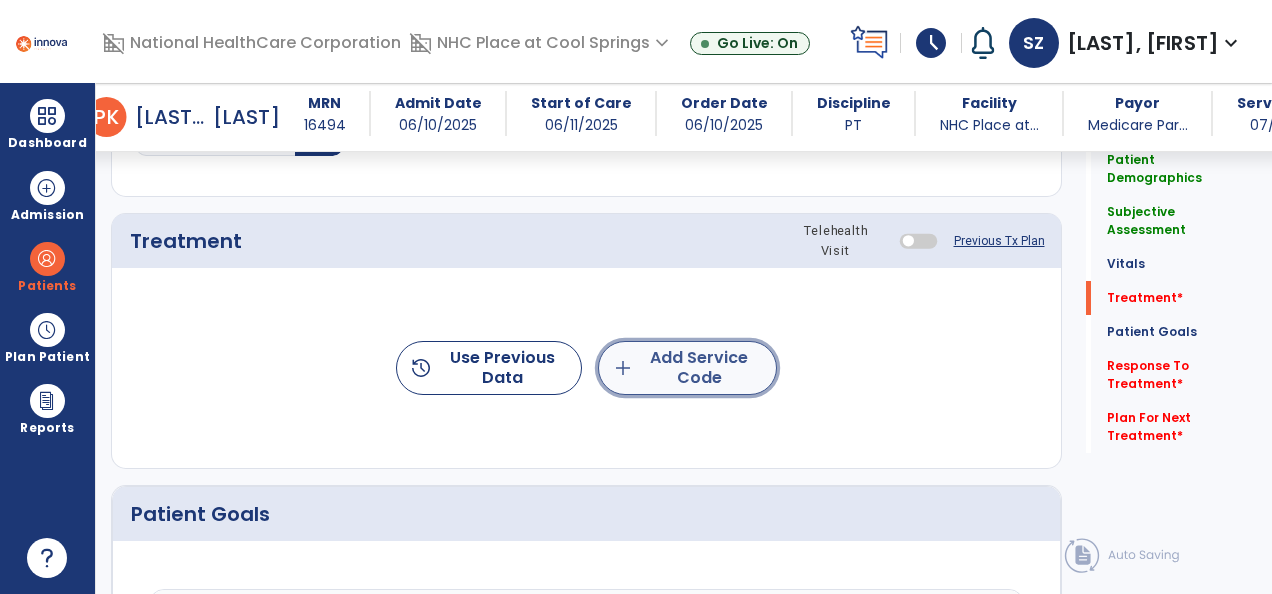 click on "add  Add Service Code" 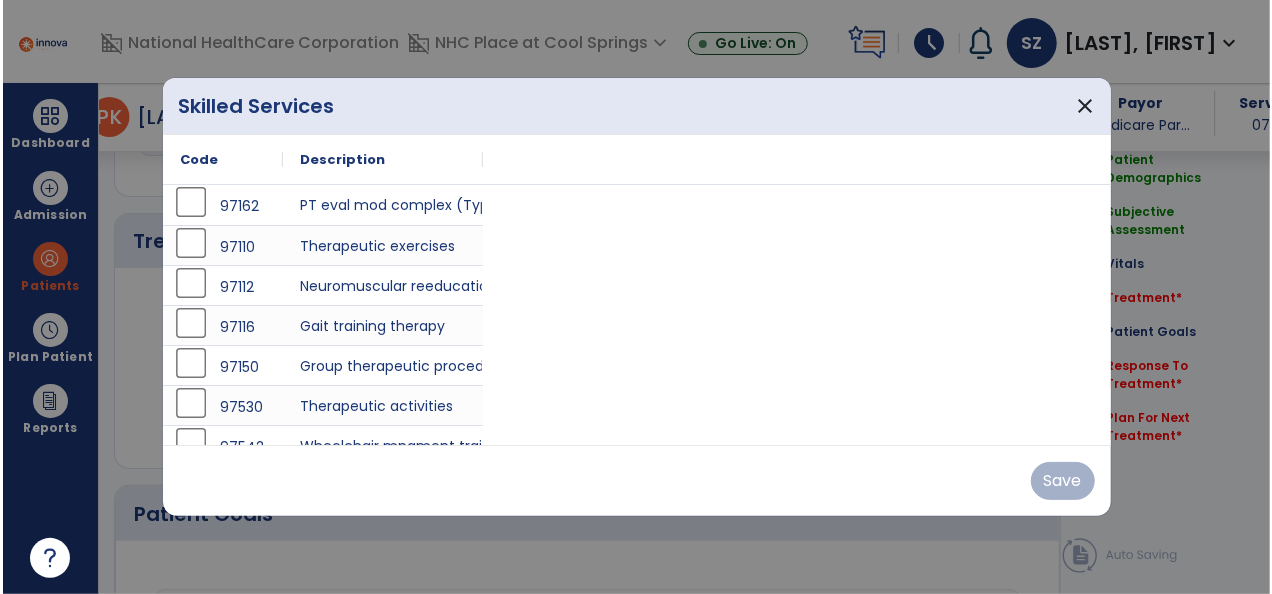 scroll, scrollTop: 1196, scrollLeft: 0, axis: vertical 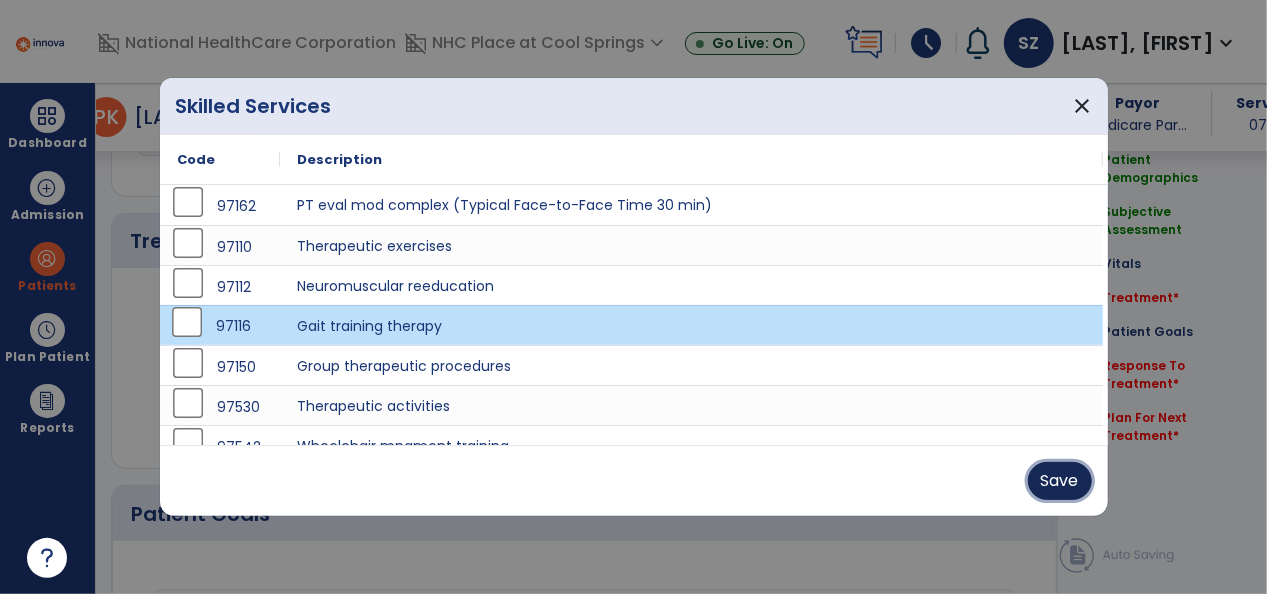 click on "Save" at bounding box center [1060, 481] 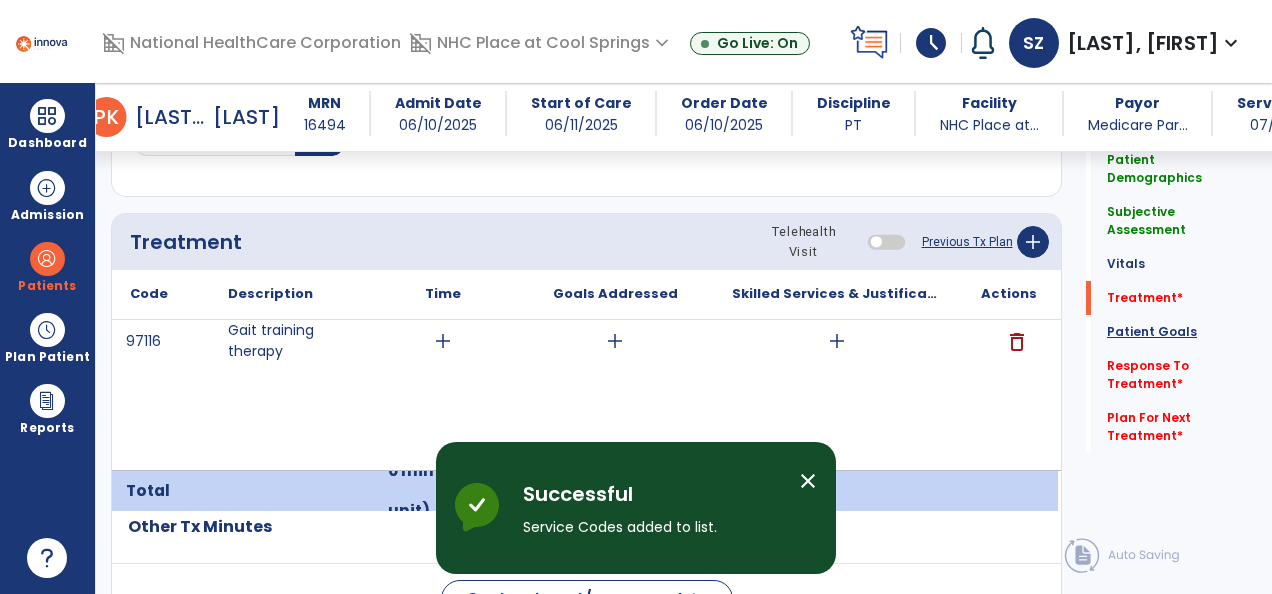 click on "Patient Goals" 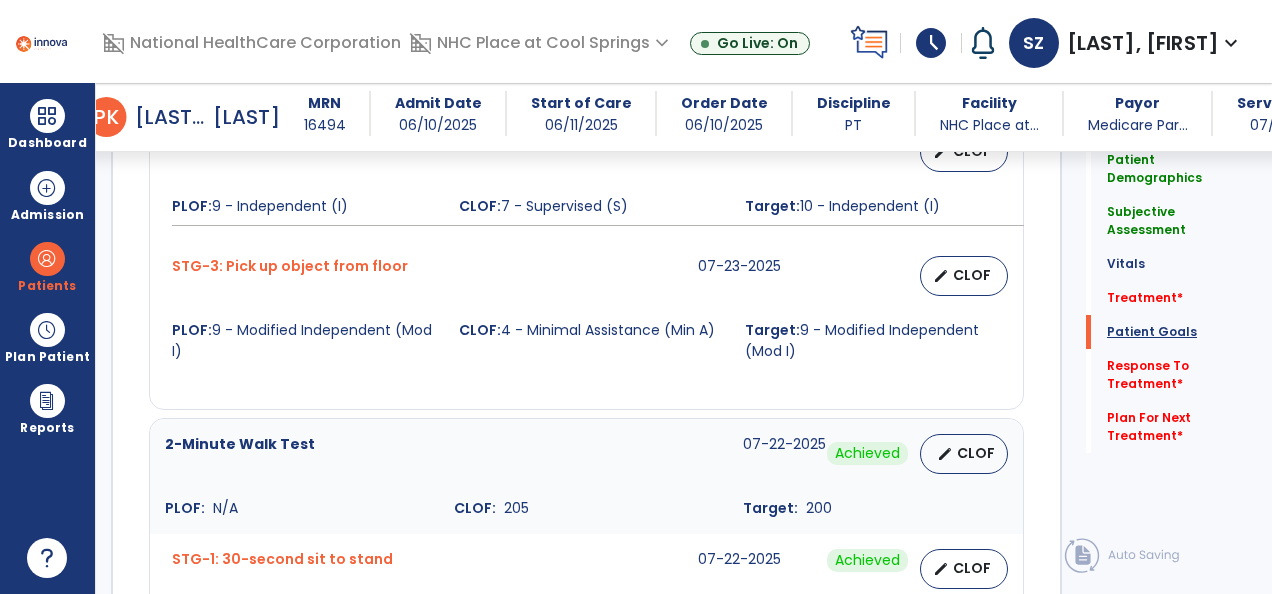 scroll, scrollTop: 2098, scrollLeft: 0, axis: vertical 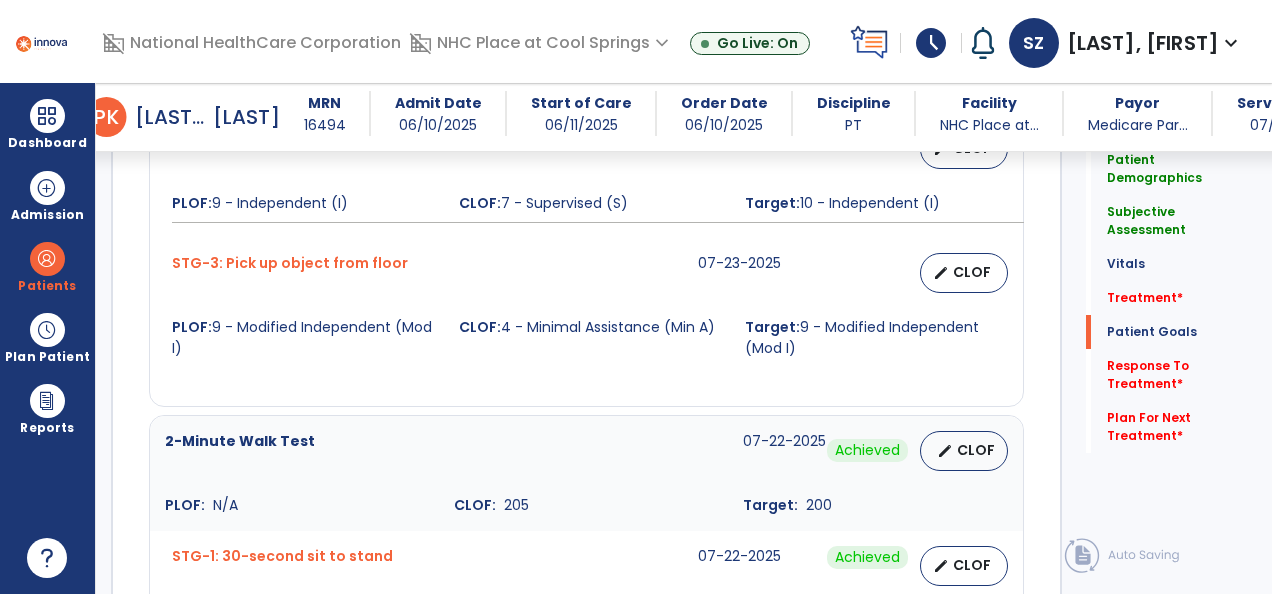 click on "Quick Links  Patient Demographics   Patient Demographics   Subjective Assessment   Subjective Assessment   Vitals   Vitals   Treatment   *  Treatment   *  Patient Goals   Patient Goals   Response To Treatment   *  Response To Treatment   *  Plan For Next Treatment   *  Plan For Next Treatment   *" 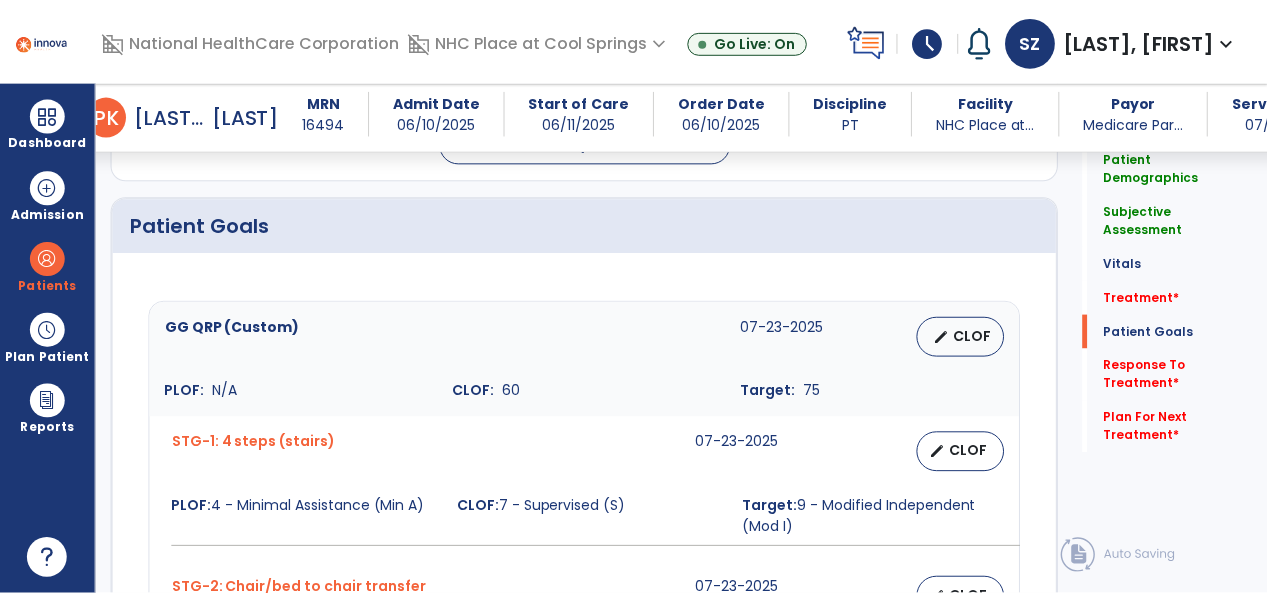 scroll, scrollTop: 1203, scrollLeft: 0, axis: vertical 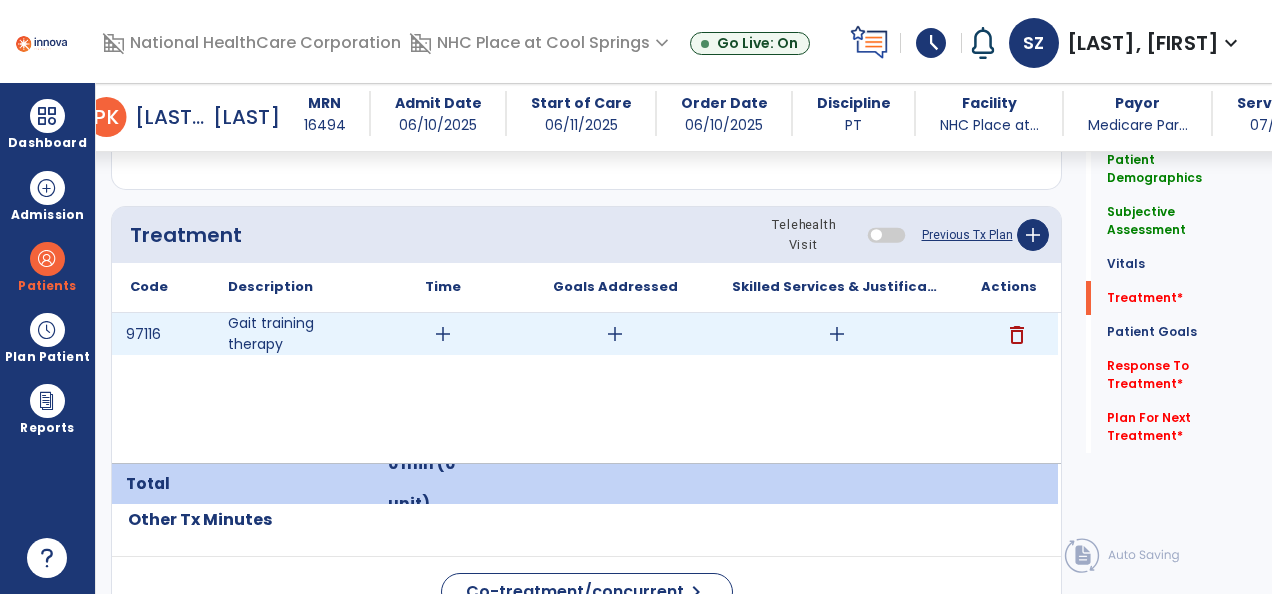 click on "add" at bounding box center [443, 334] 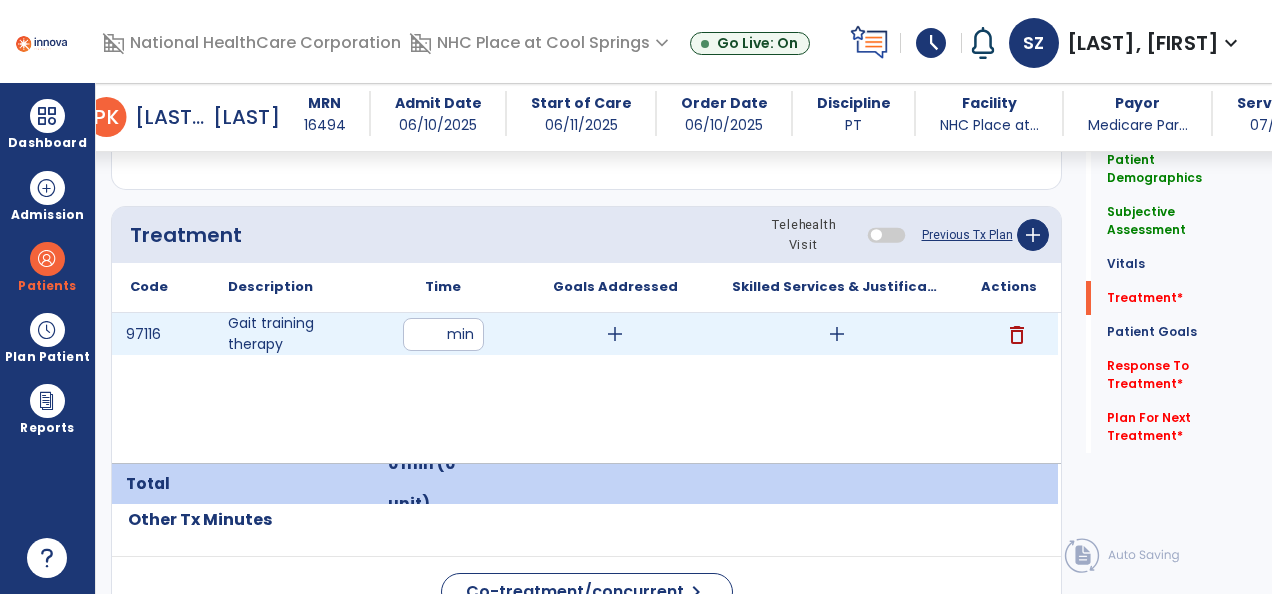 type on "**" 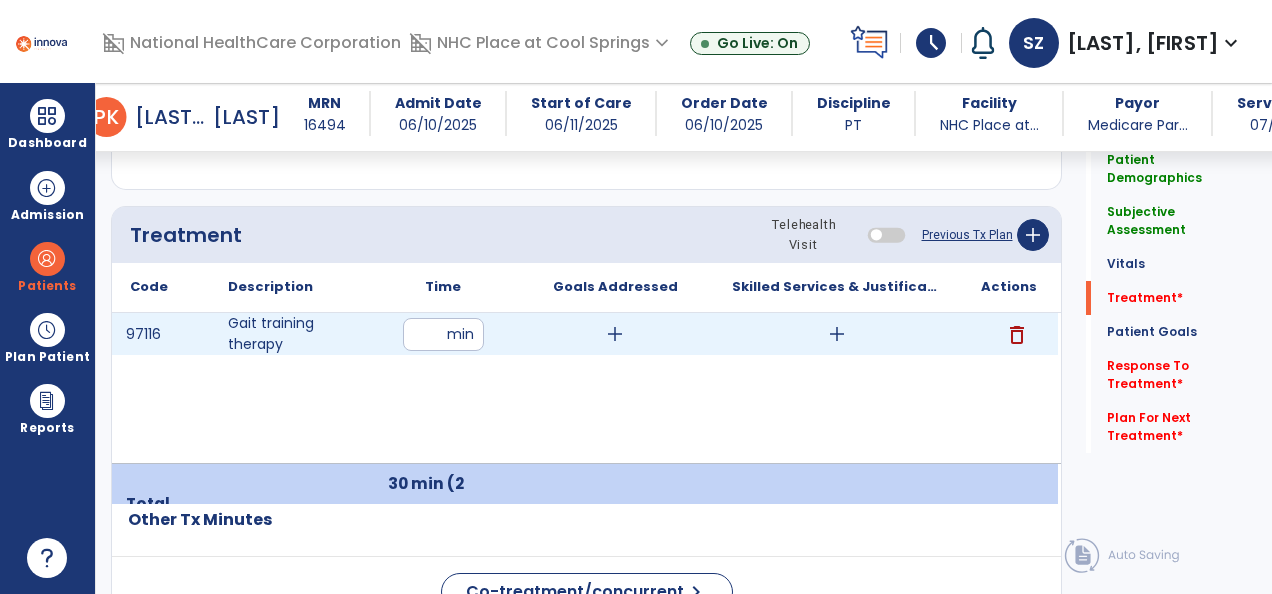 click on "add" at bounding box center (615, 334) 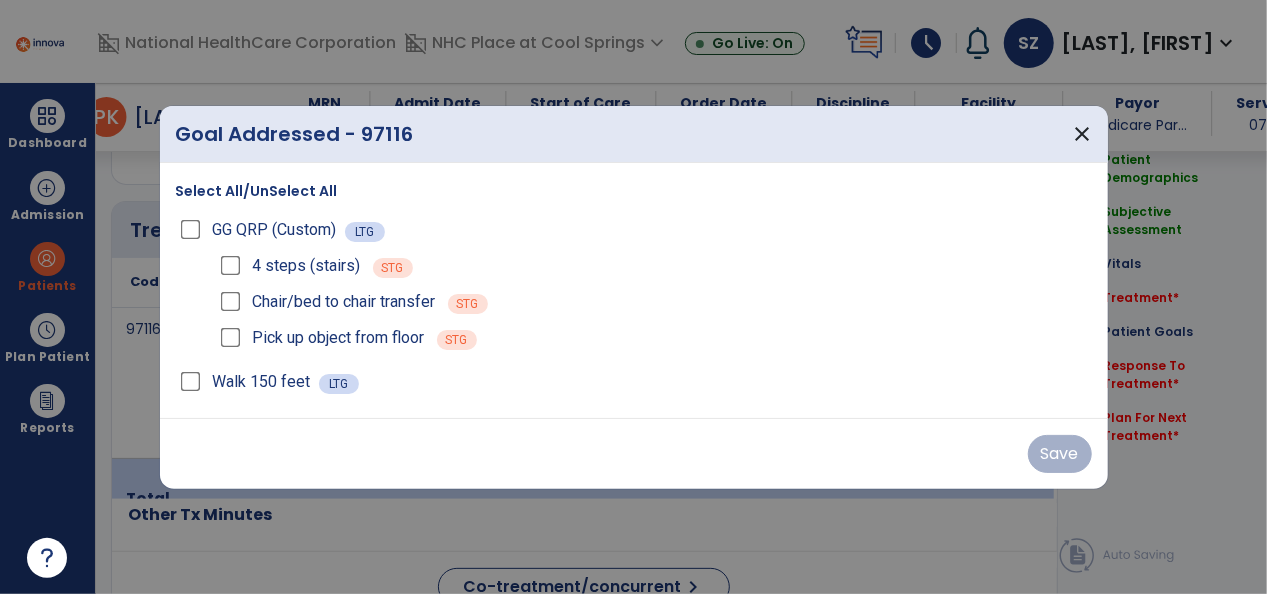 scroll, scrollTop: 1203, scrollLeft: 0, axis: vertical 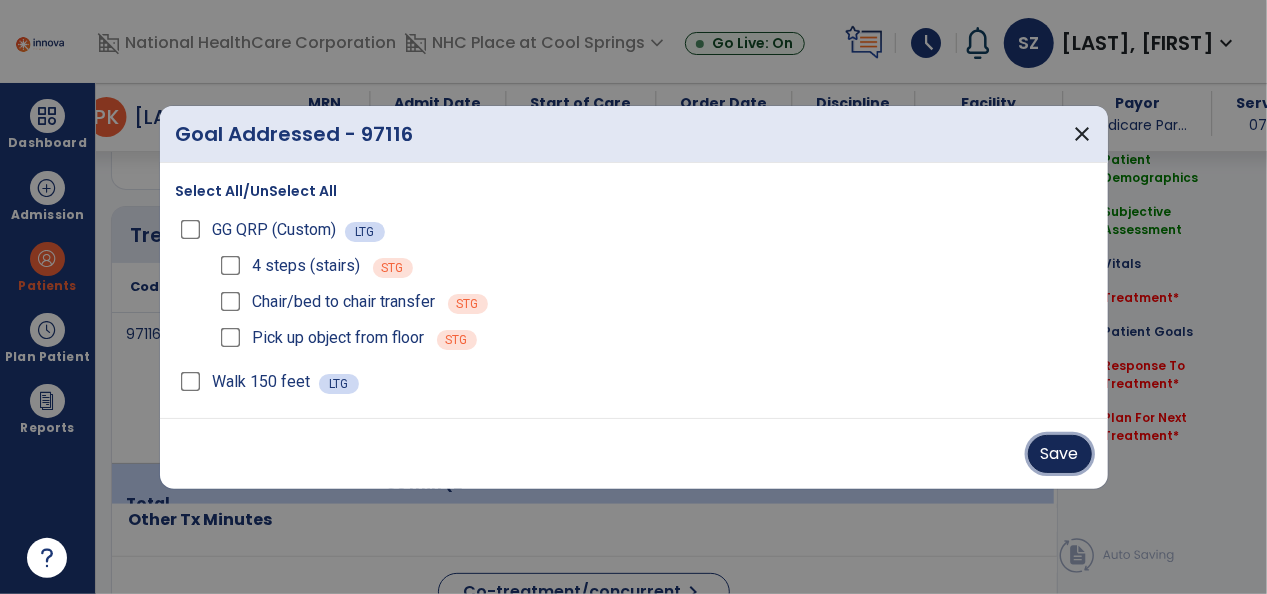 click on "Save" at bounding box center (1060, 454) 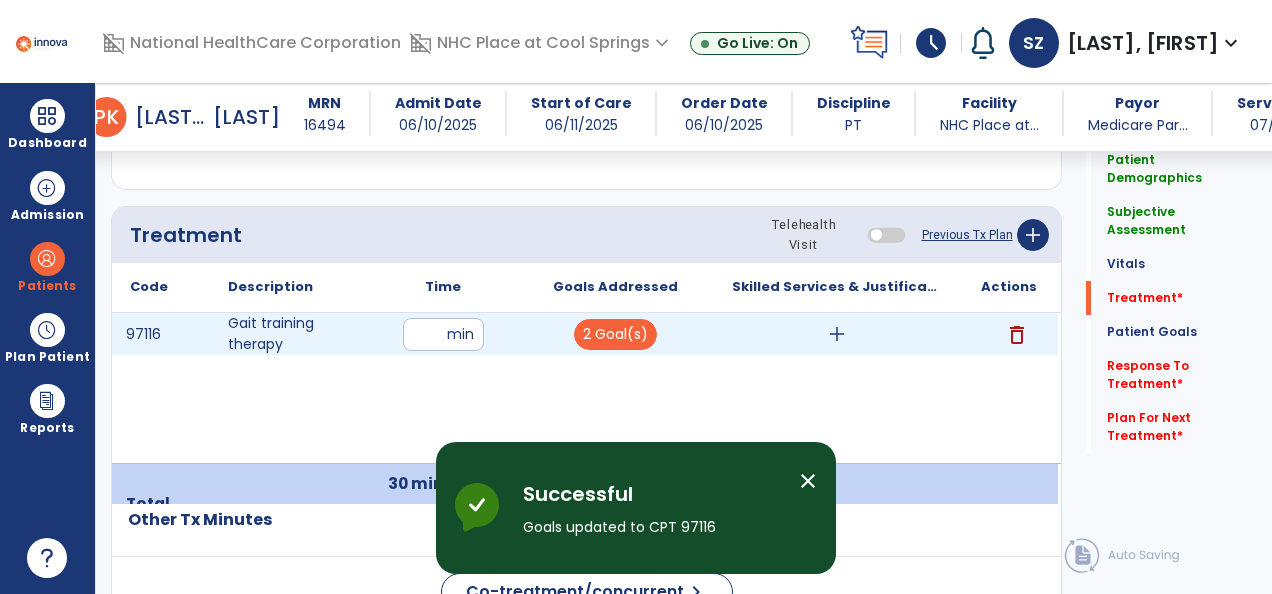 click on "add" at bounding box center (837, 334) 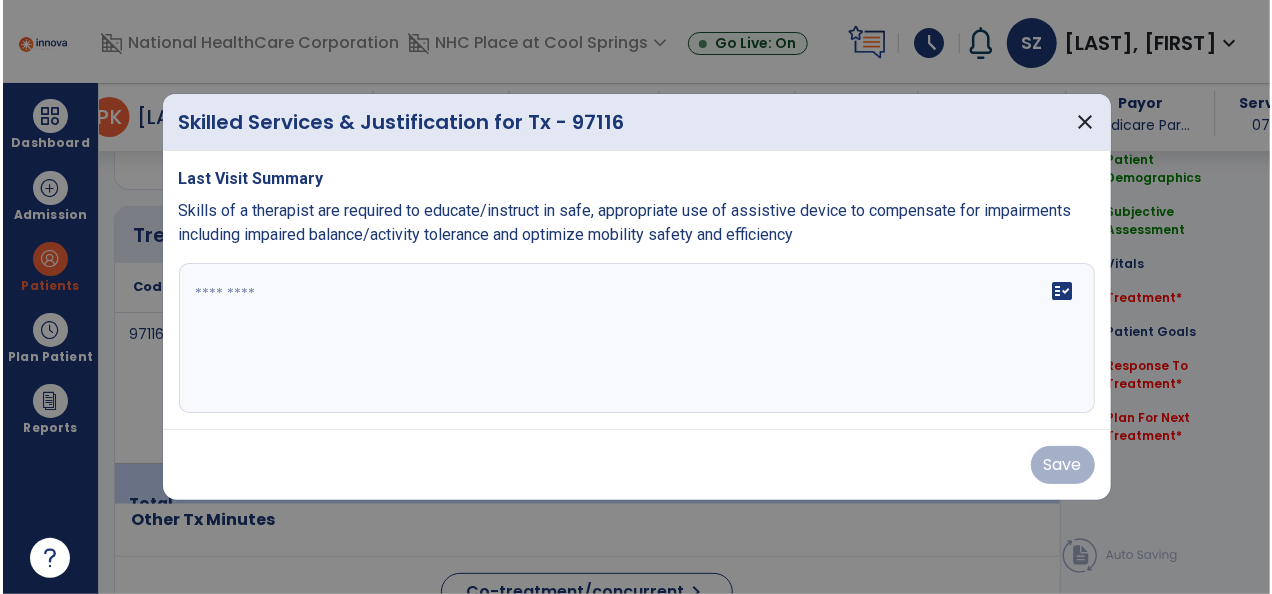scroll, scrollTop: 1203, scrollLeft: 0, axis: vertical 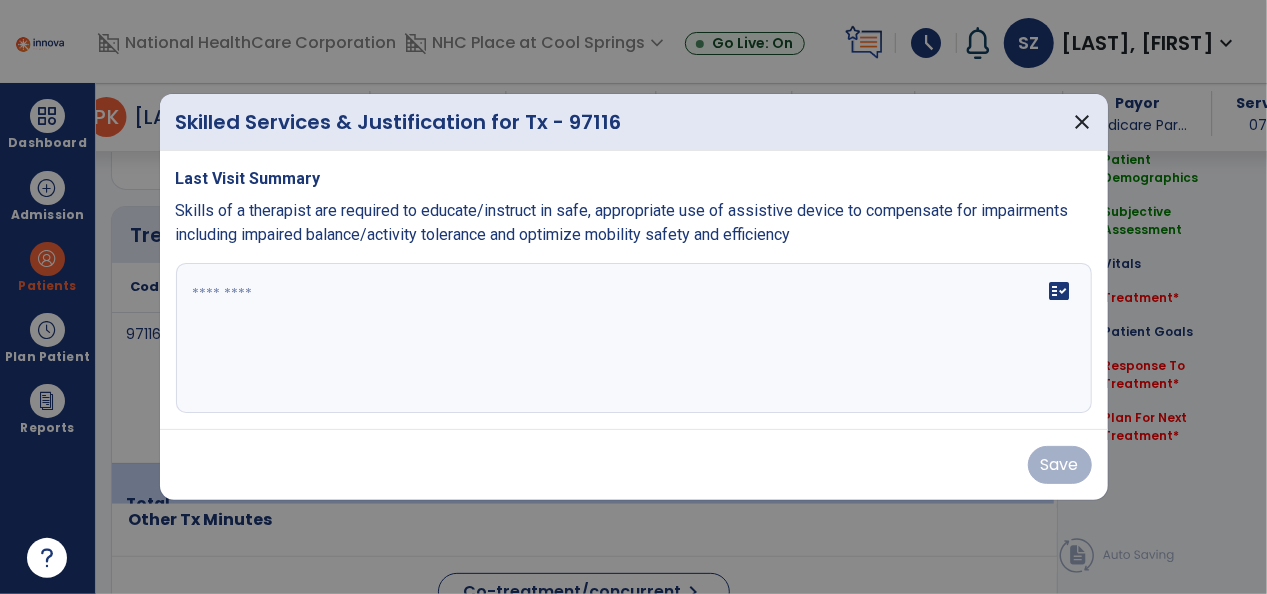 click at bounding box center [634, 338] 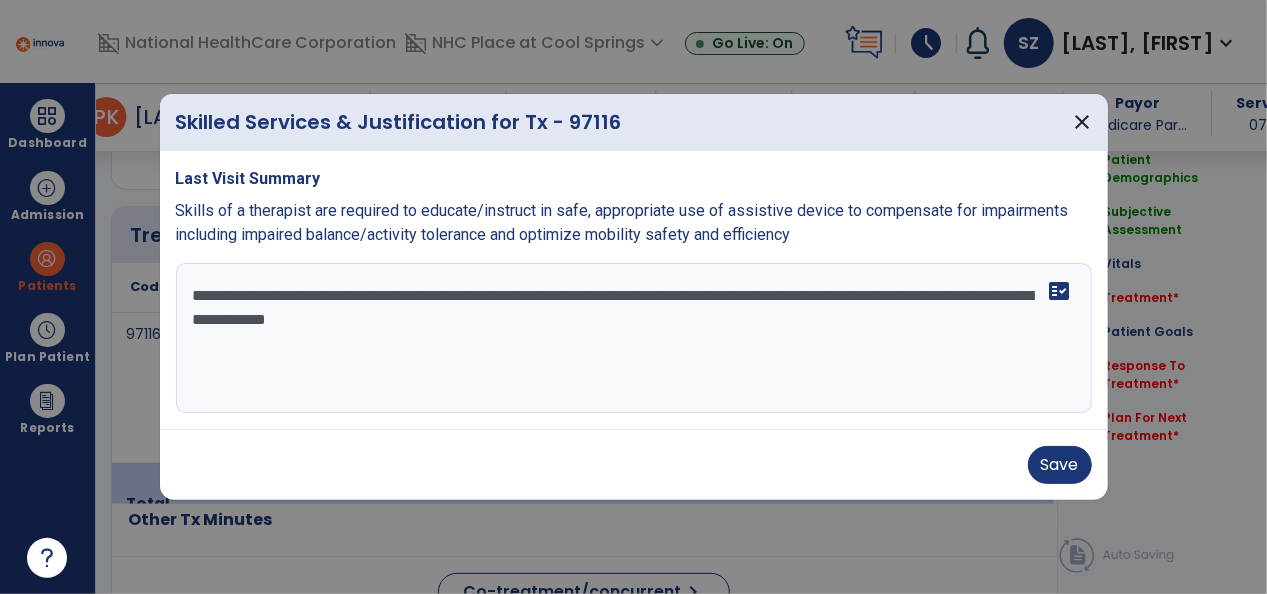 click on "**********" at bounding box center (634, 338) 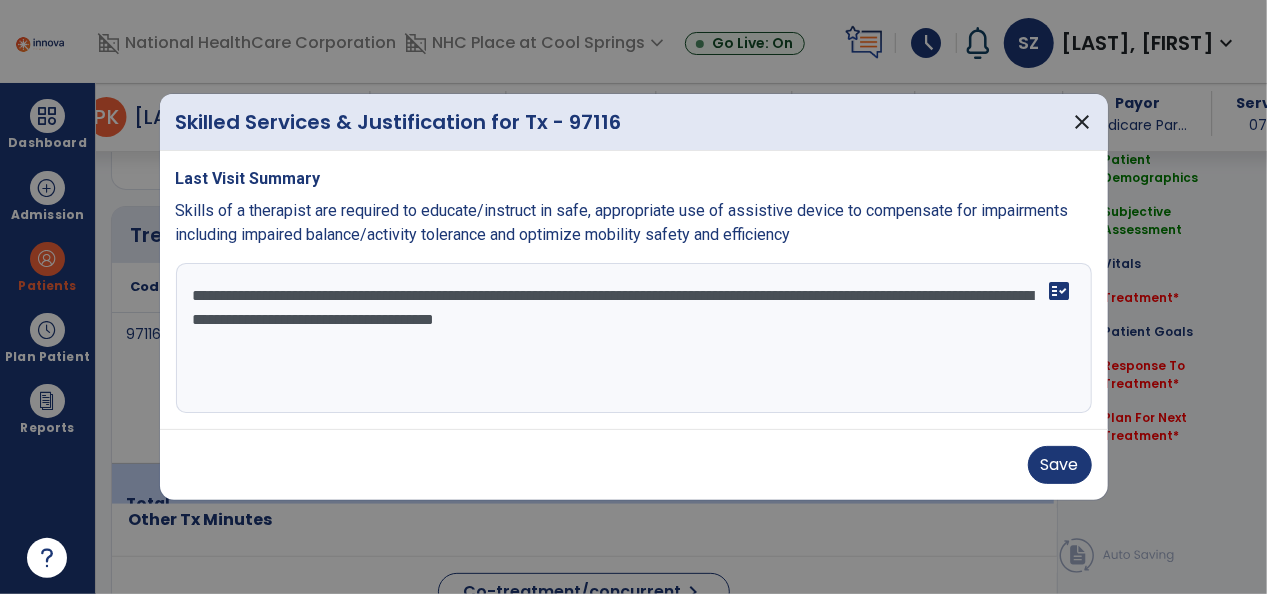 click on "**********" at bounding box center [634, 338] 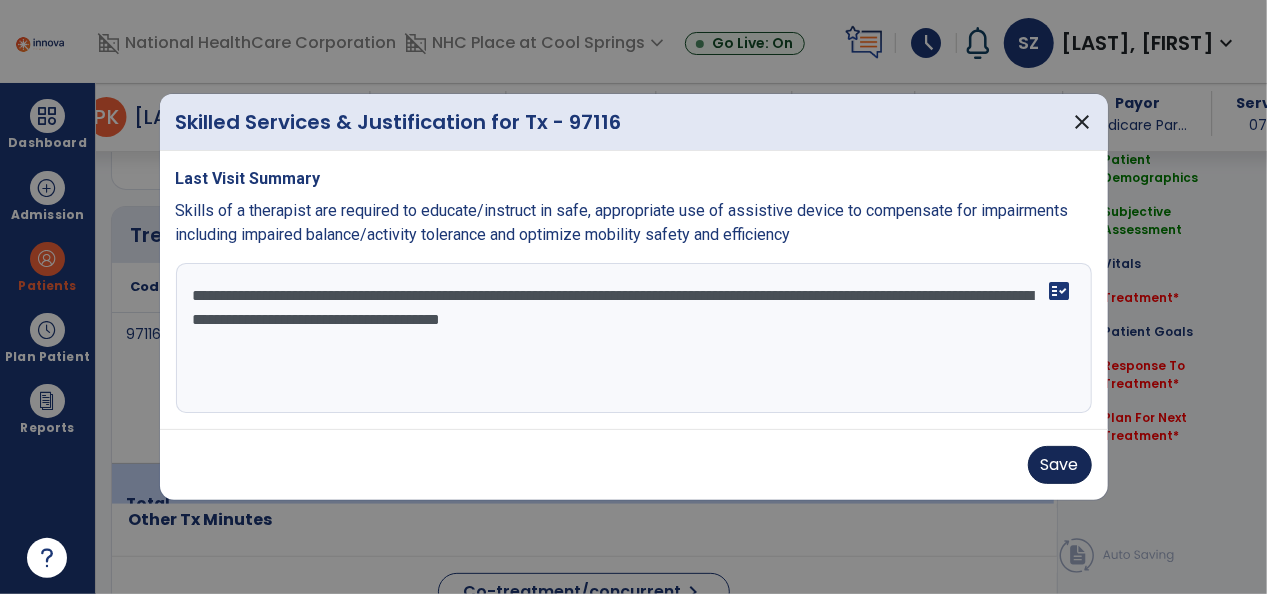type on "**********" 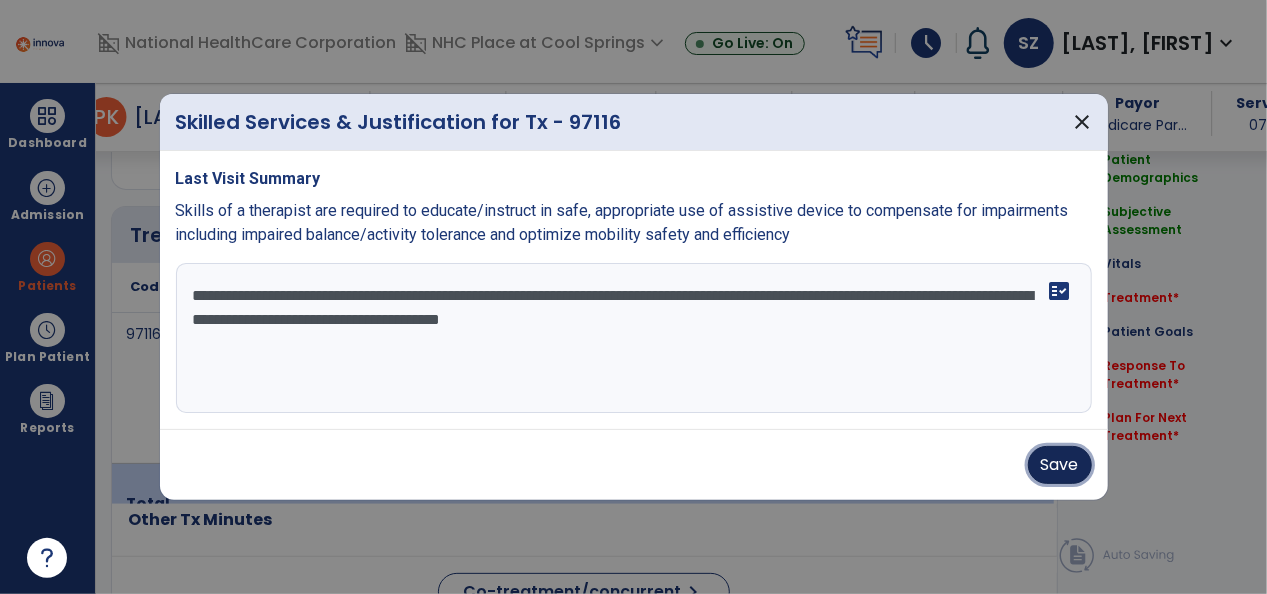 click on "Save" at bounding box center [1060, 465] 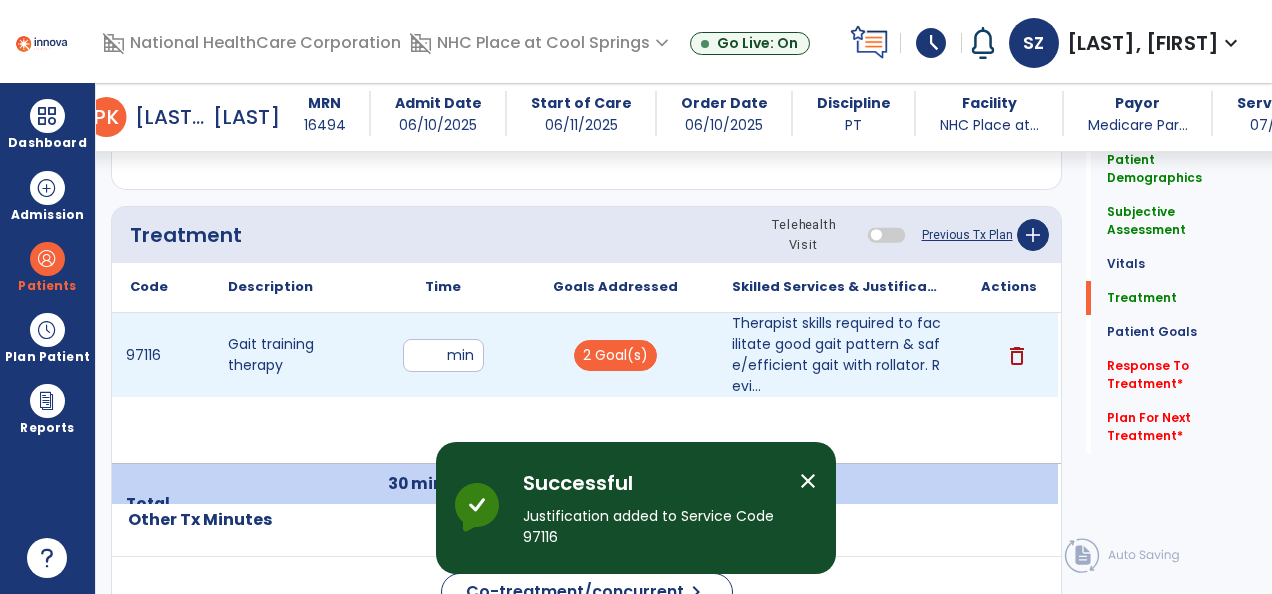 click on "**" at bounding box center [443, 355] 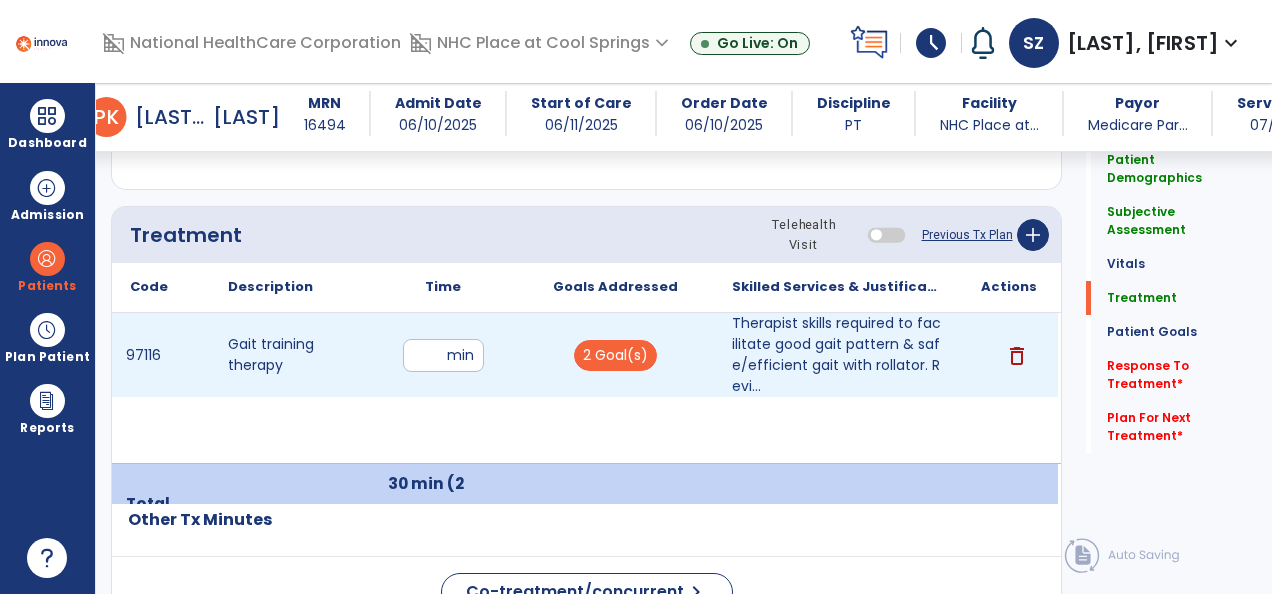type on "*" 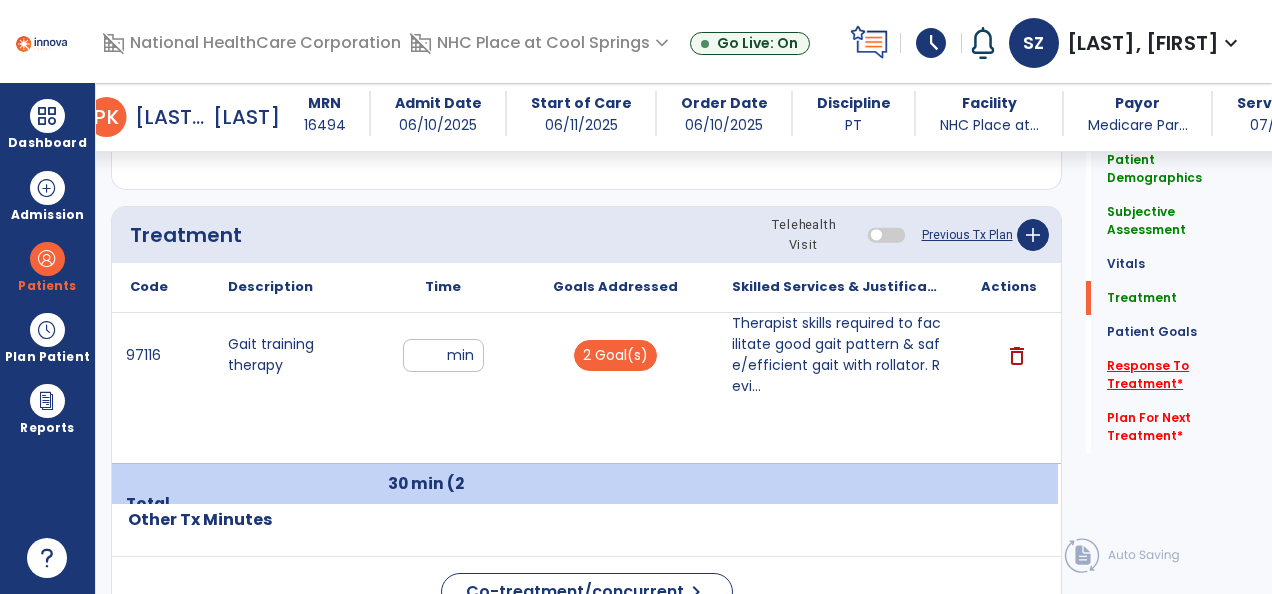 click on "Response To Treatment   *" 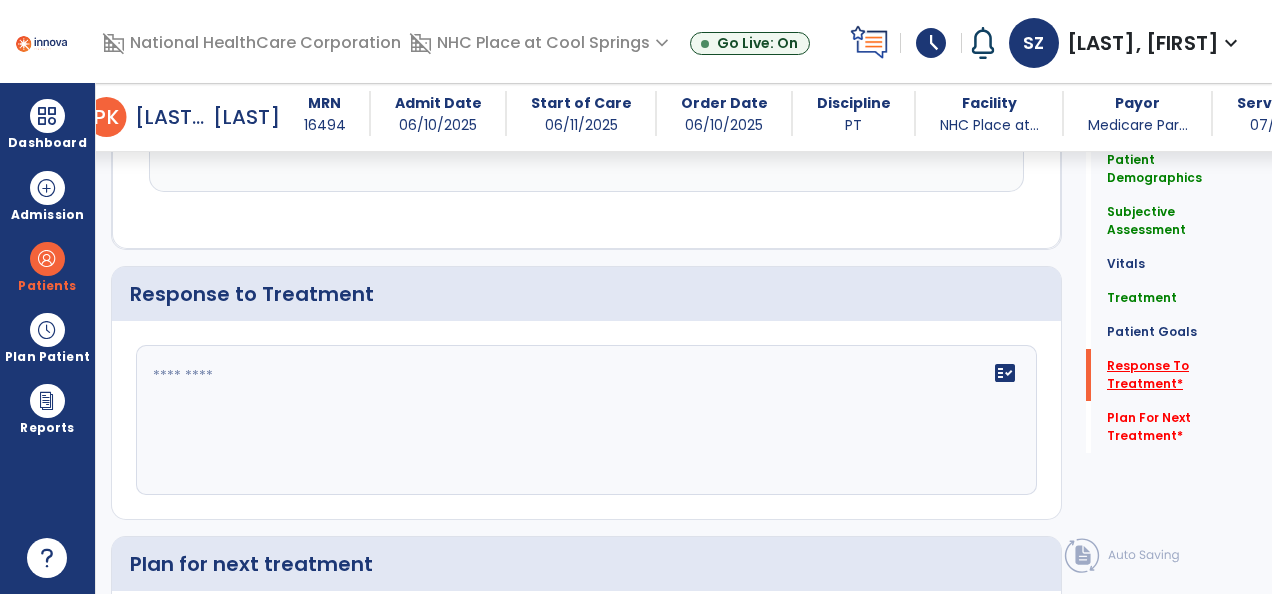 scroll, scrollTop: 2834, scrollLeft: 0, axis: vertical 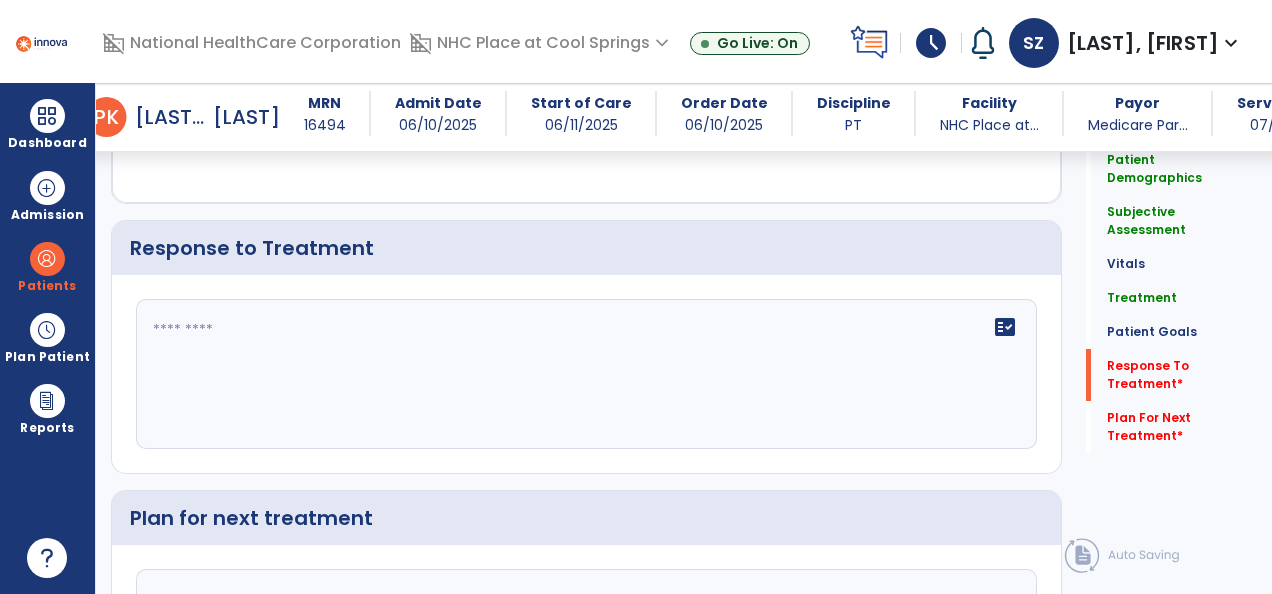 click 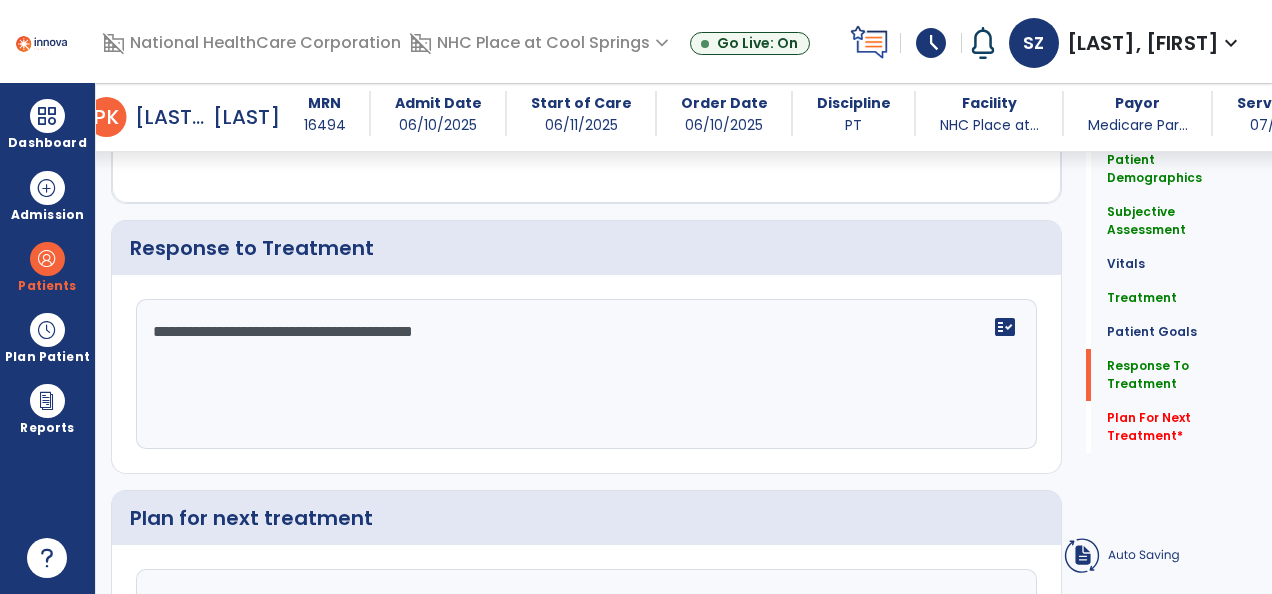 click on "**********" 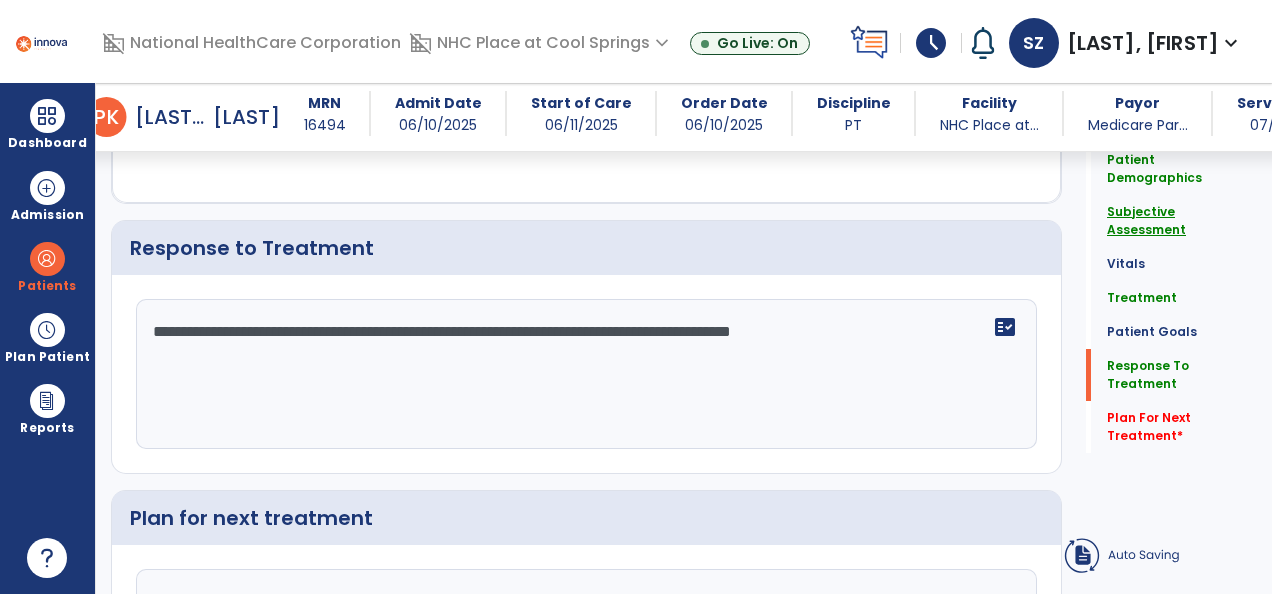 type on "**********" 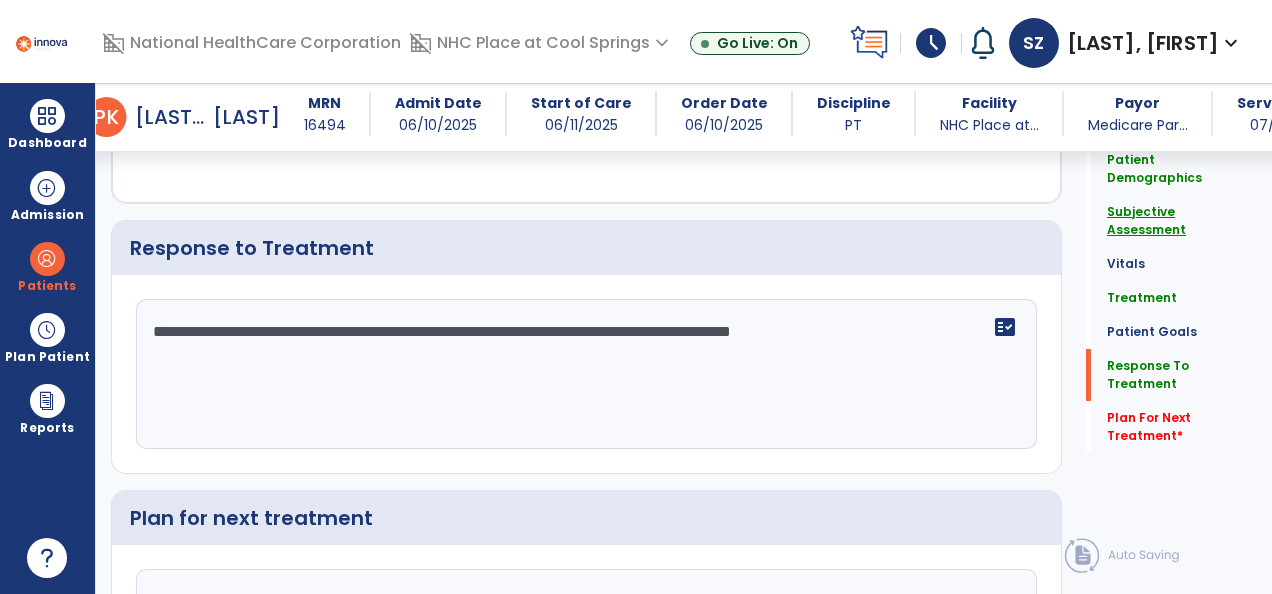 click on "Subjective Assessment" 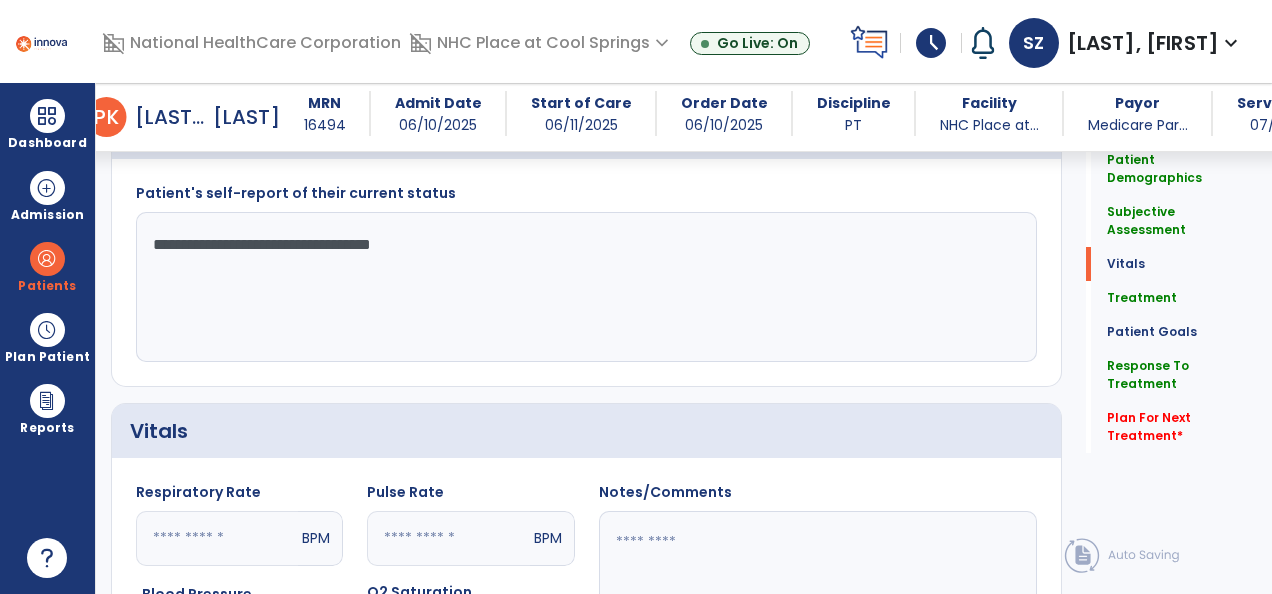 scroll, scrollTop: 488, scrollLeft: 0, axis: vertical 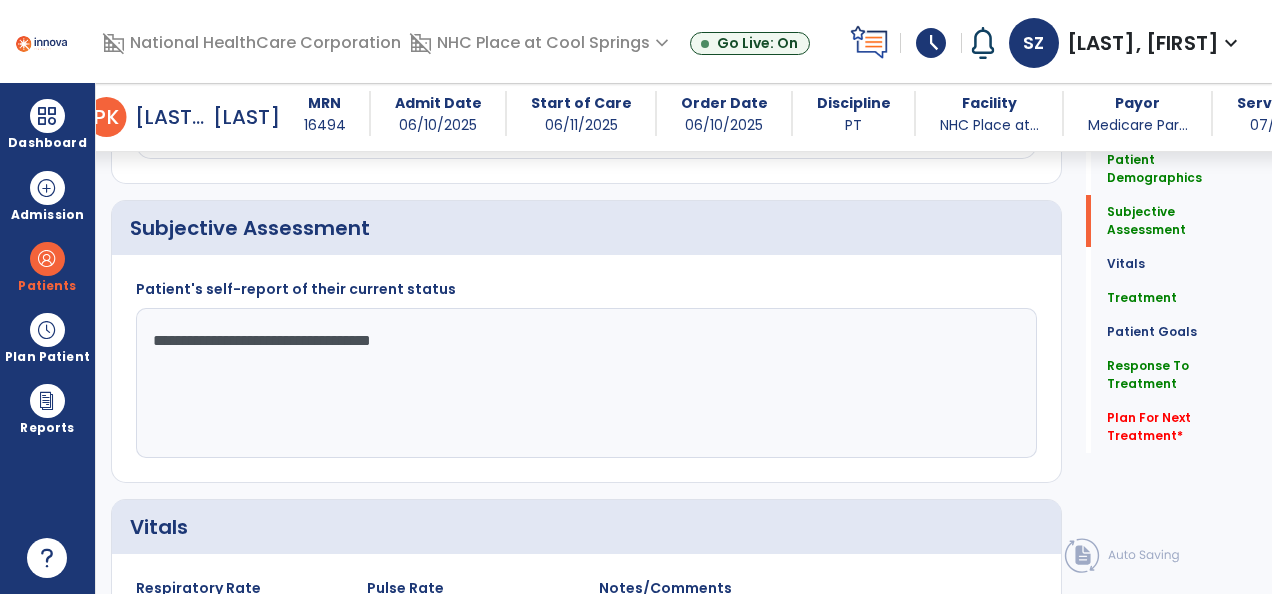 click on "**********" 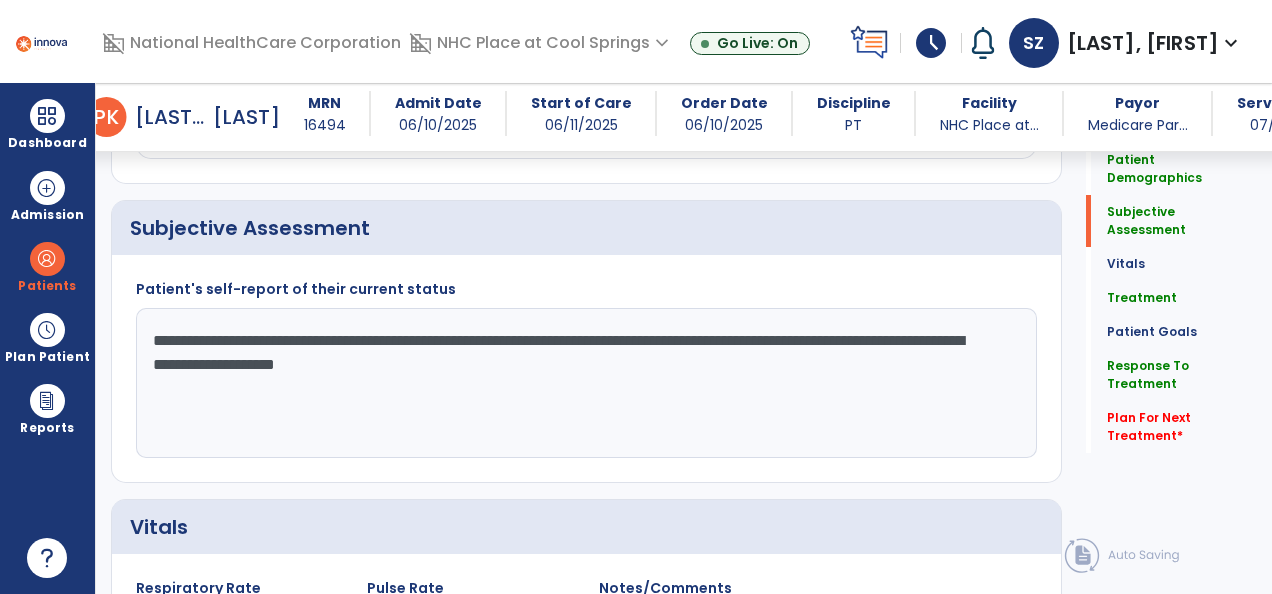 click on "**********" 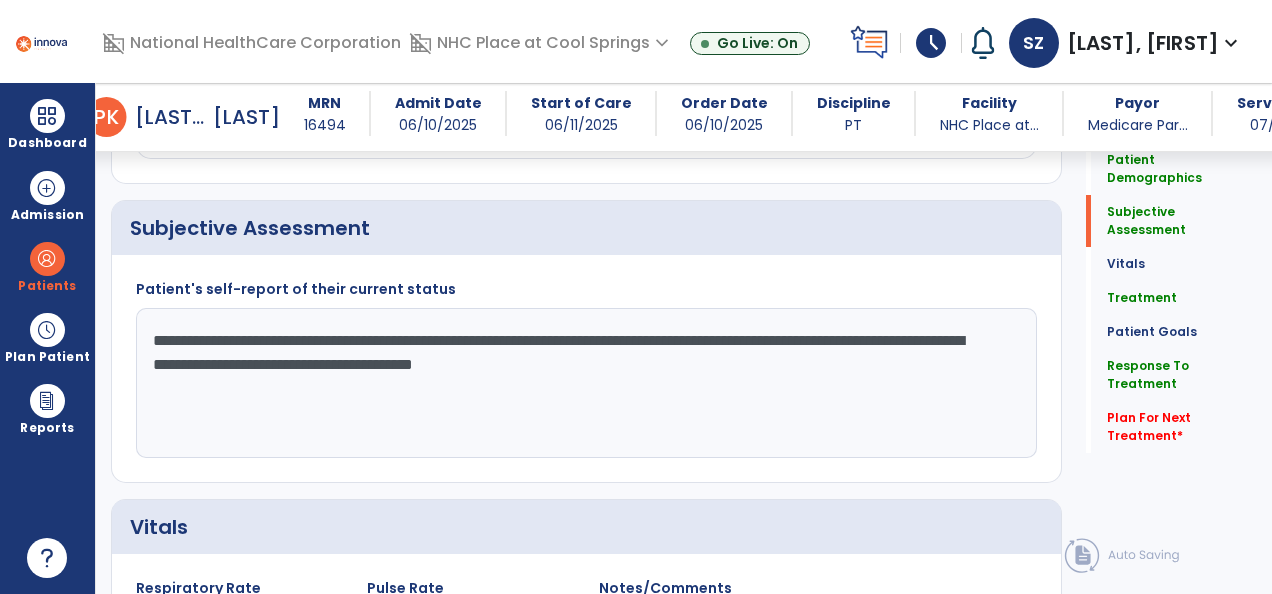 click on "**********" 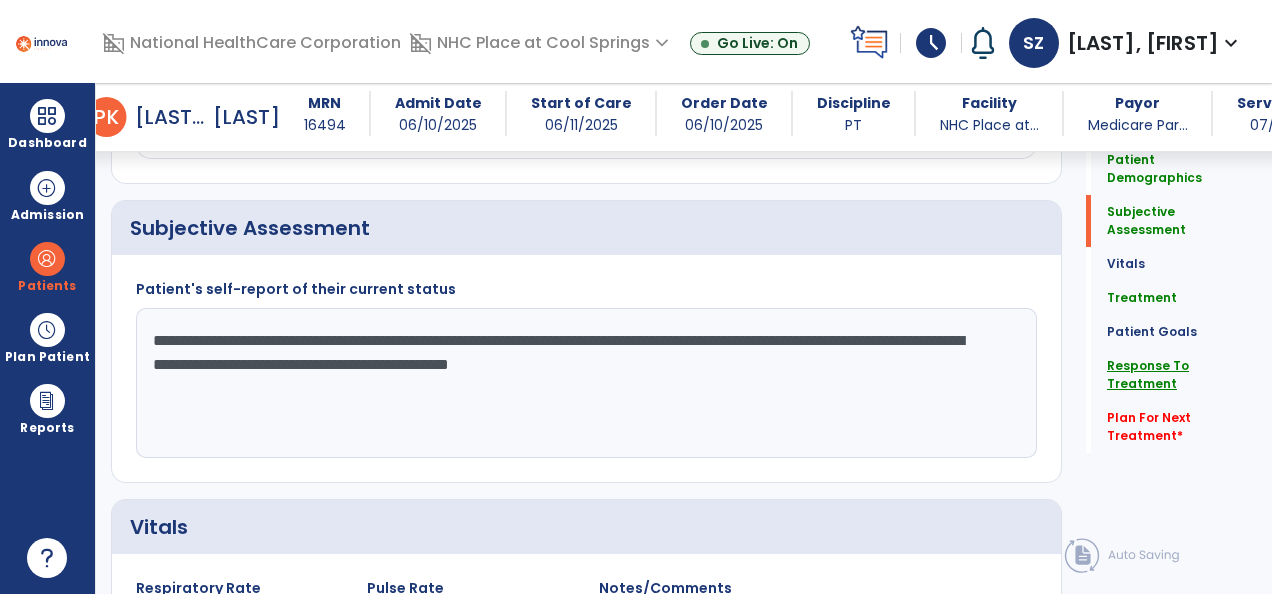 type on "**********" 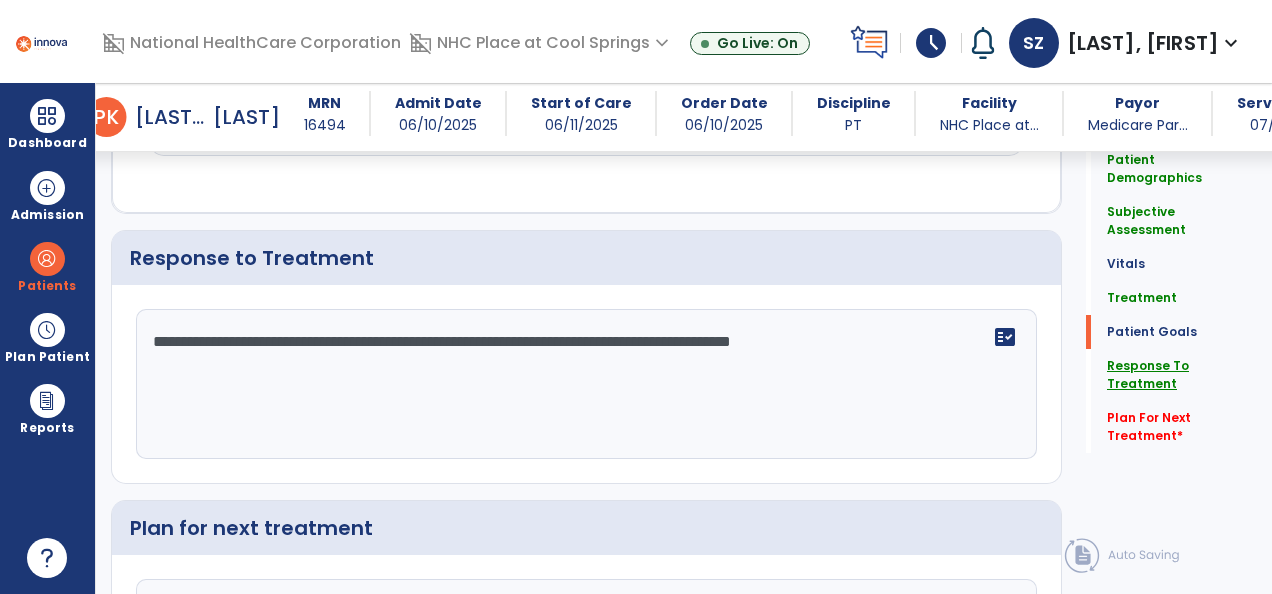 scroll, scrollTop: 2834, scrollLeft: 0, axis: vertical 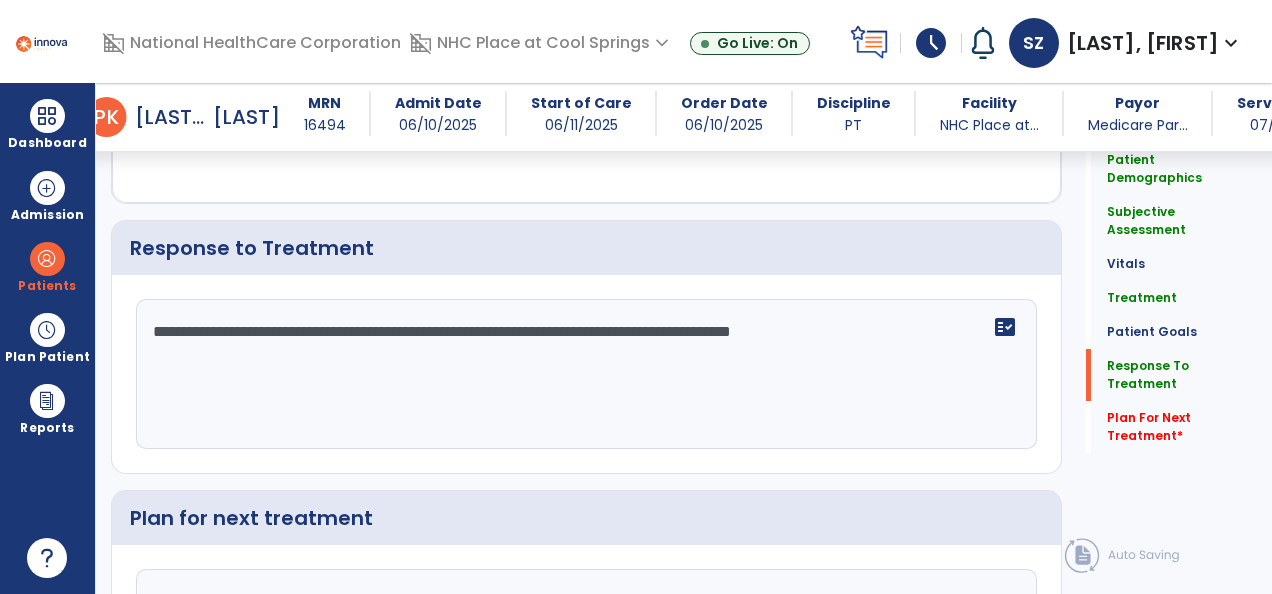 click on "**********" 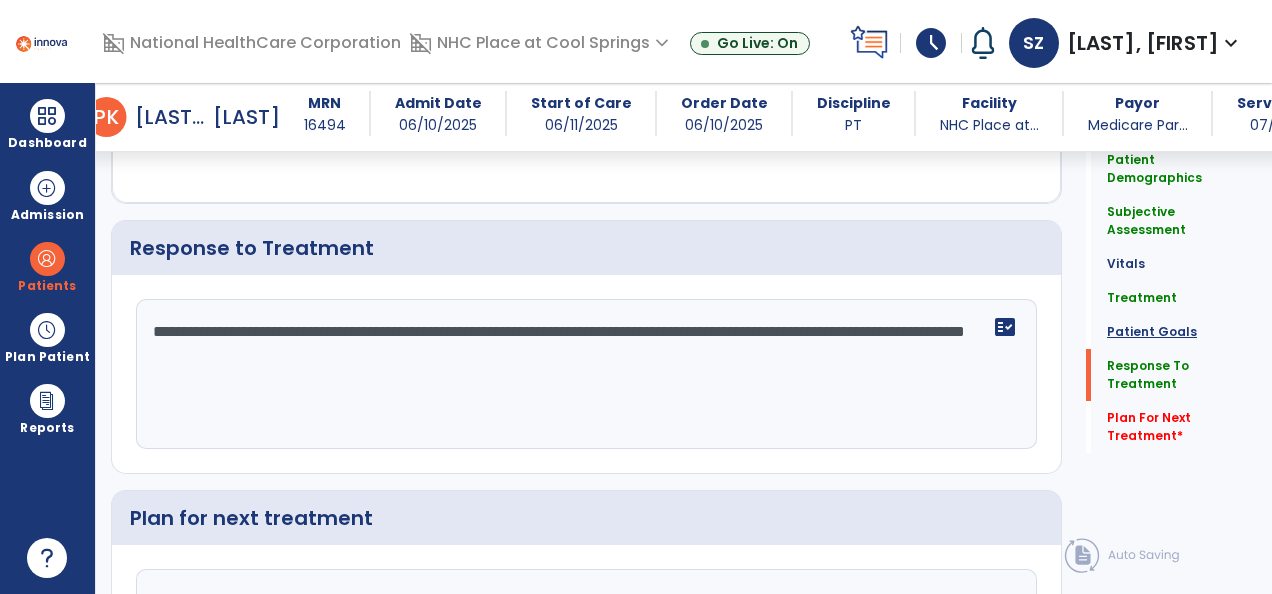 type on "**********" 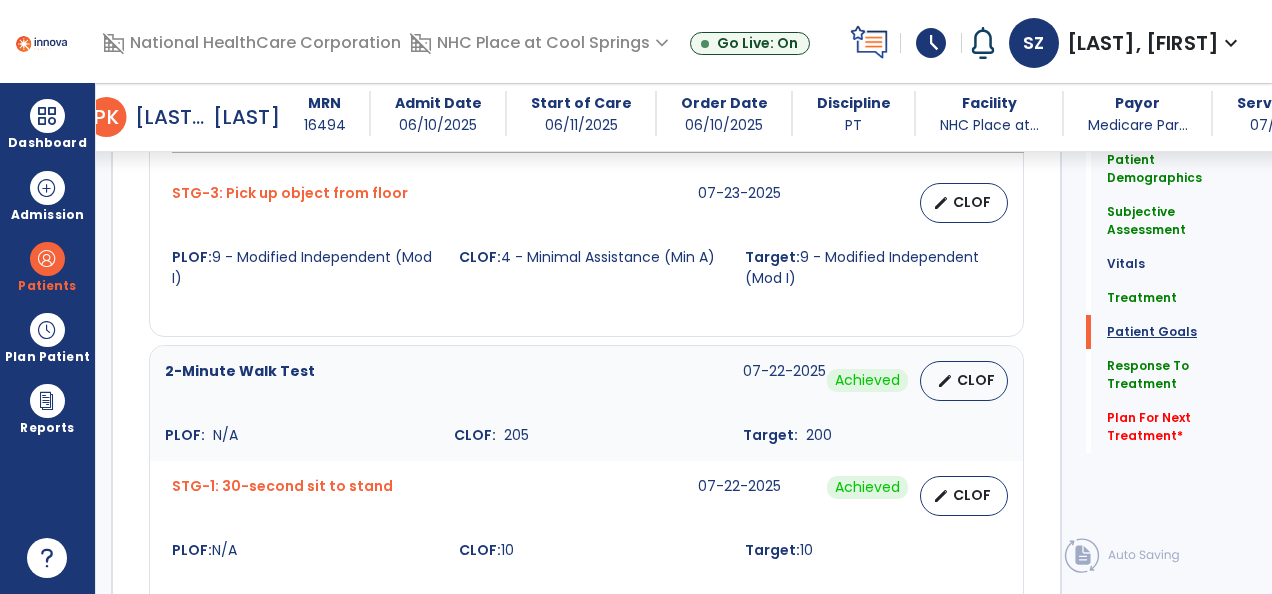 scroll, scrollTop: 2098, scrollLeft: 0, axis: vertical 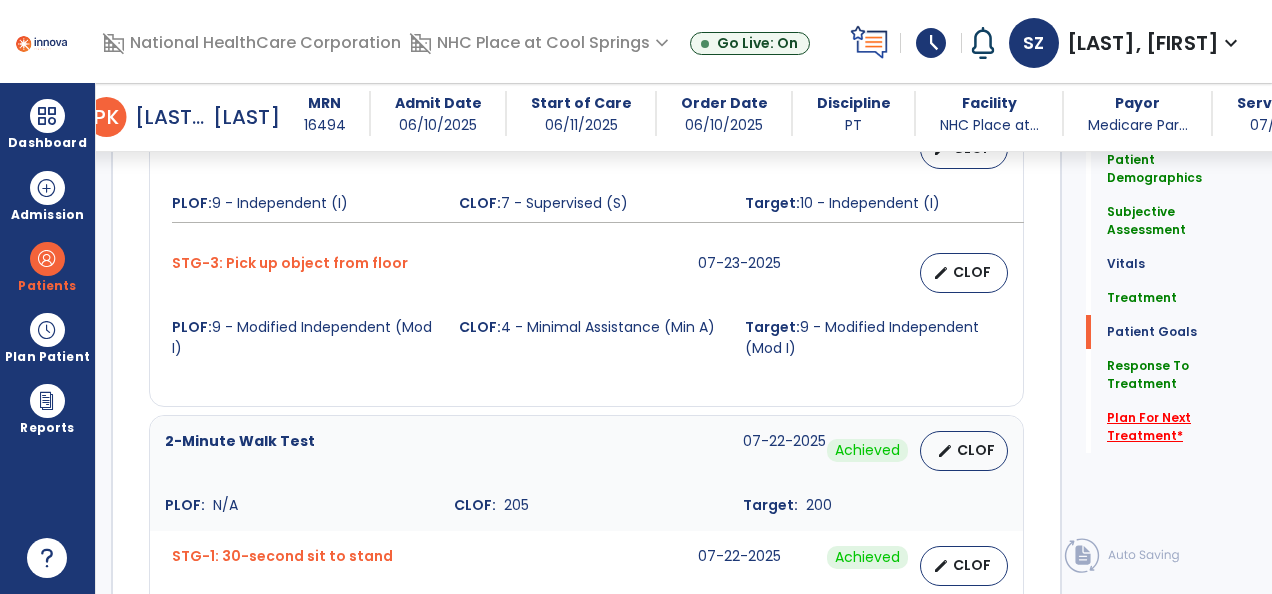 click on "Plan For Next Treatment   *" 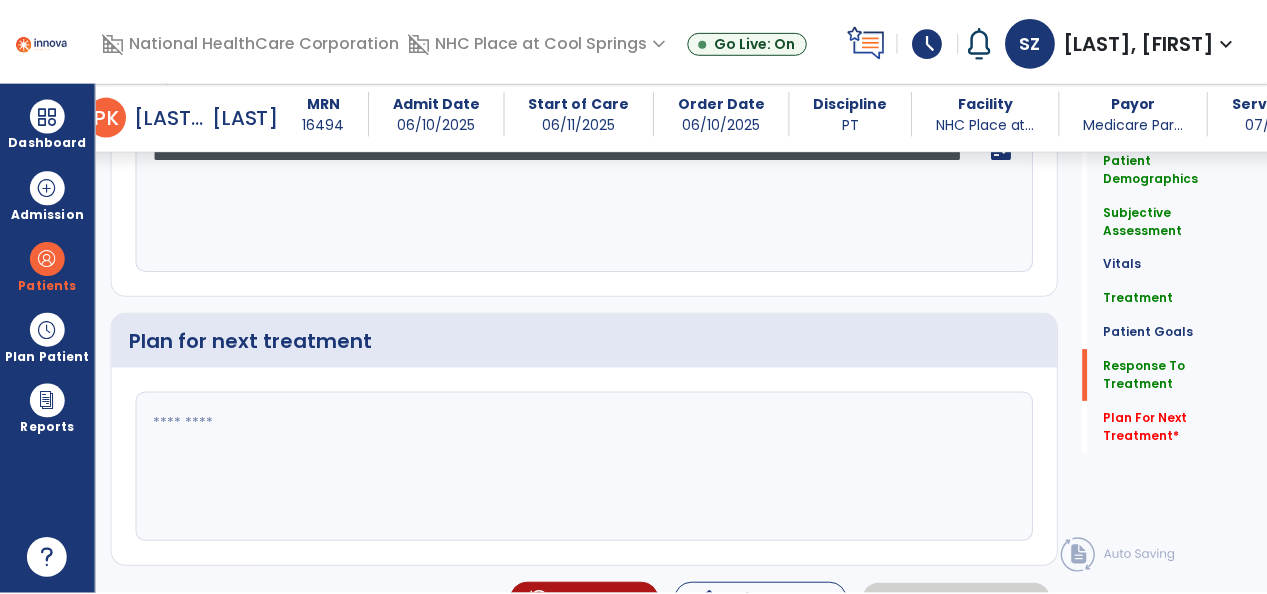 scroll, scrollTop: 3038, scrollLeft: 0, axis: vertical 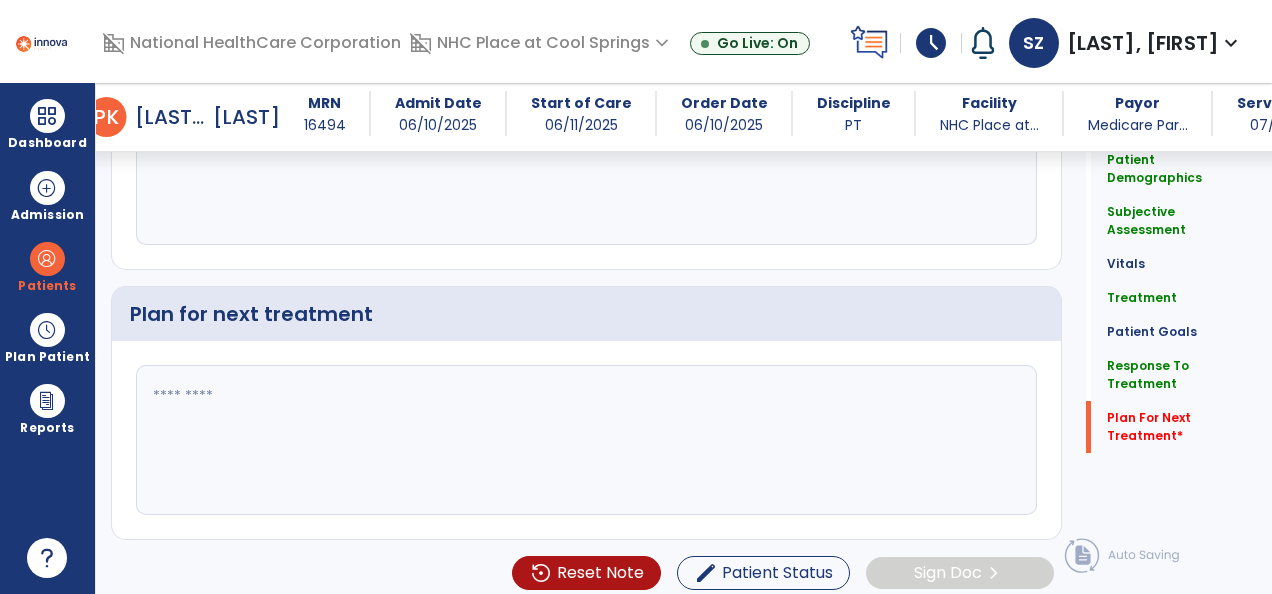 click 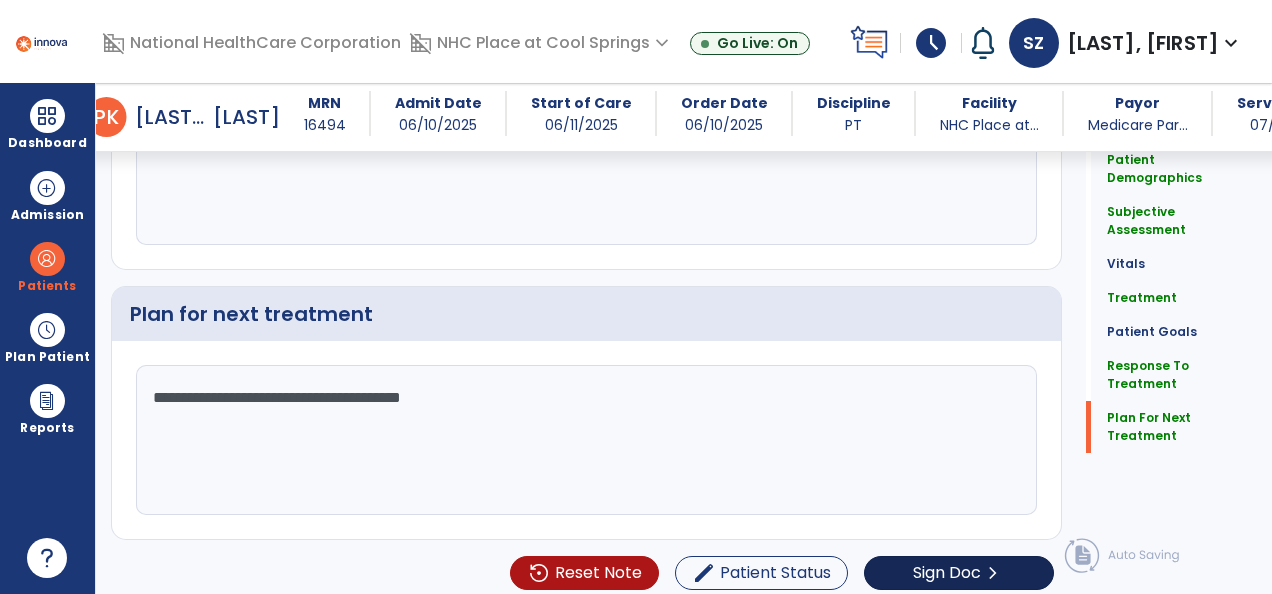 type on "**********" 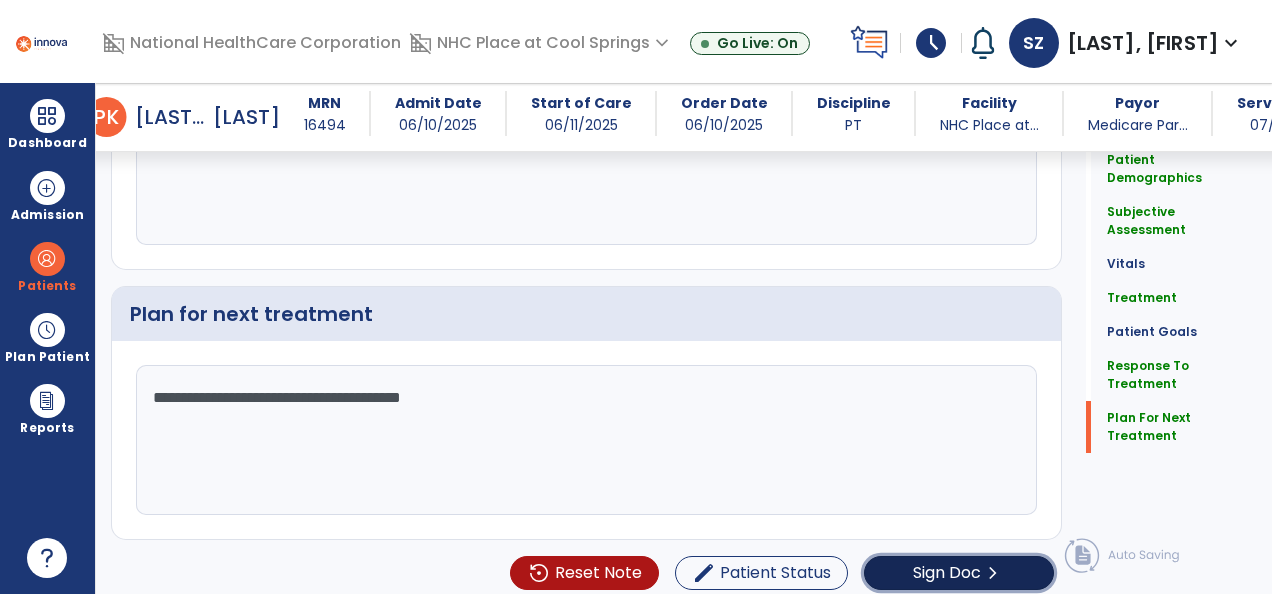 click on "Sign Doc" 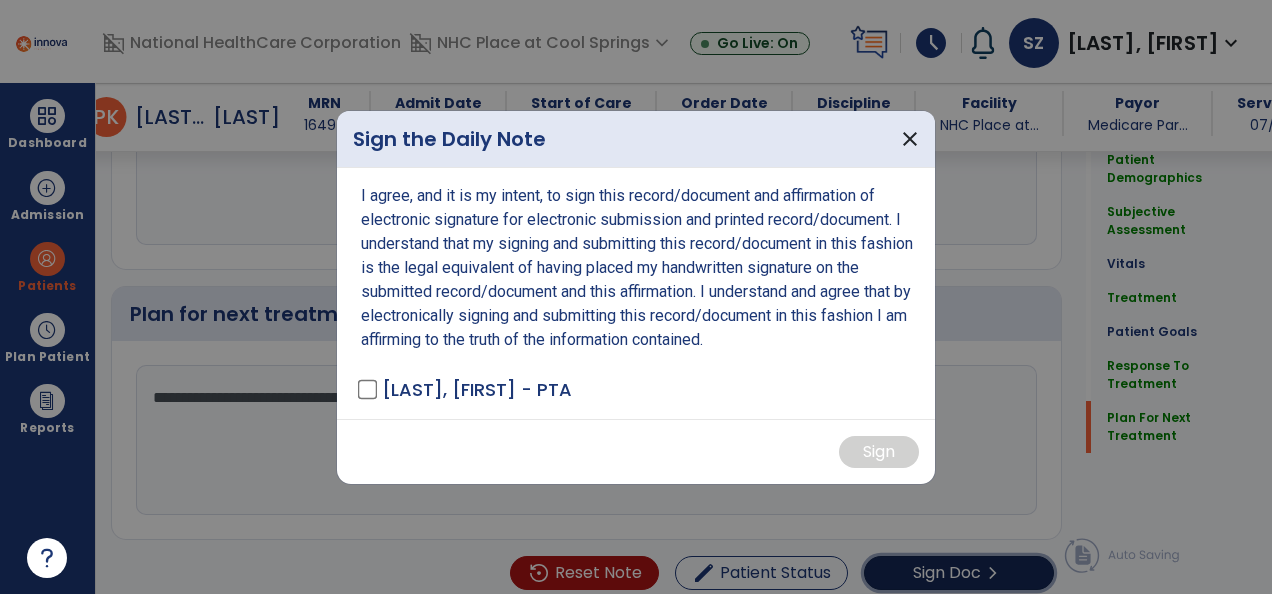 scroll, scrollTop: 3038, scrollLeft: 0, axis: vertical 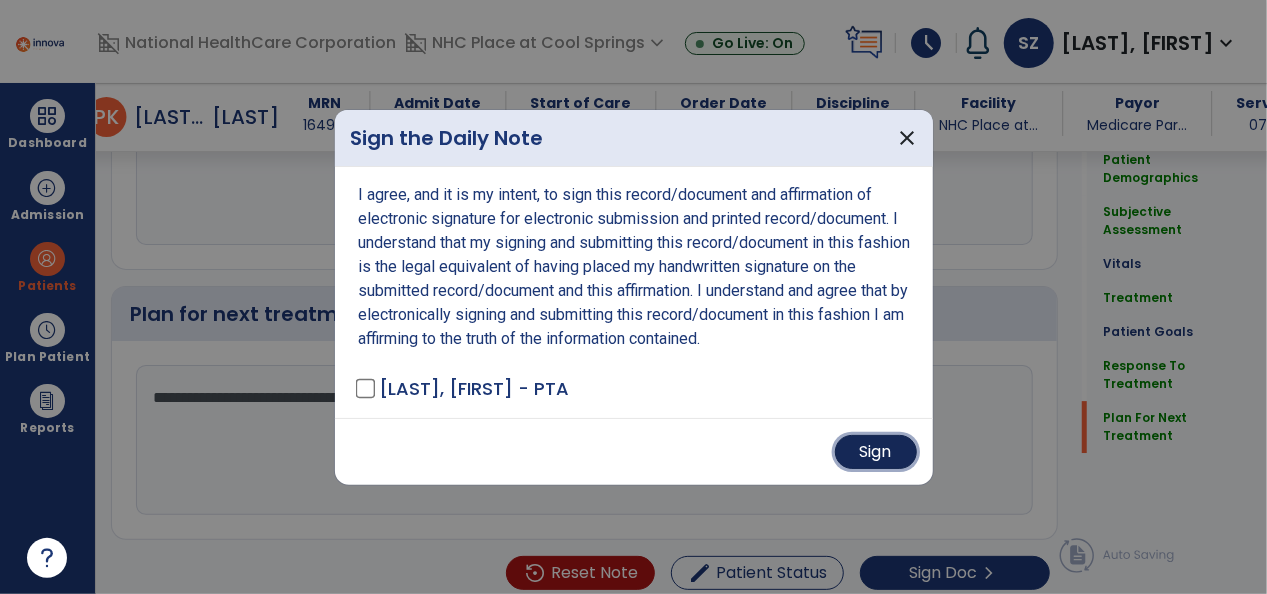 click on "Sign" at bounding box center (876, 452) 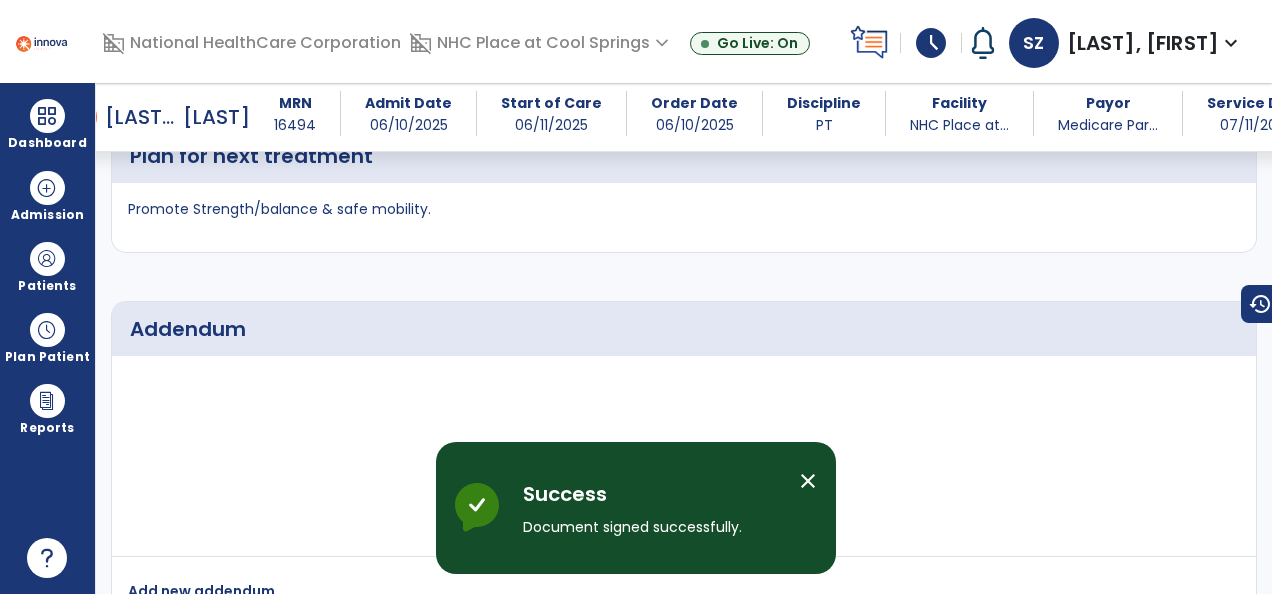 scroll, scrollTop: 4322, scrollLeft: 0, axis: vertical 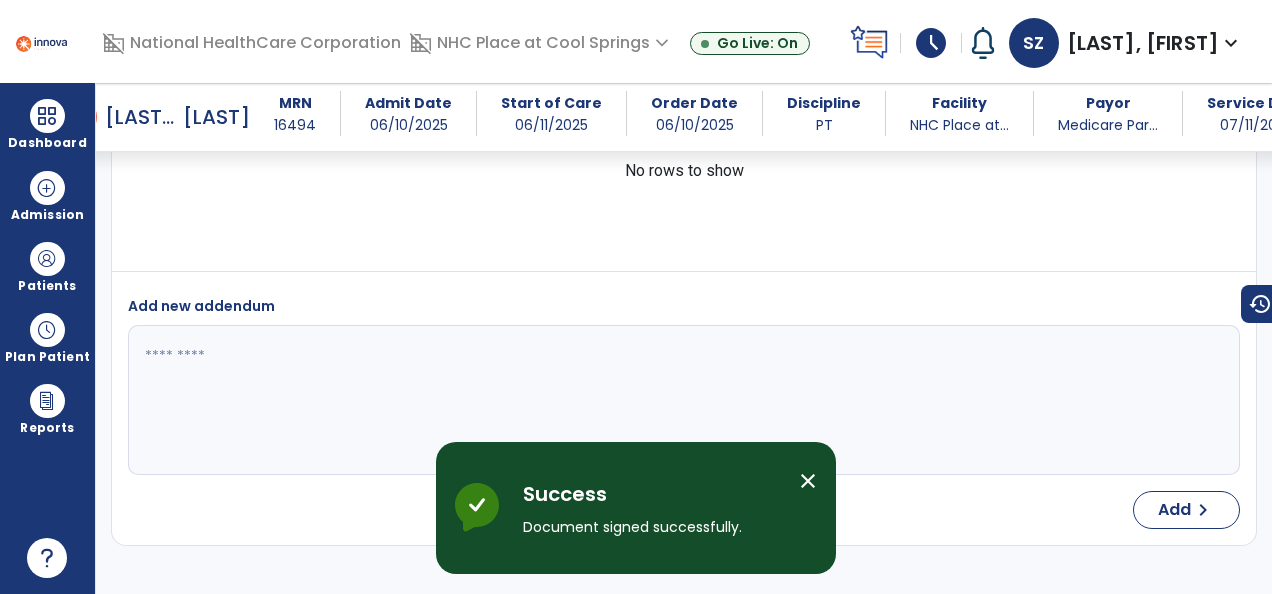 click at bounding box center (47, 116) 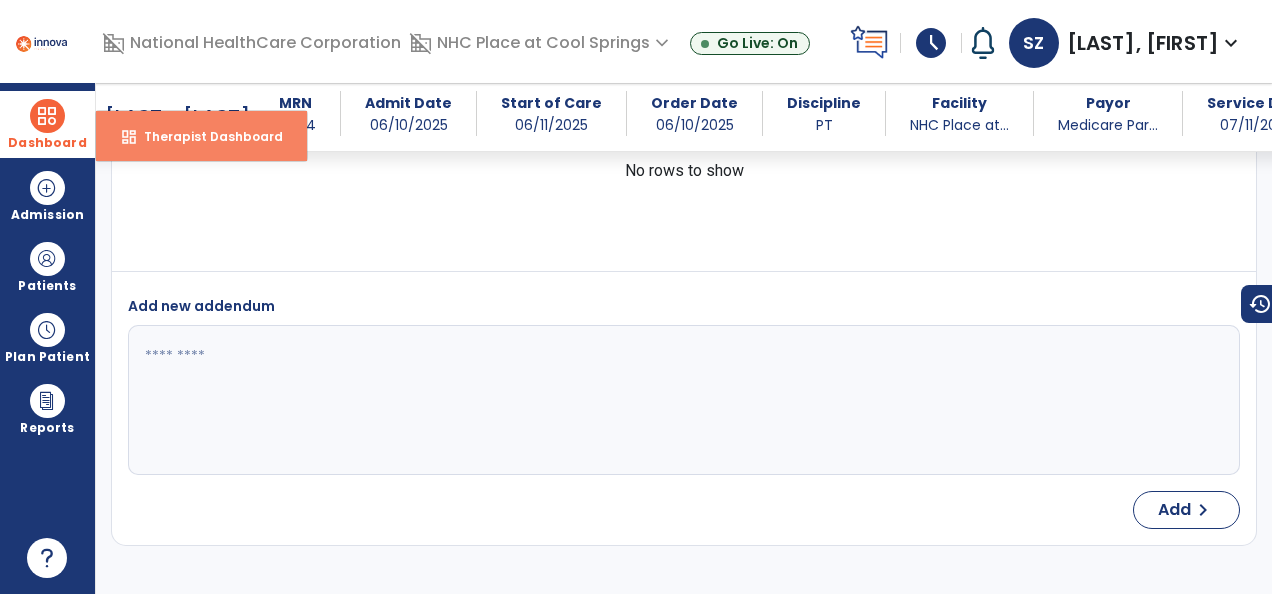 click on "dashboard  Therapist Dashboard" at bounding box center (201, 136) 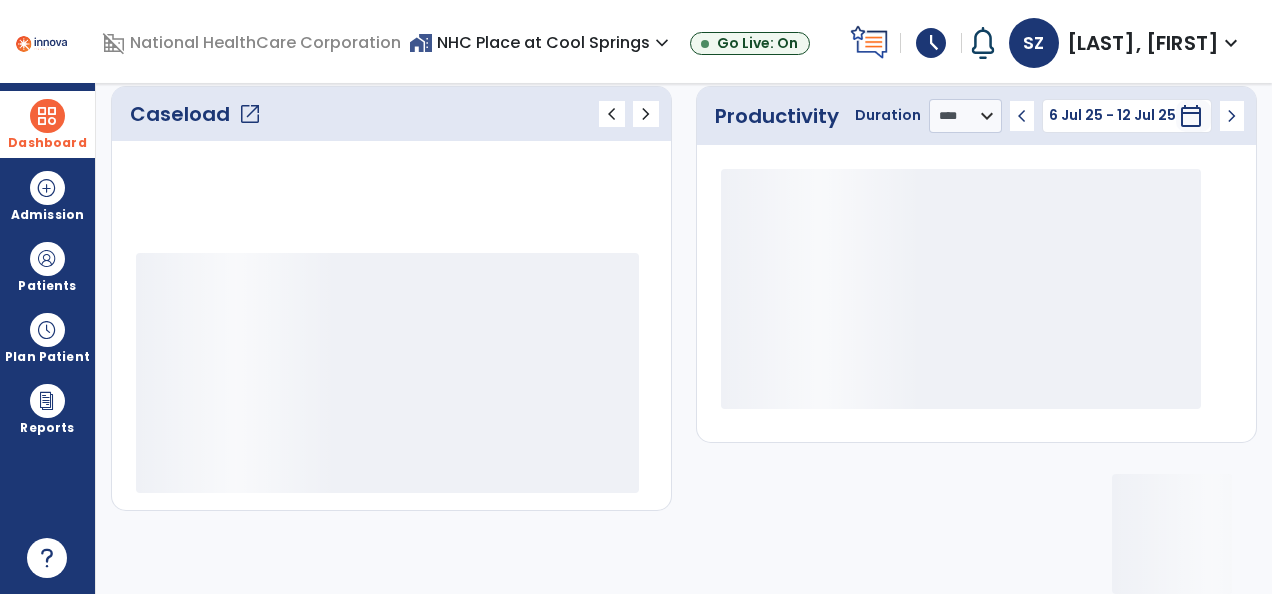 scroll, scrollTop: 306, scrollLeft: 0, axis: vertical 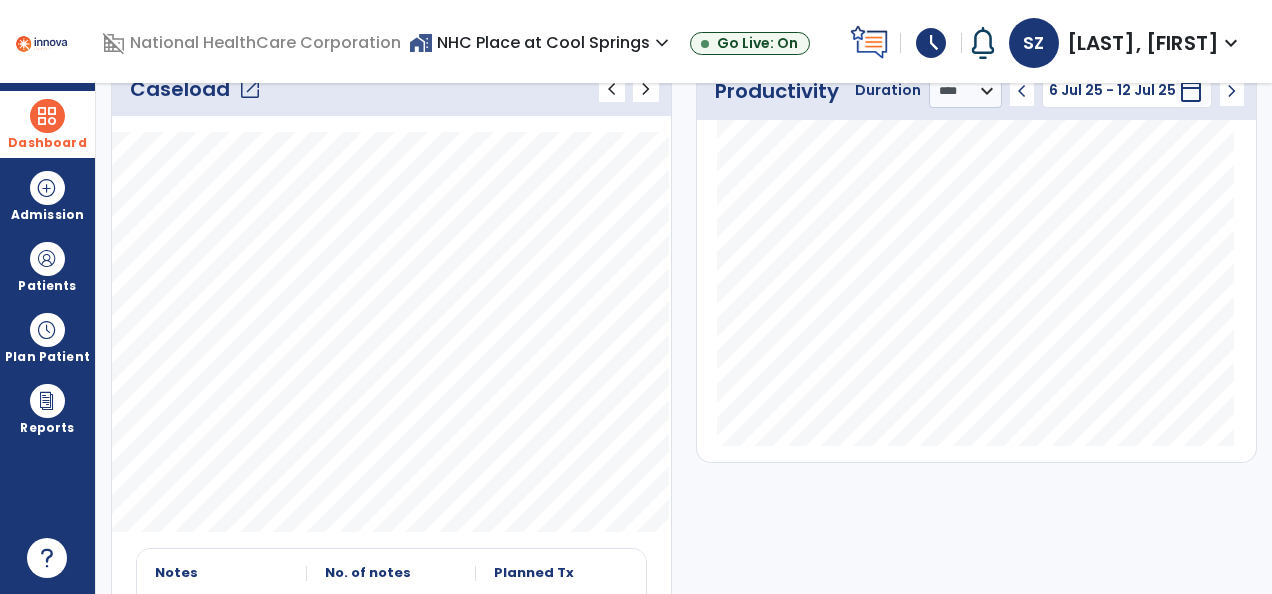 click on "Caseload   open_in_new" 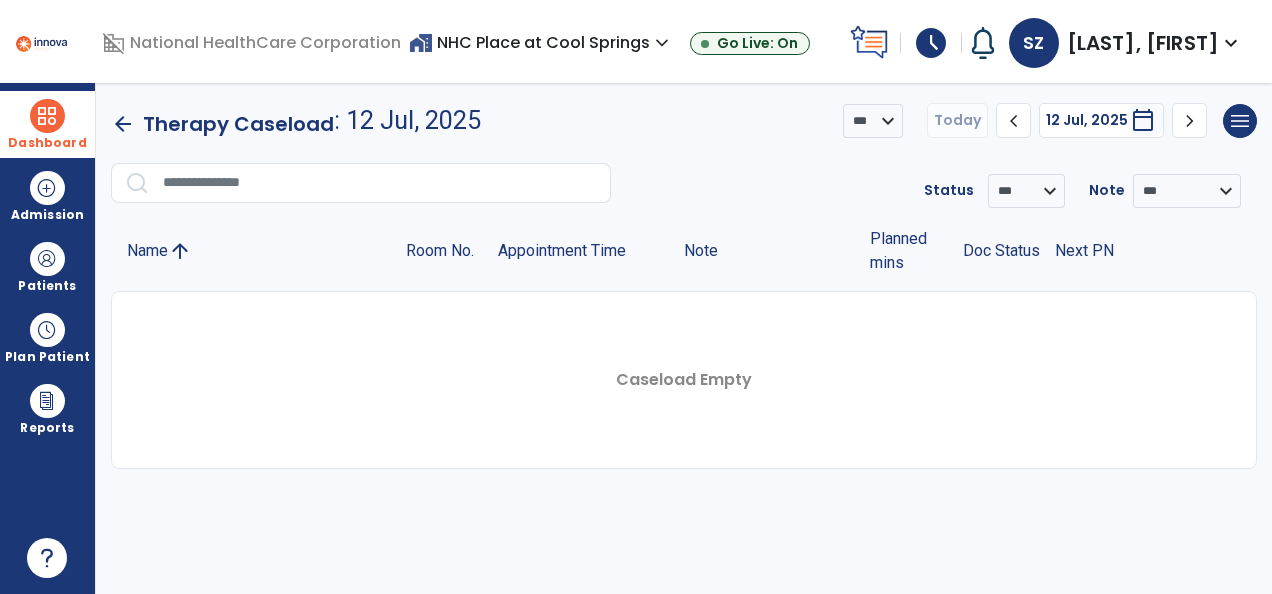 scroll, scrollTop: 0, scrollLeft: 0, axis: both 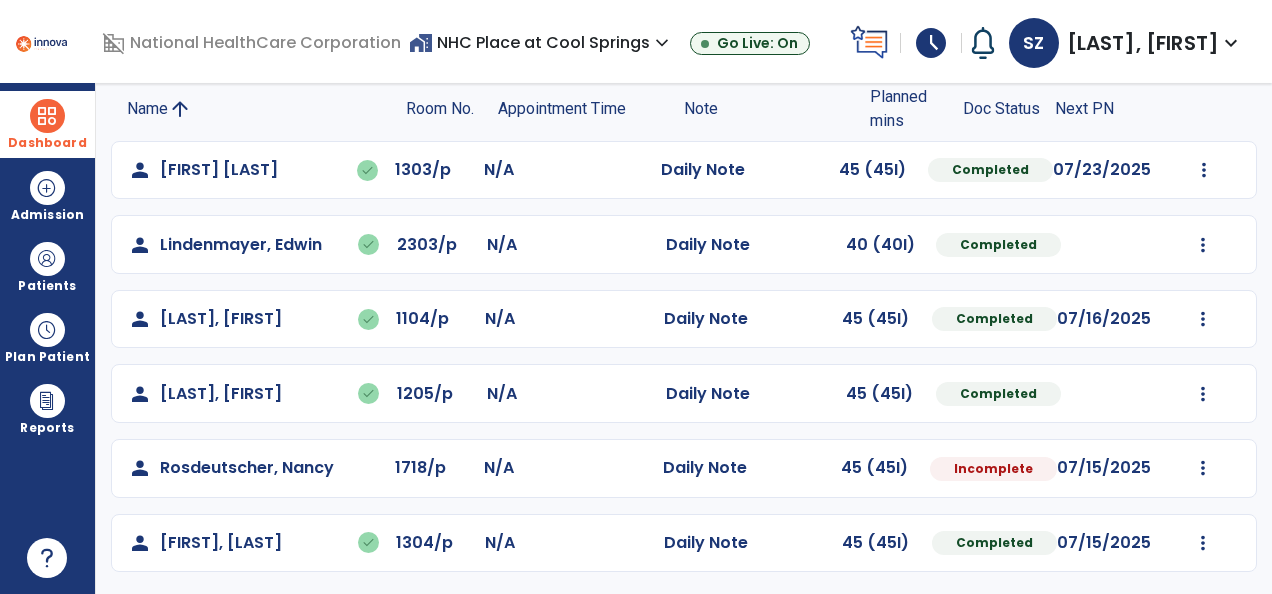 click on "Mark Visit As Complete   Reset Note   Open Document   G + C Mins" 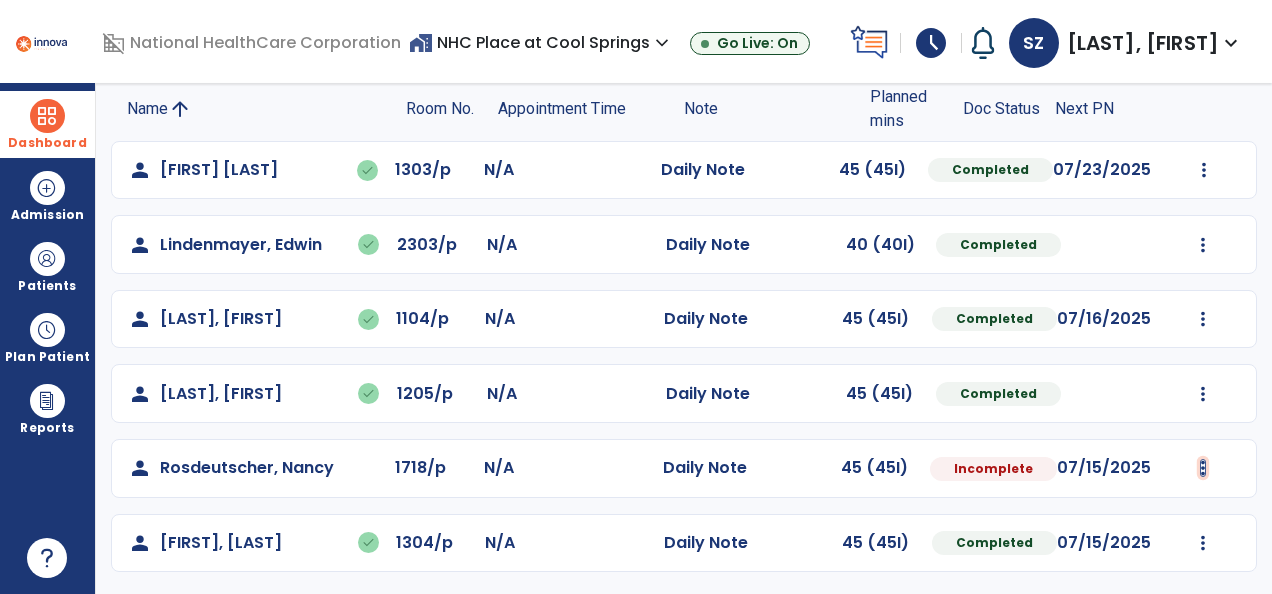 click at bounding box center [1204, 170] 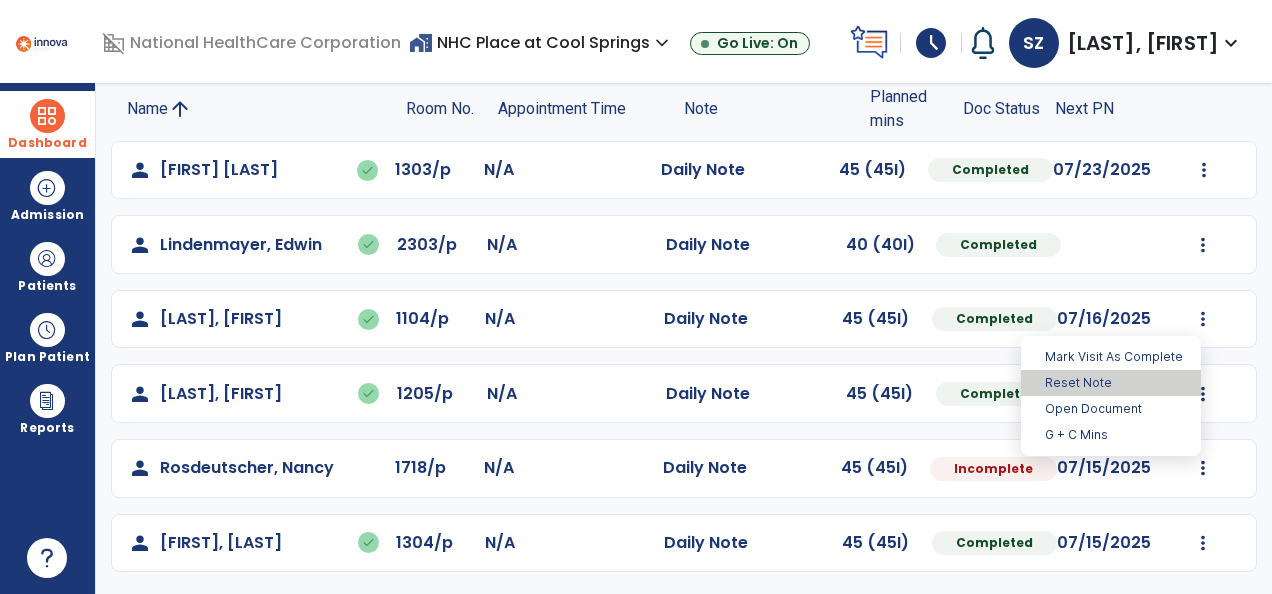 click on "Reset Note" at bounding box center (1111, 383) 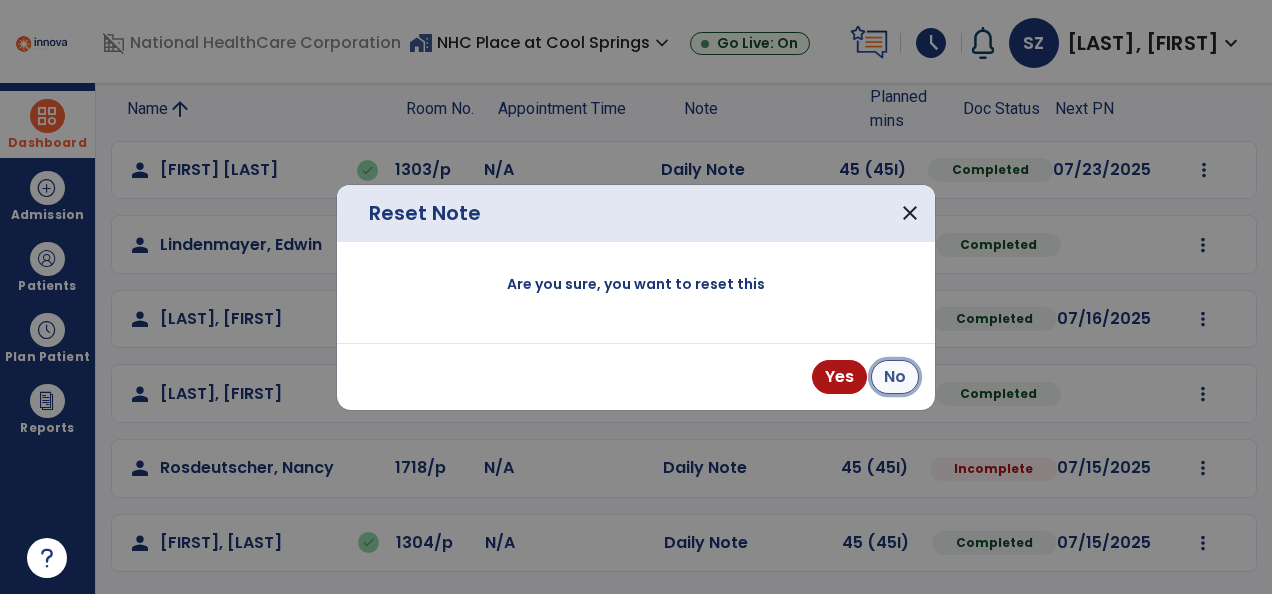 click on "No" at bounding box center [895, 377] 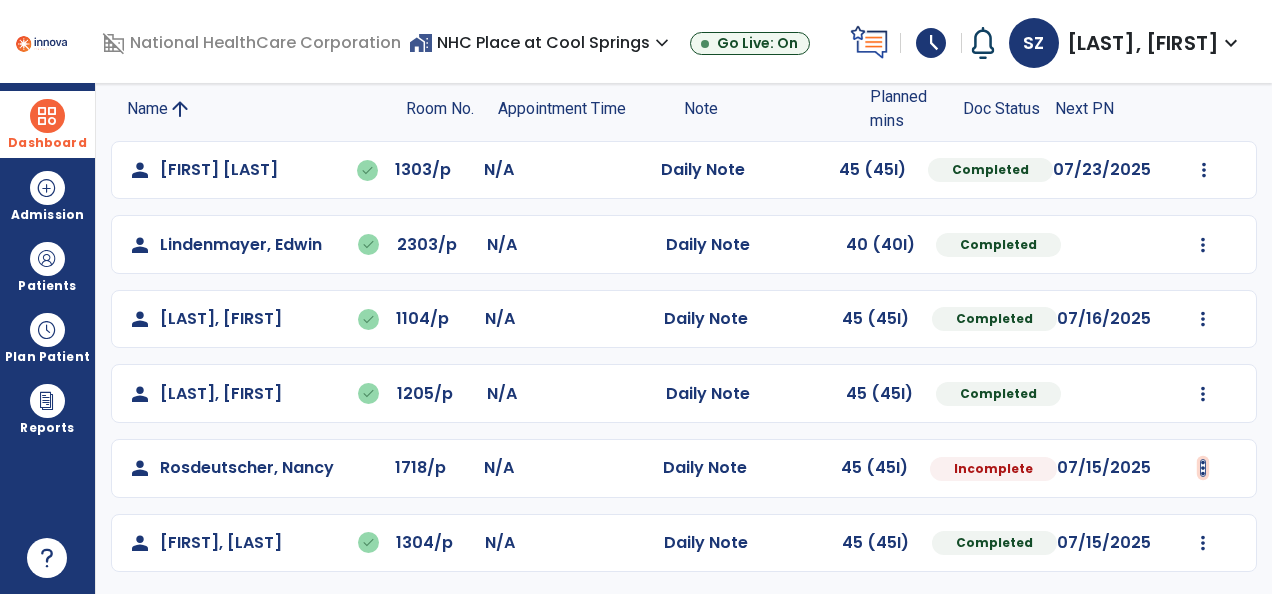 click at bounding box center [1203, 468] 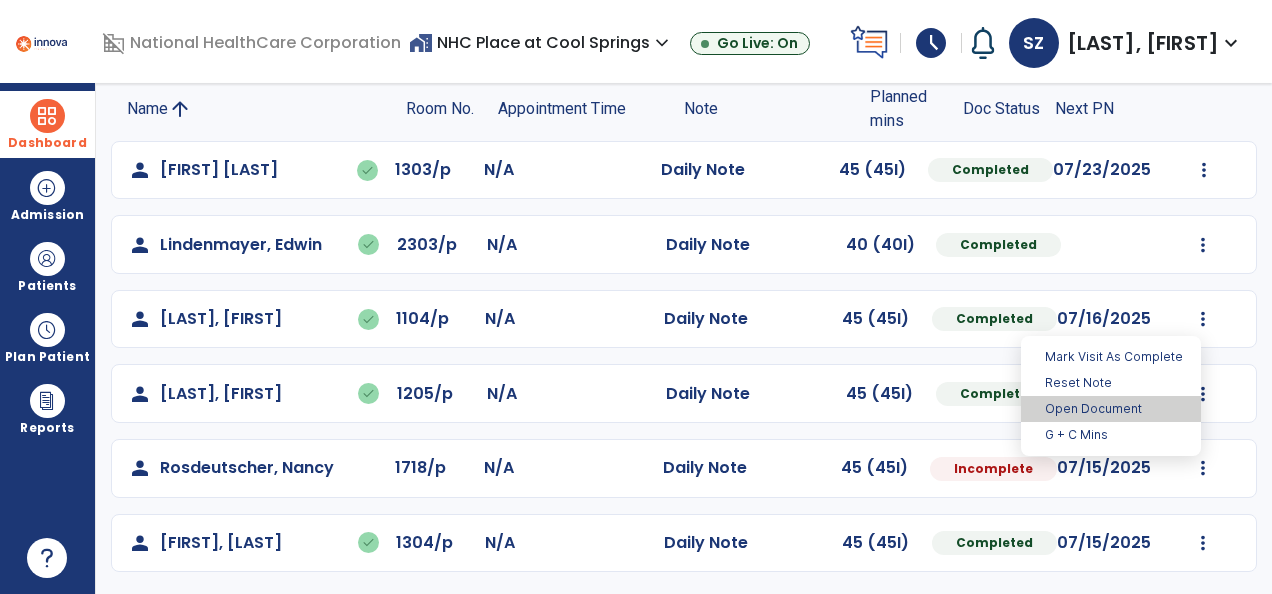 click on "Open Document" at bounding box center [1111, 409] 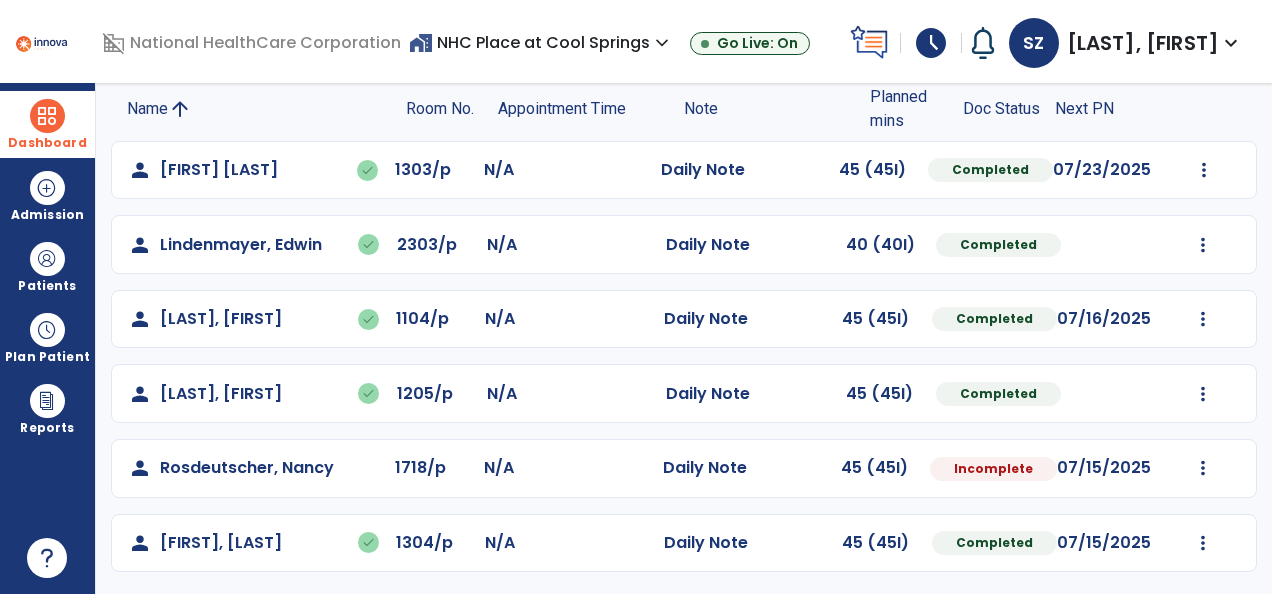 select on "*" 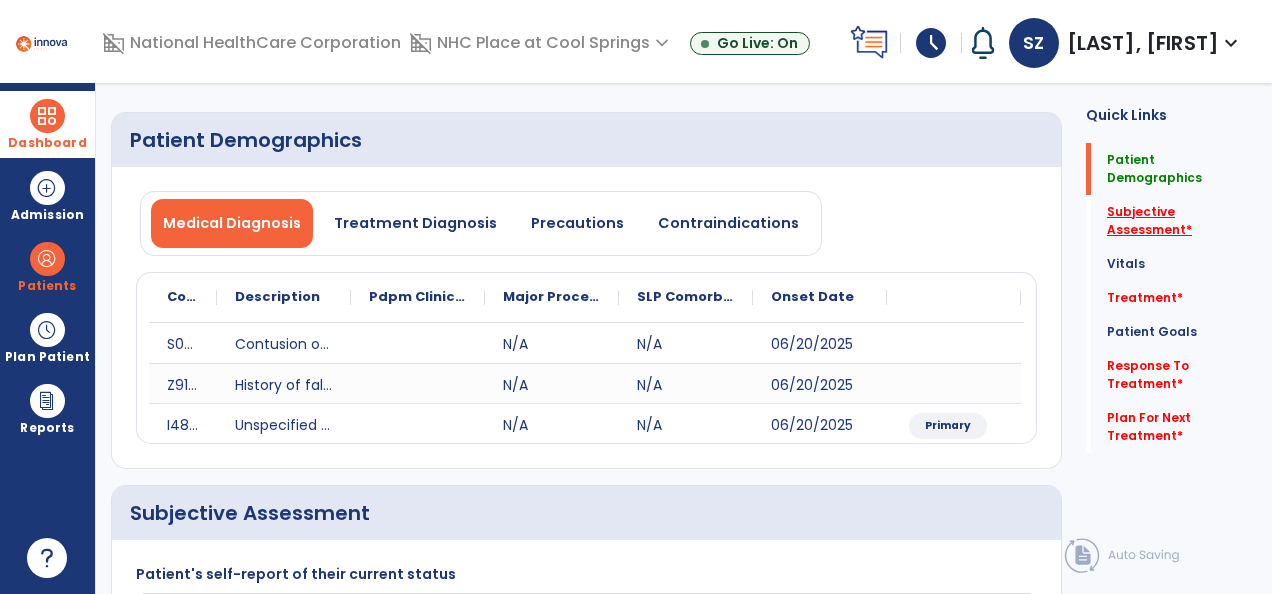 click on "Subjective Assessment   *" 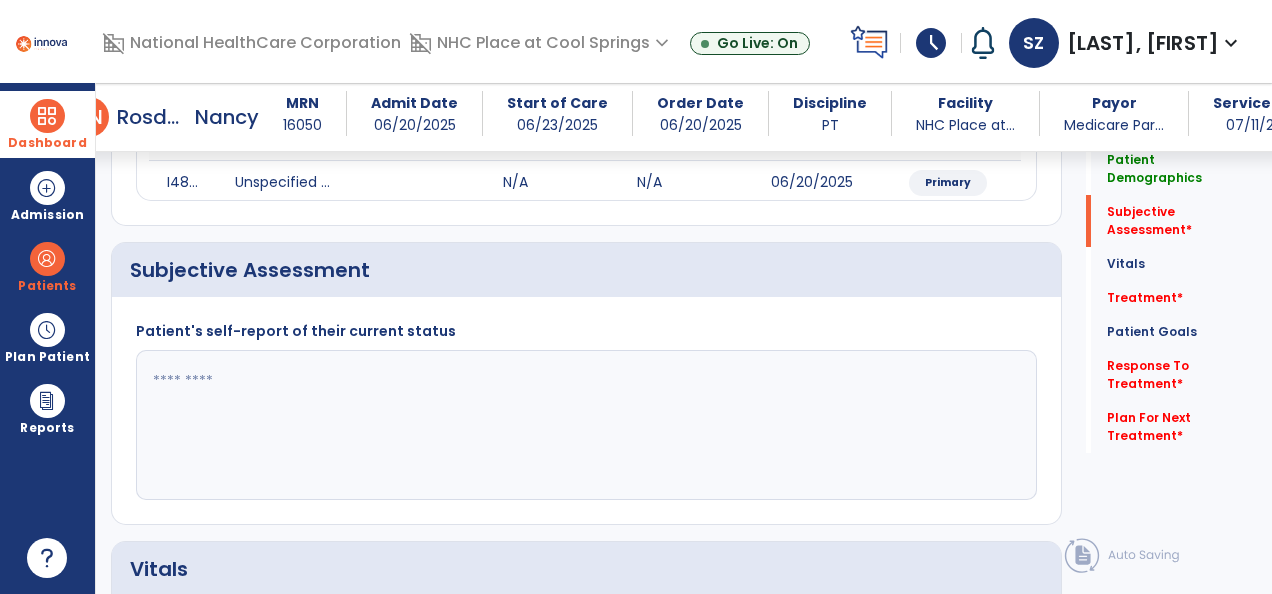 scroll, scrollTop: 428, scrollLeft: 0, axis: vertical 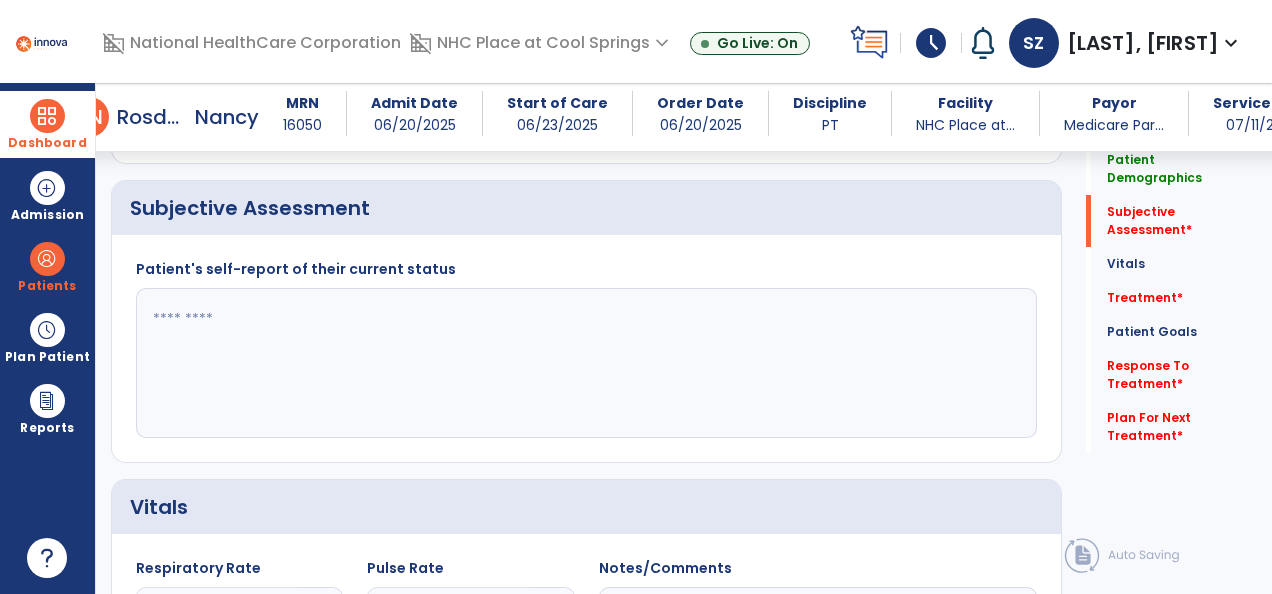 click 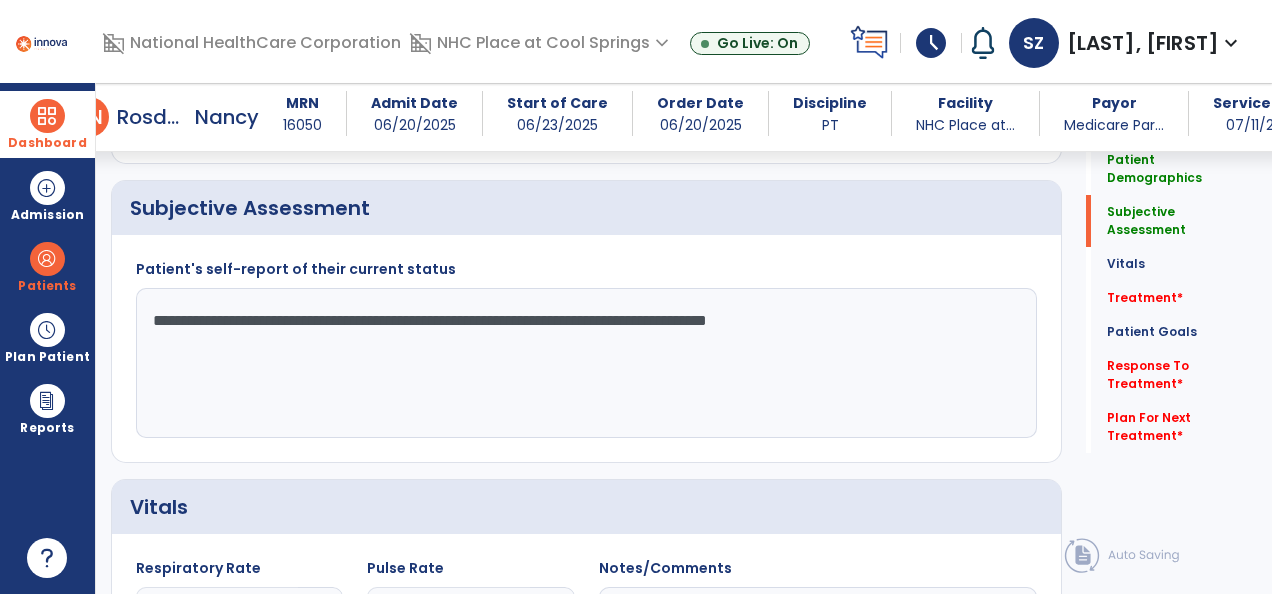 click on "**********" 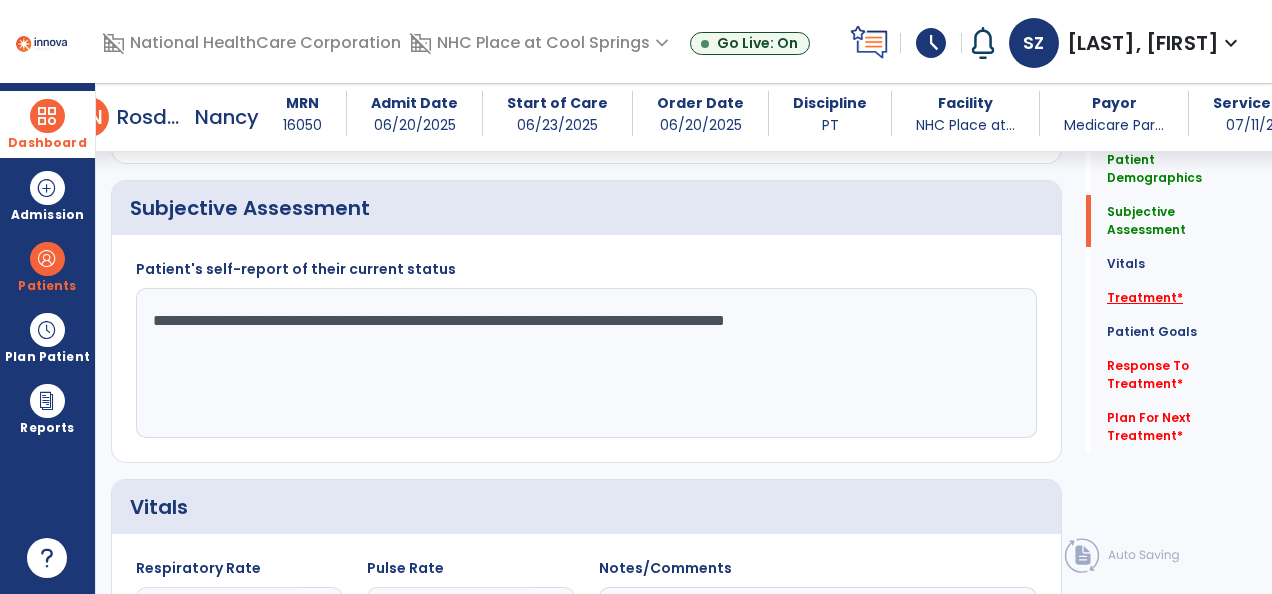 type on "**********" 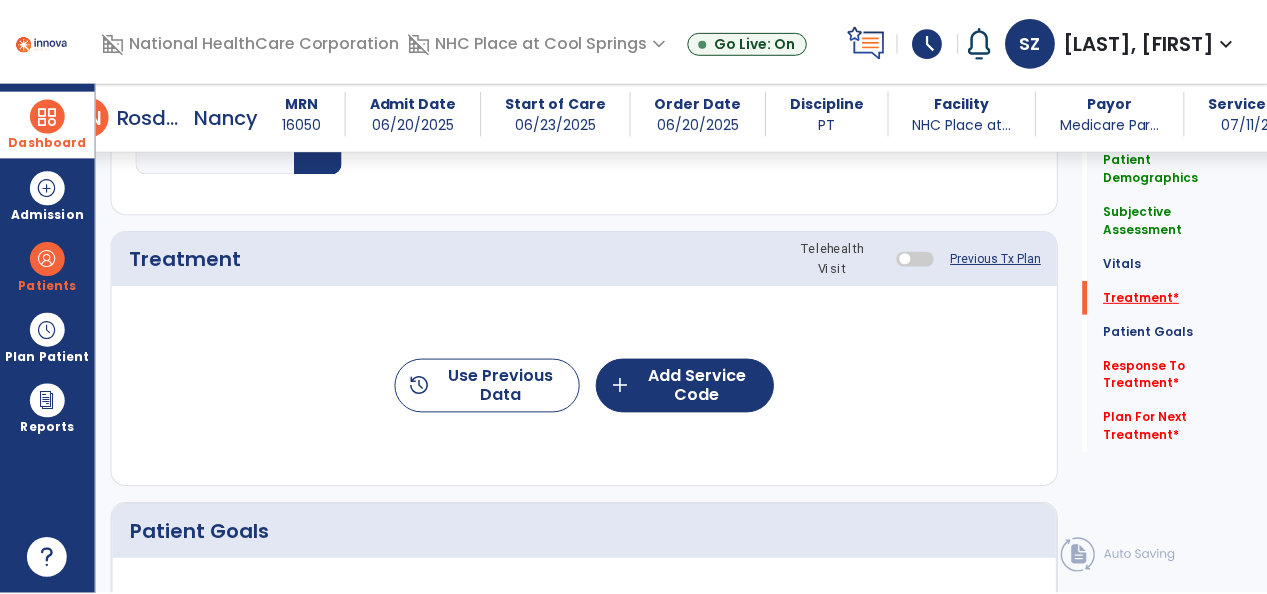 scroll, scrollTop: 1116, scrollLeft: 0, axis: vertical 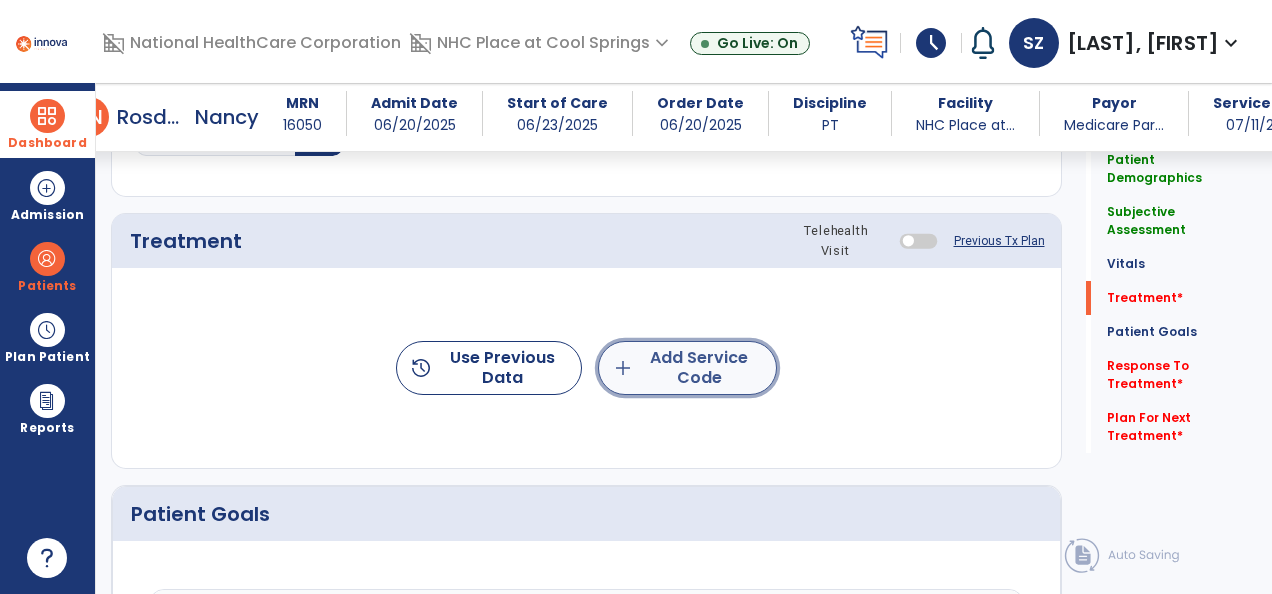click on "add  Add Service Code" 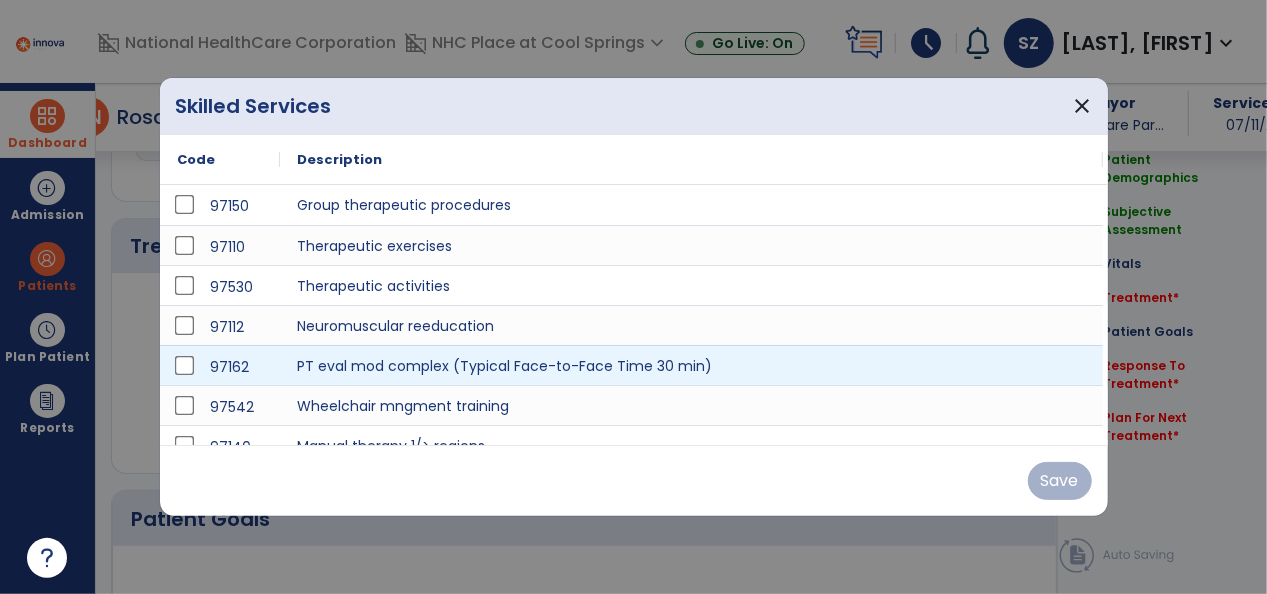 scroll, scrollTop: 1116, scrollLeft: 0, axis: vertical 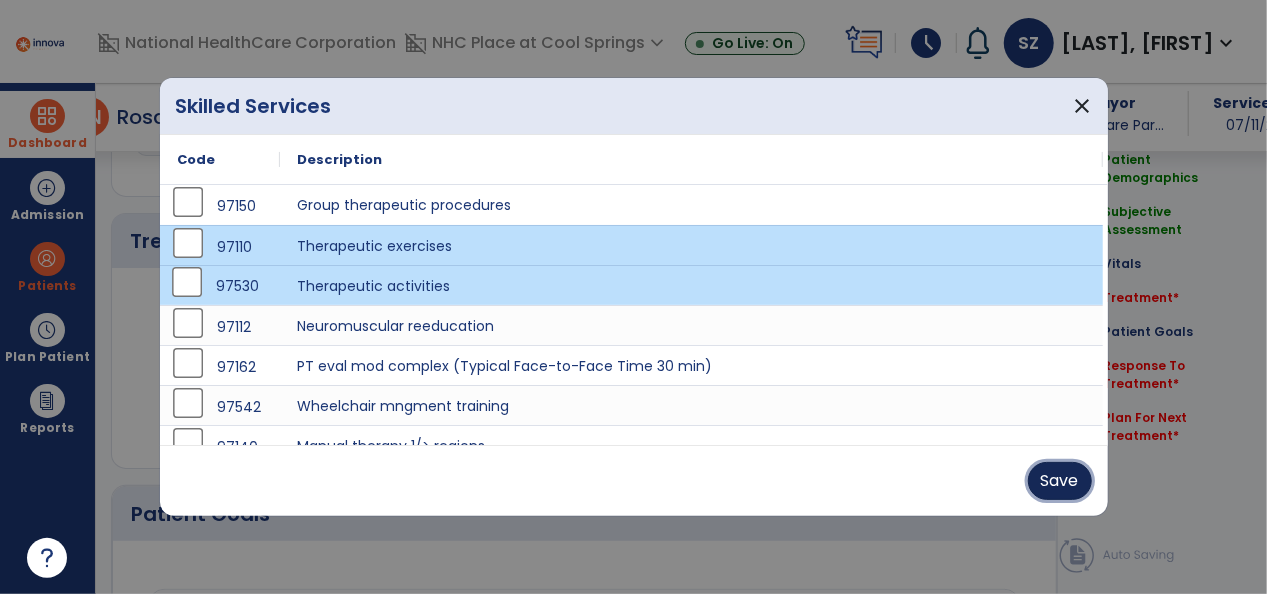 click on "Save" at bounding box center (1060, 481) 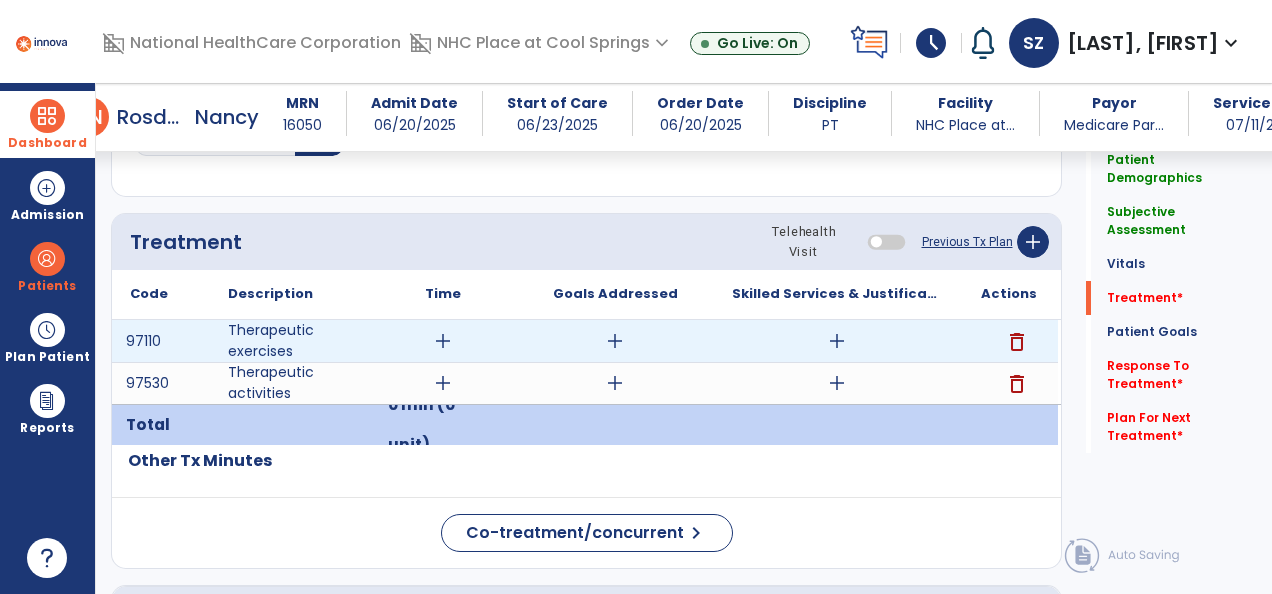 click on "add" at bounding box center (443, 341) 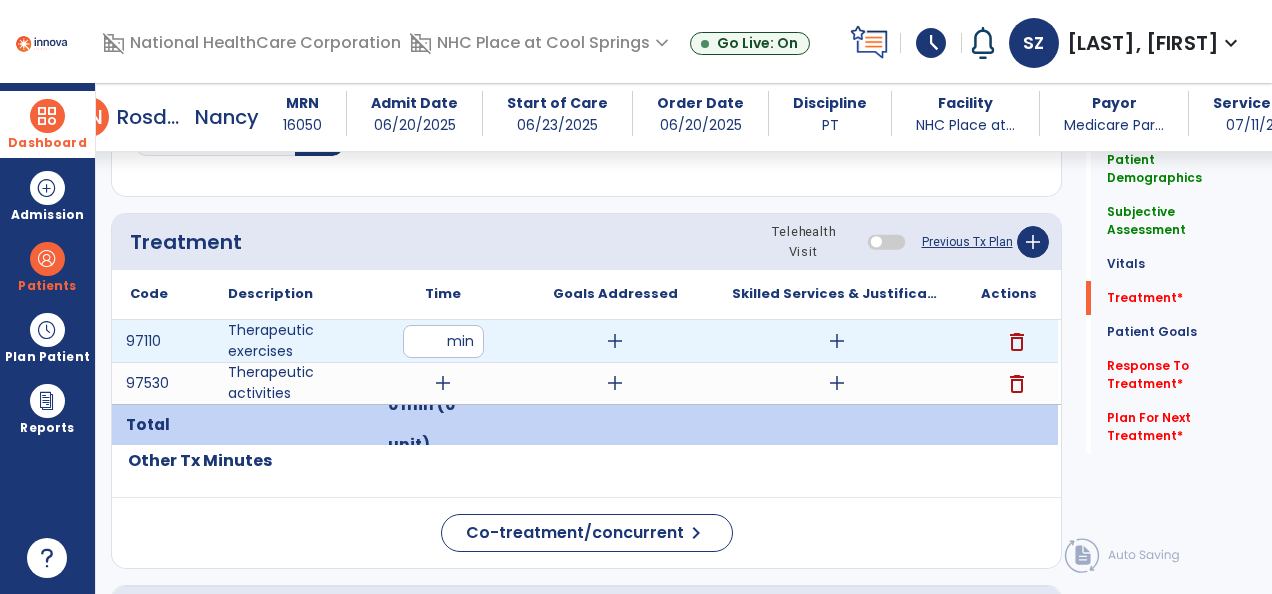 type on "**" 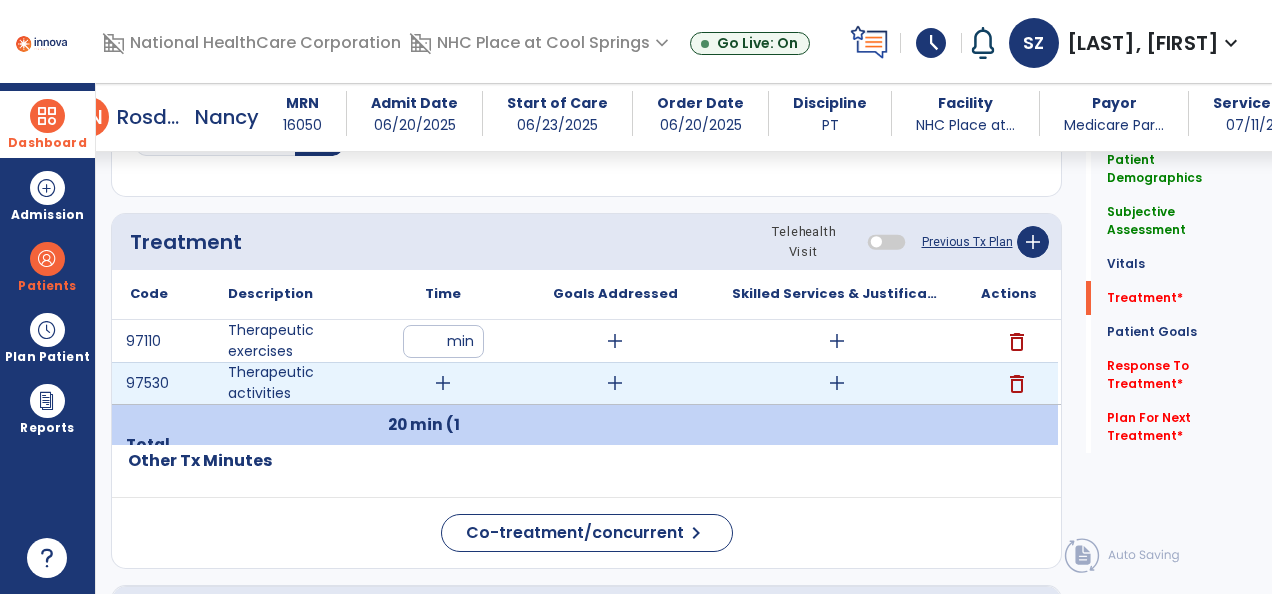 click on "add" at bounding box center (443, 383) 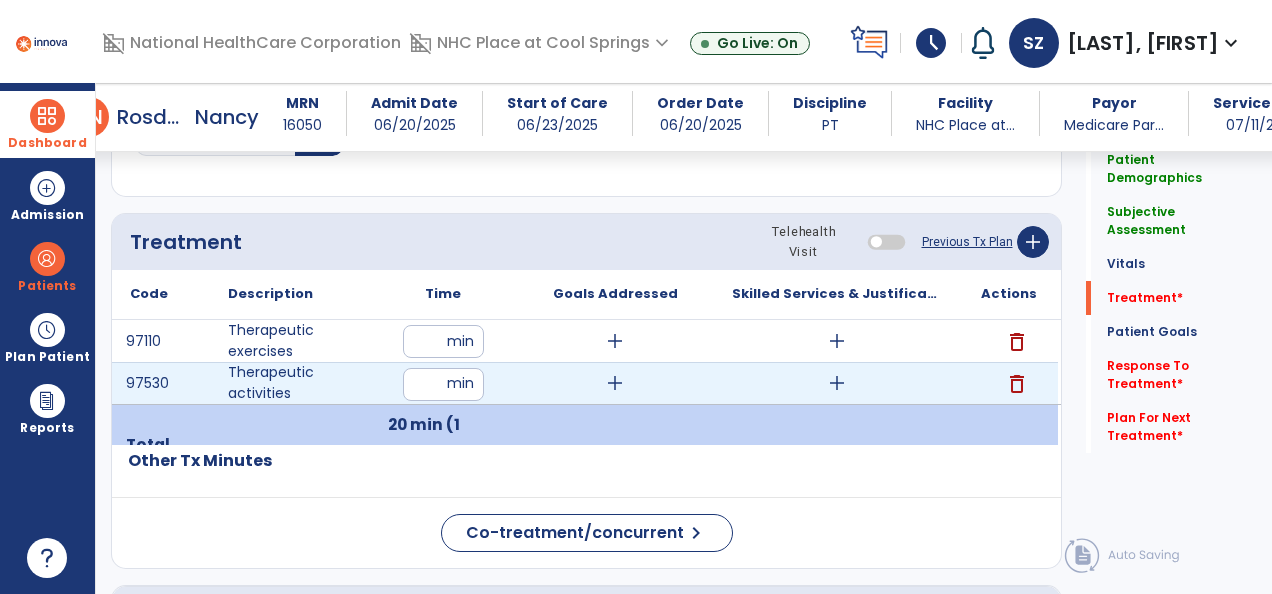 type on "**" 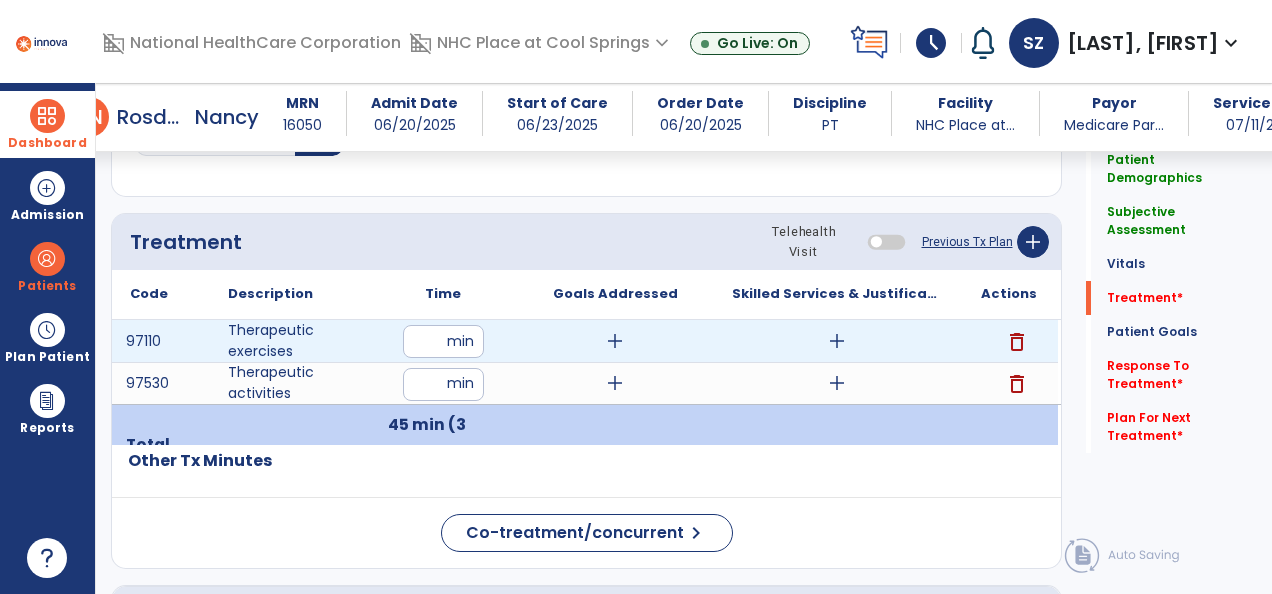 click on "add" at bounding box center [615, 341] 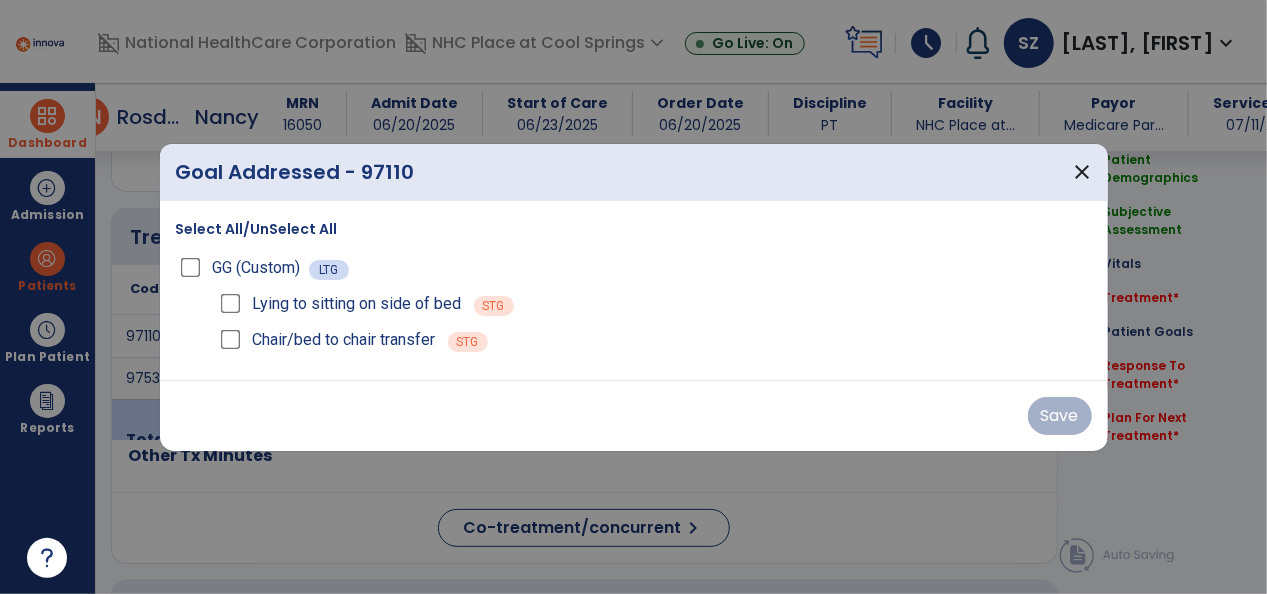 scroll, scrollTop: 1116, scrollLeft: 0, axis: vertical 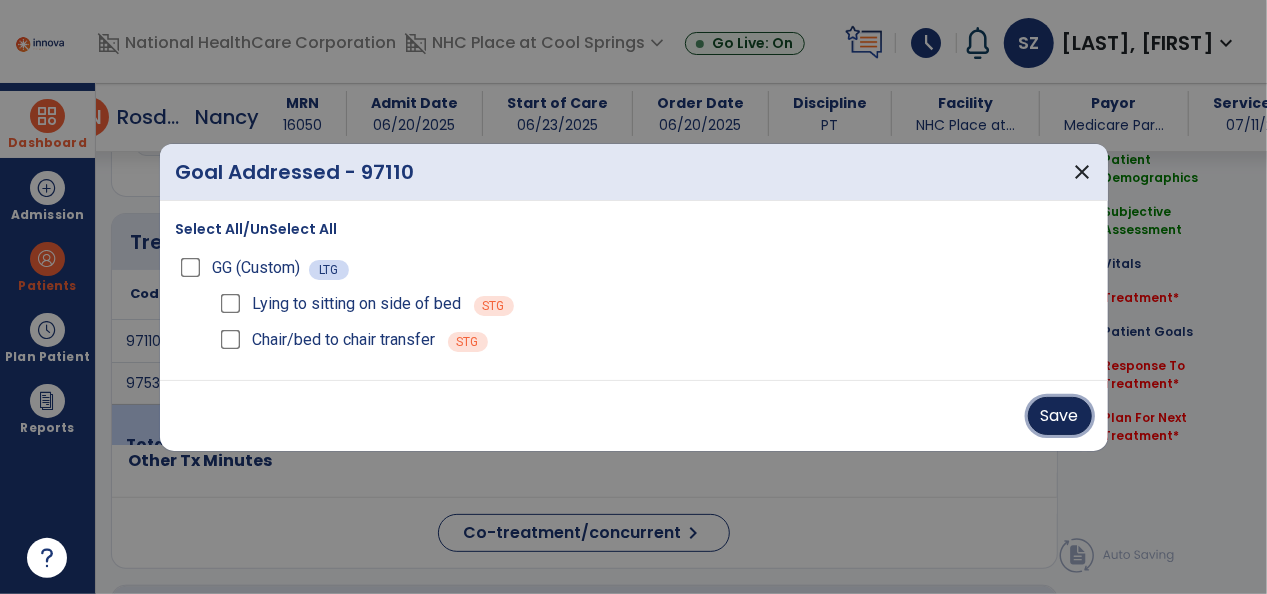 click on "Save" at bounding box center (1060, 416) 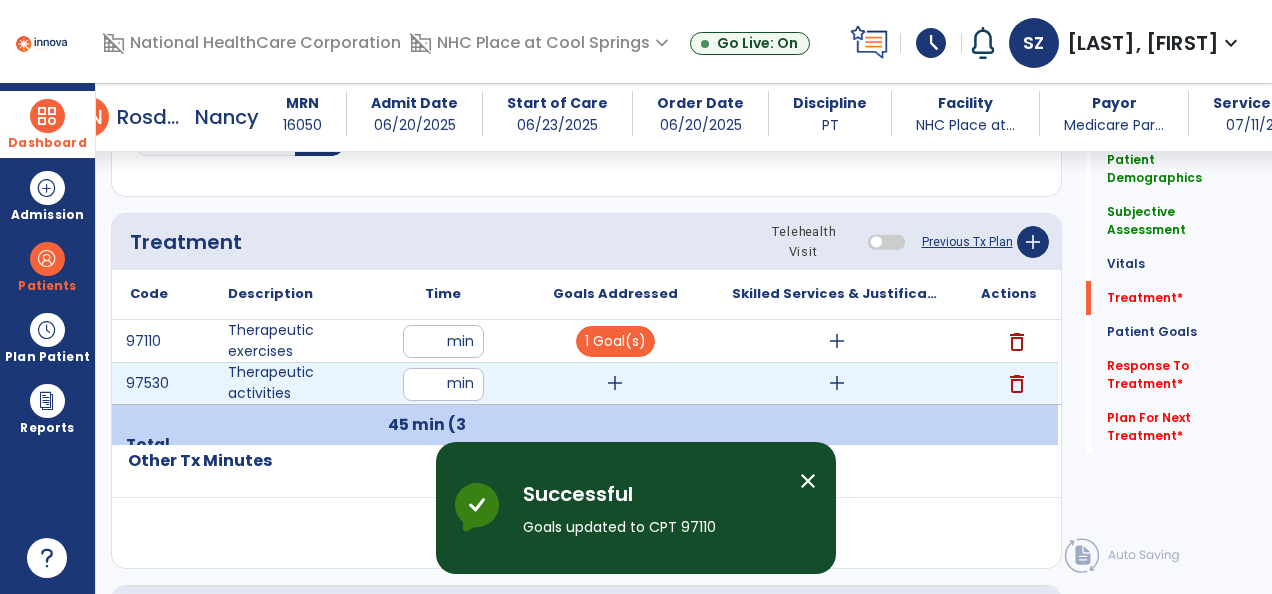 click on "add" at bounding box center [615, 383] 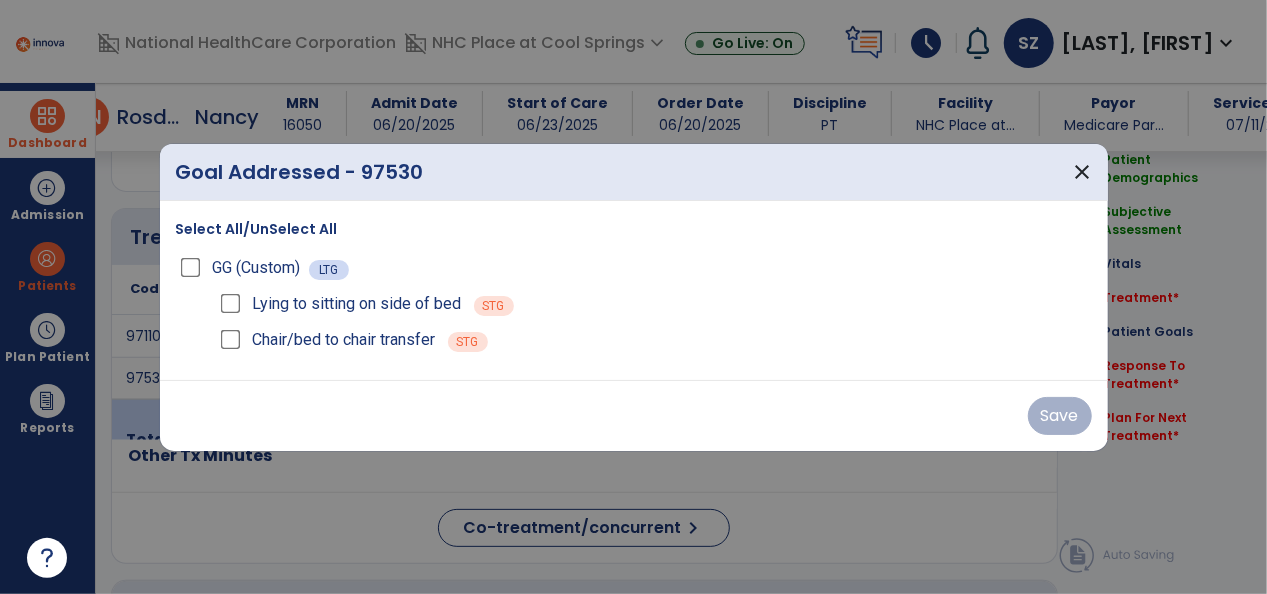 scroll, scrollTop: 1116, scrollLeft: 0, axis: vertical 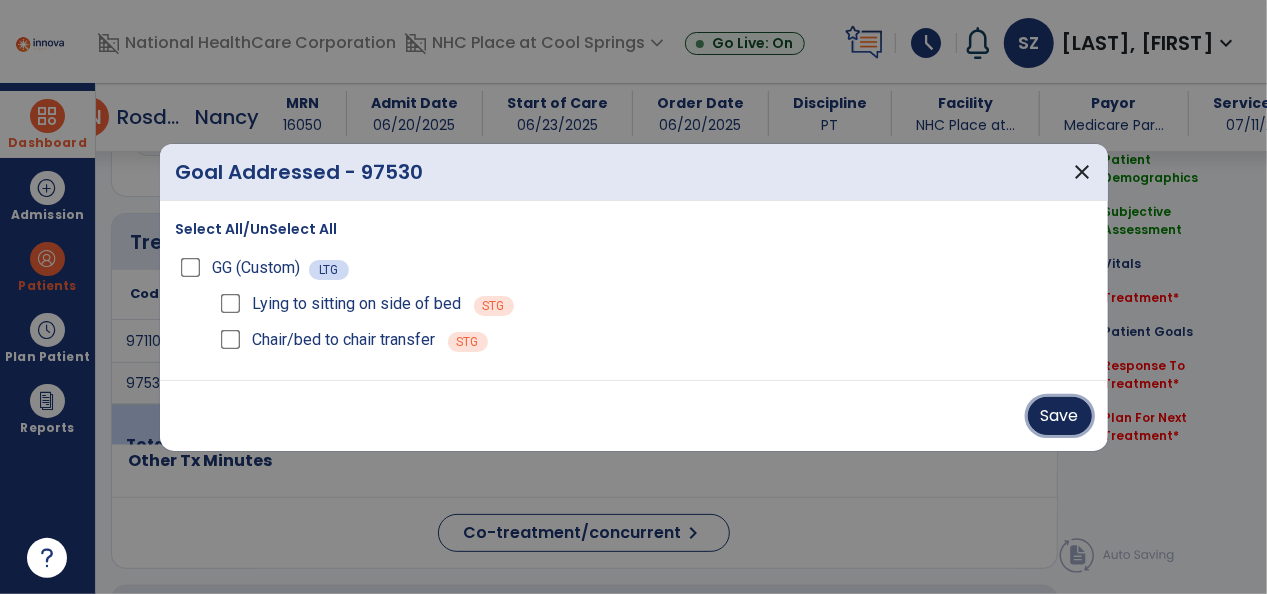click on "Save" at bounding box center [1060, 416] 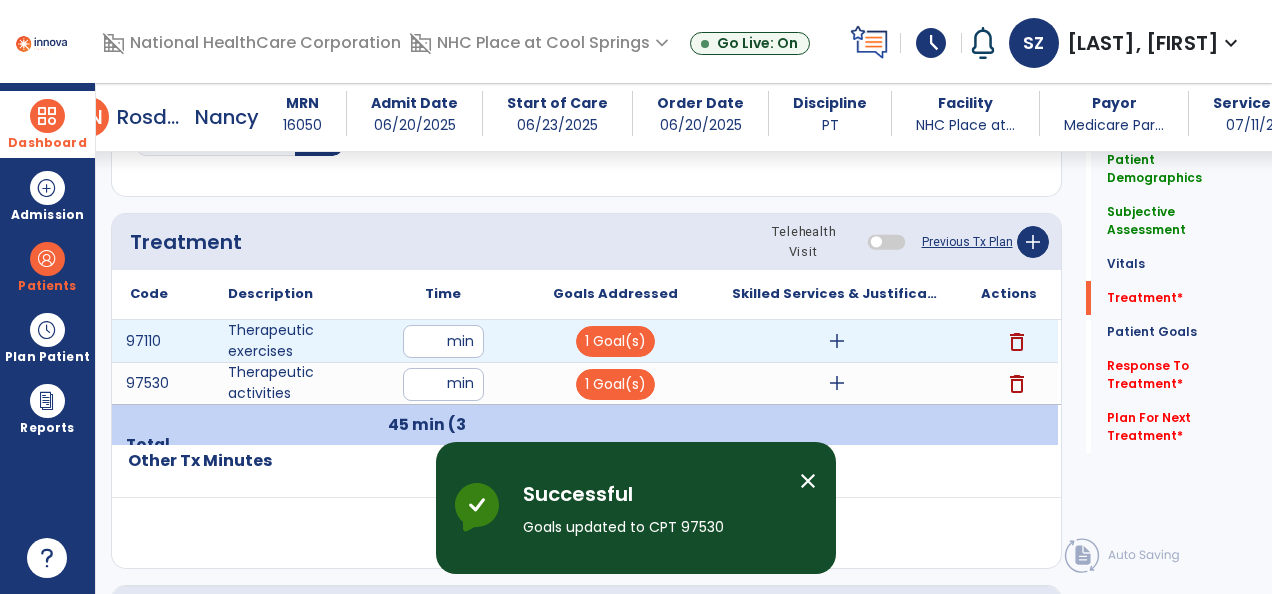 click on "add" at bounding box center [837, 341] 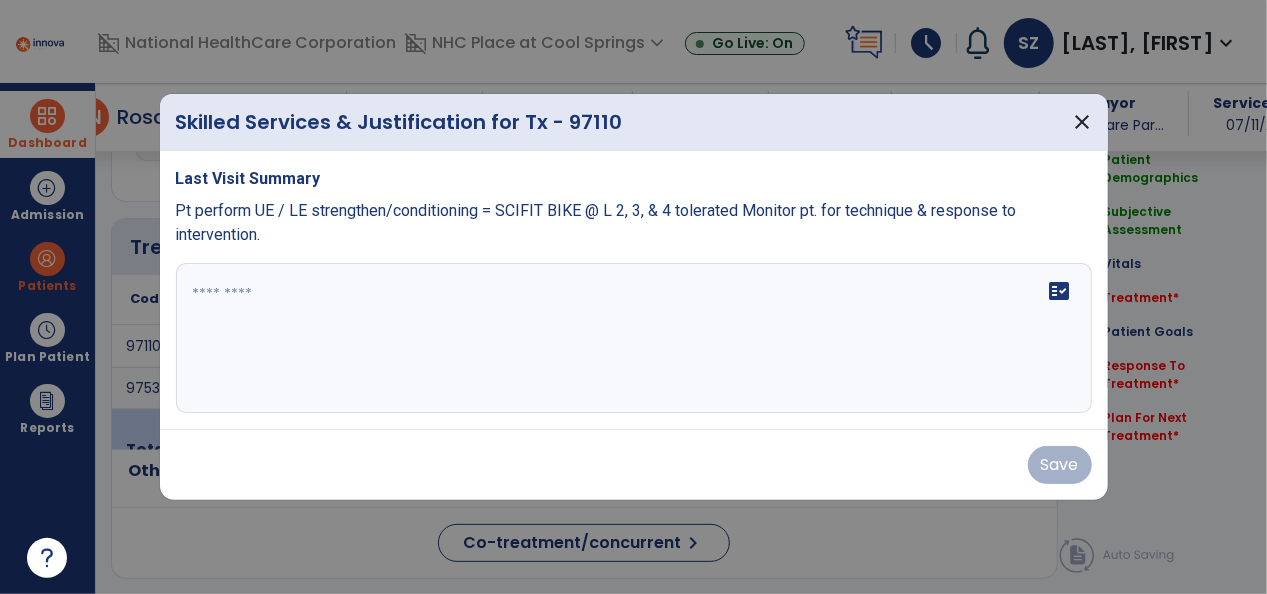 scroll, scrollTop: 1116, scrollLeft: 0, axis: vertical 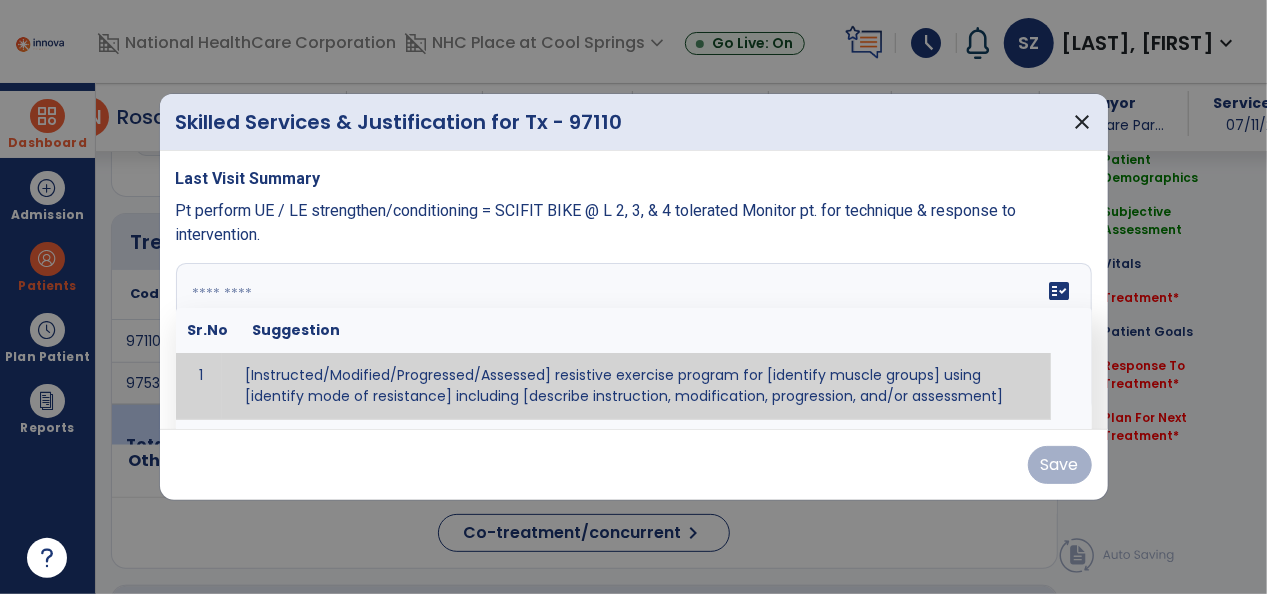 click at bounding box center (632, 338) 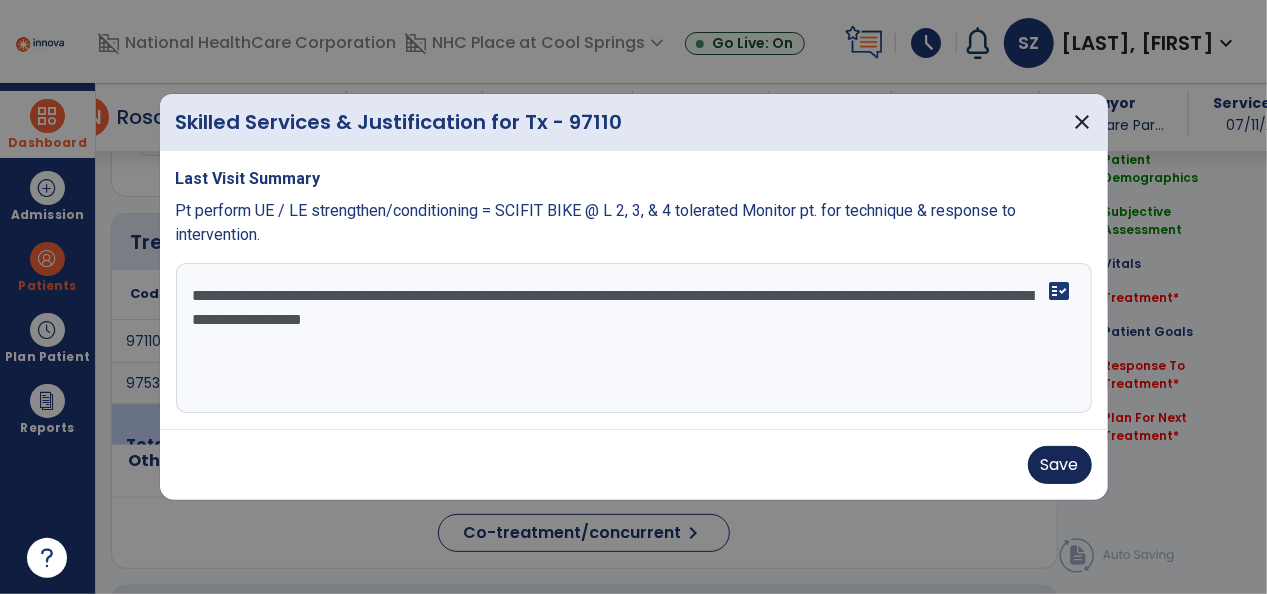 type on "**********" 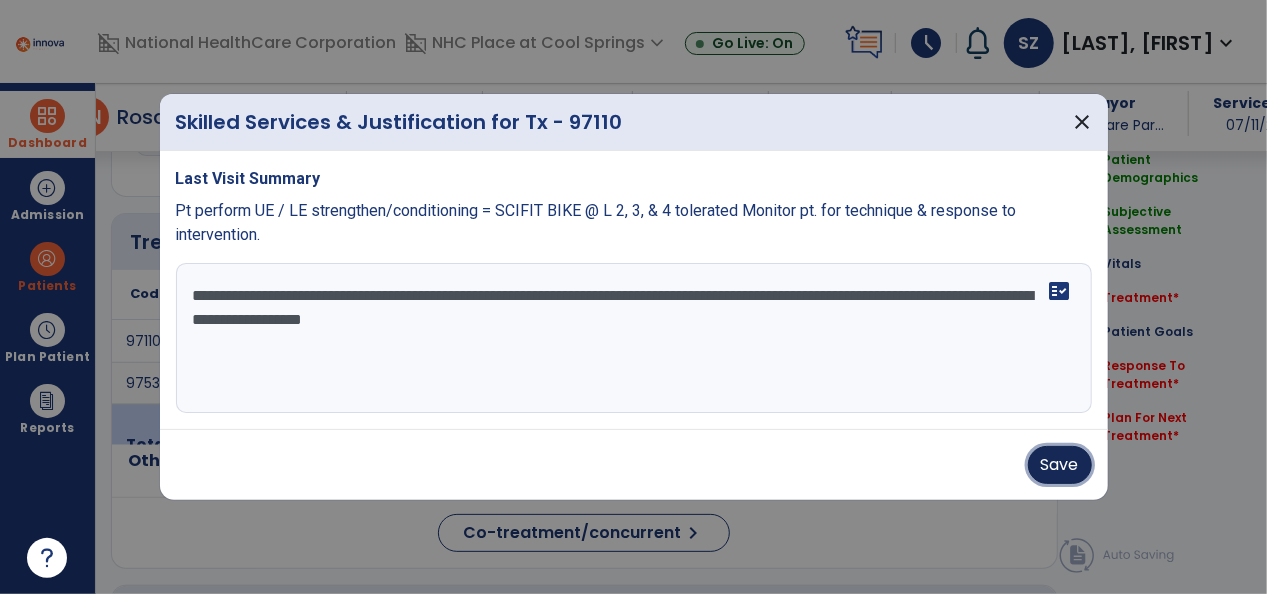 click on "Save" at bounding box center (1060, 465) 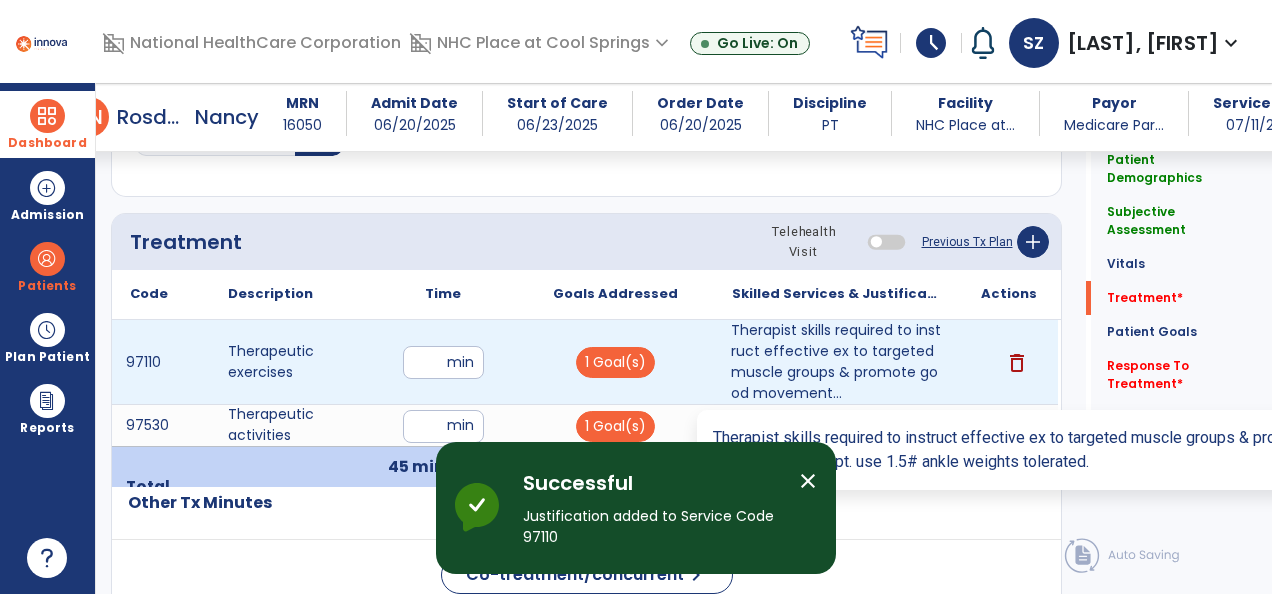 click on "Therapist skills required to instruct effective ex to targeted muscle groups & promote good movement..." at bounding box center [837, 362] 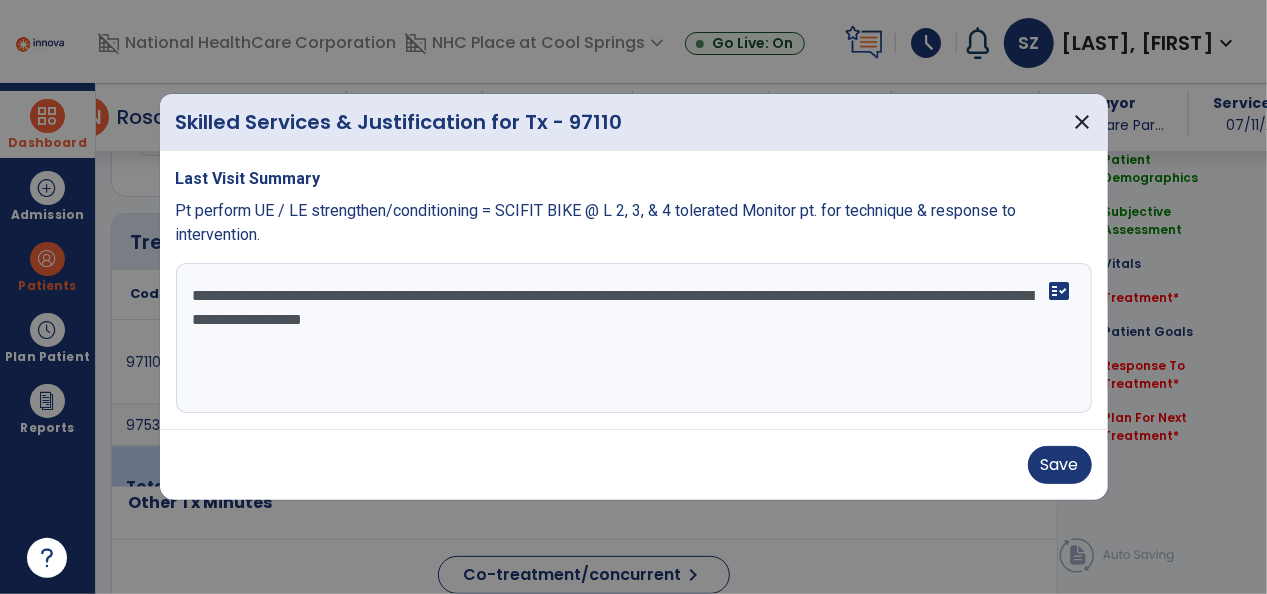 scroll, scrollTop: 1116, scrollLeft: 0, axis: vertical 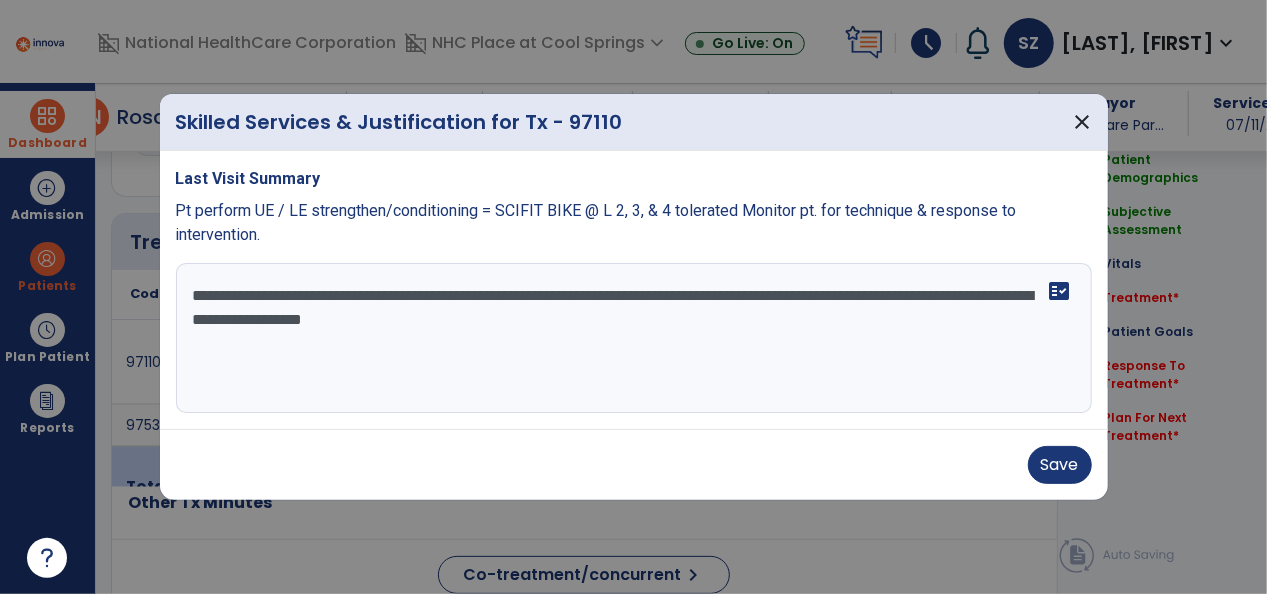 click on "**********" at bounding box center [634, 338] 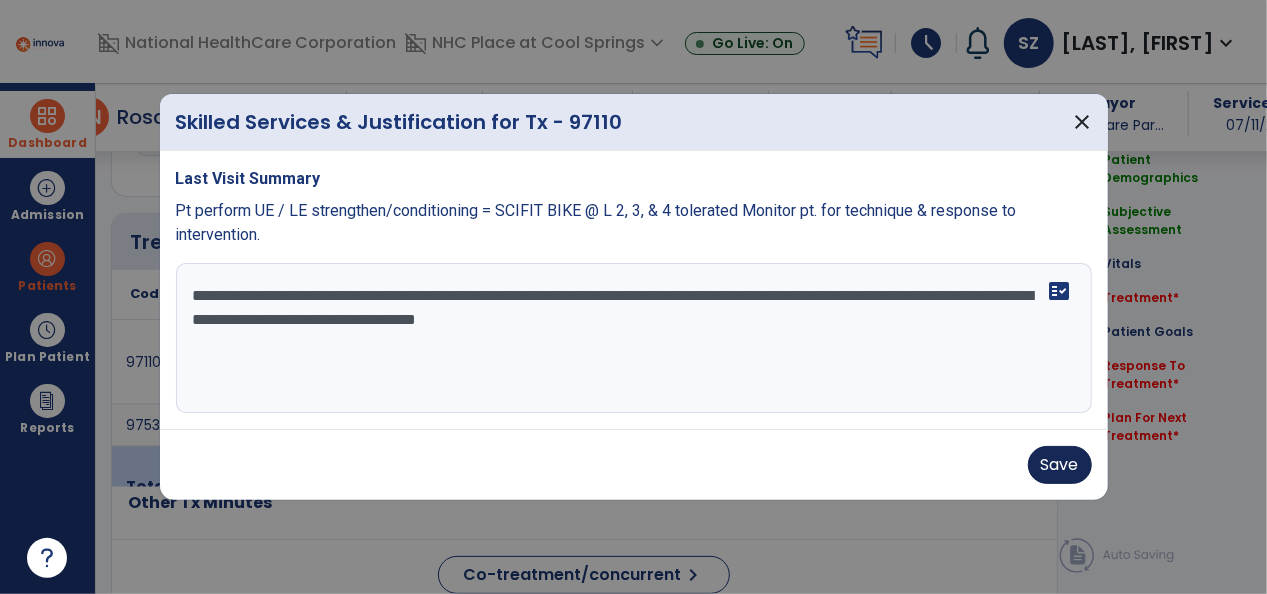 type on "**********" 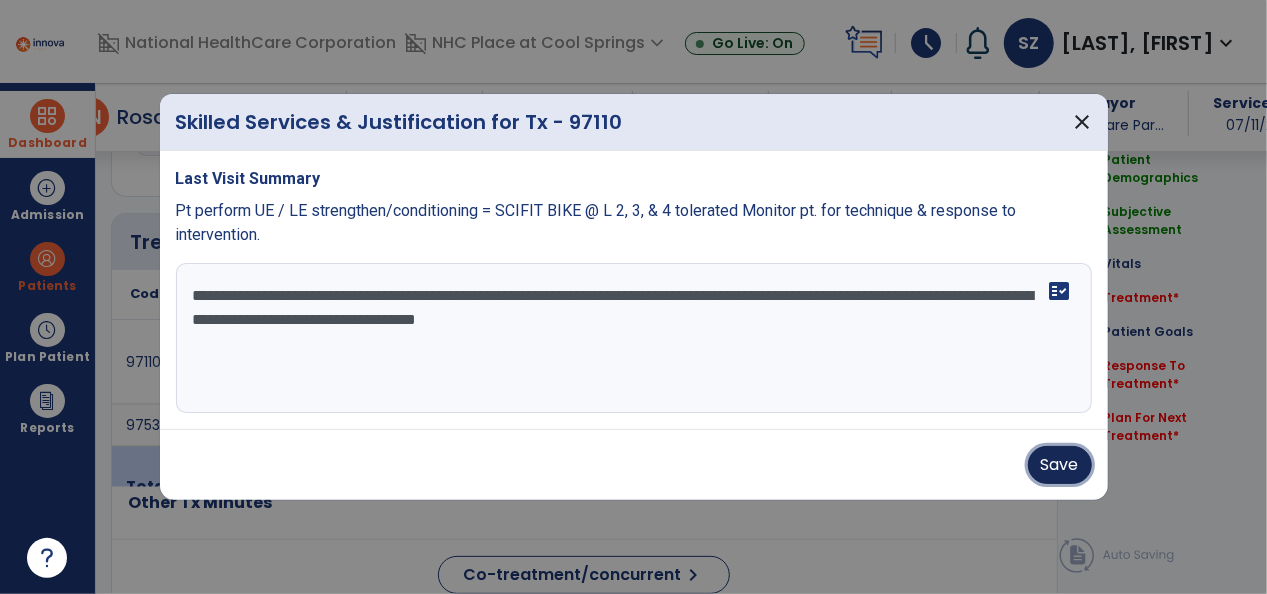 click on "Save" at bounding box center (1060, 465) 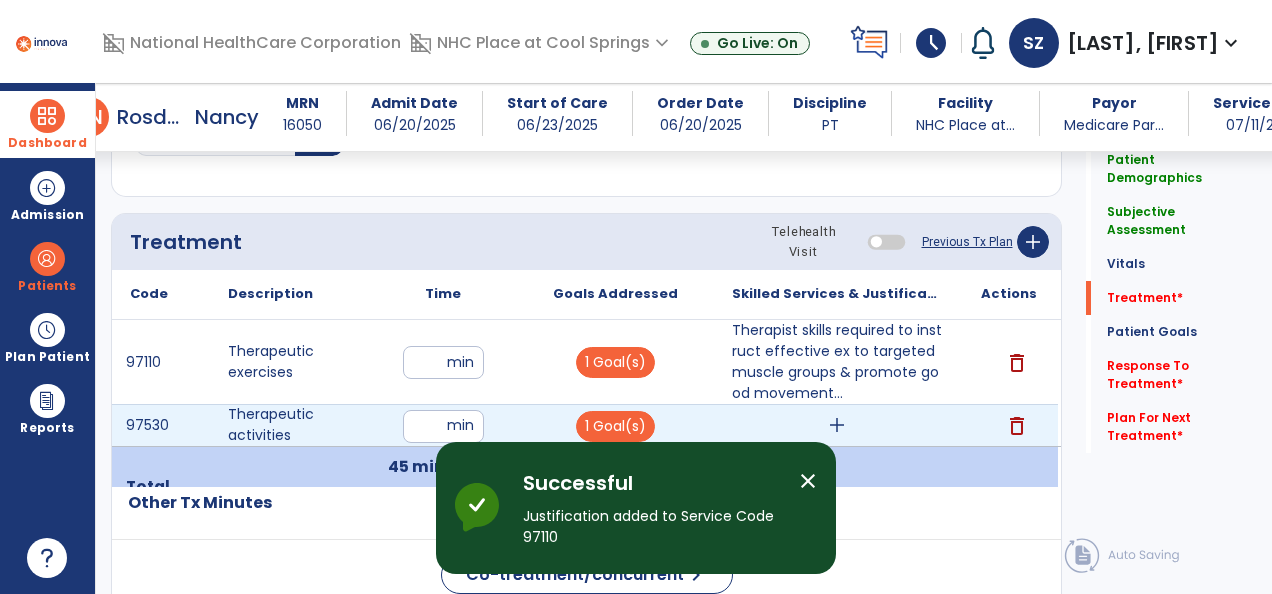 click on "add" at bounding box center (837, 425) 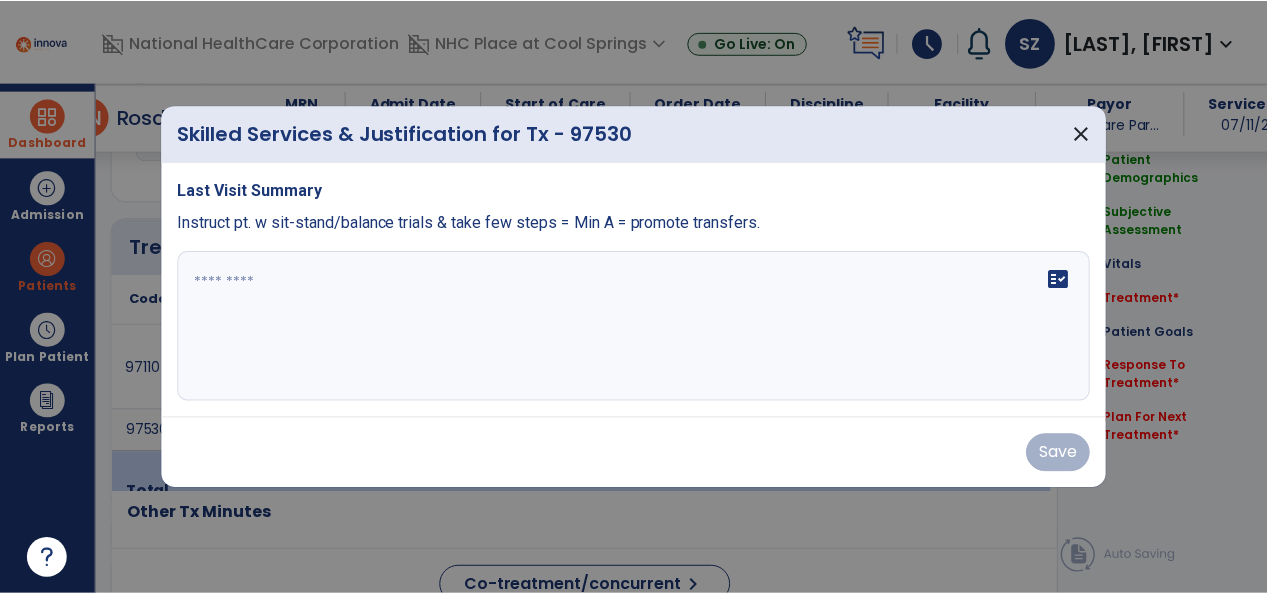 scroll, scrollTop: 1116, scrollLeft: 0, axis: vertical 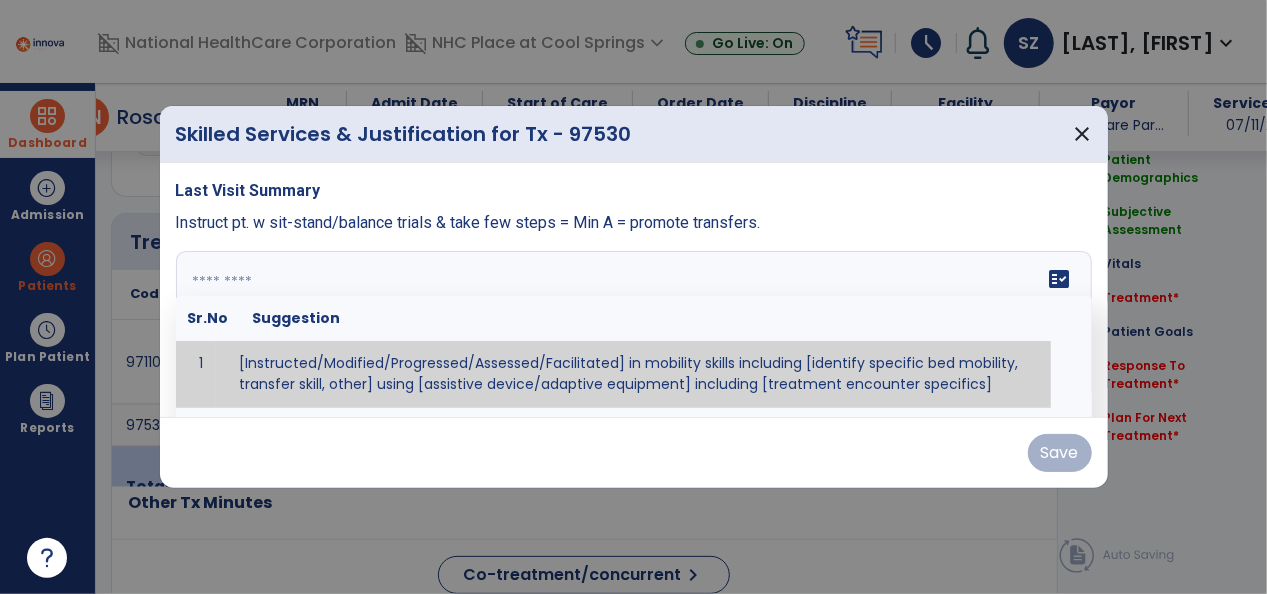 click at bounding box center (632, 326) 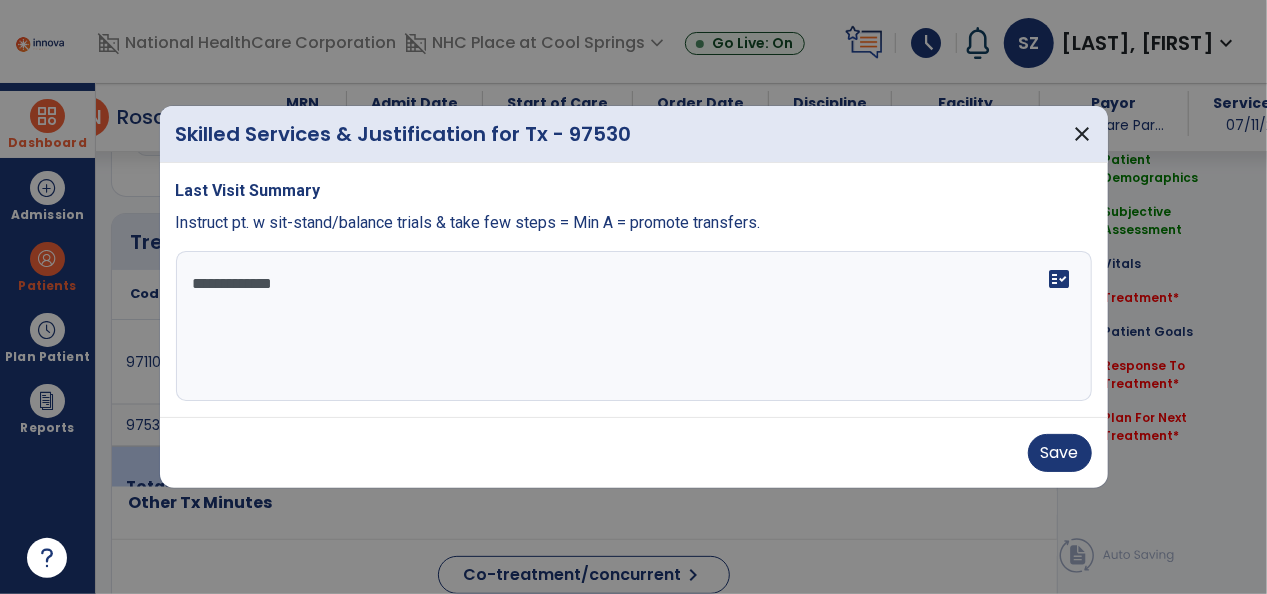 click on "**********" at bounding box center (634, 326) 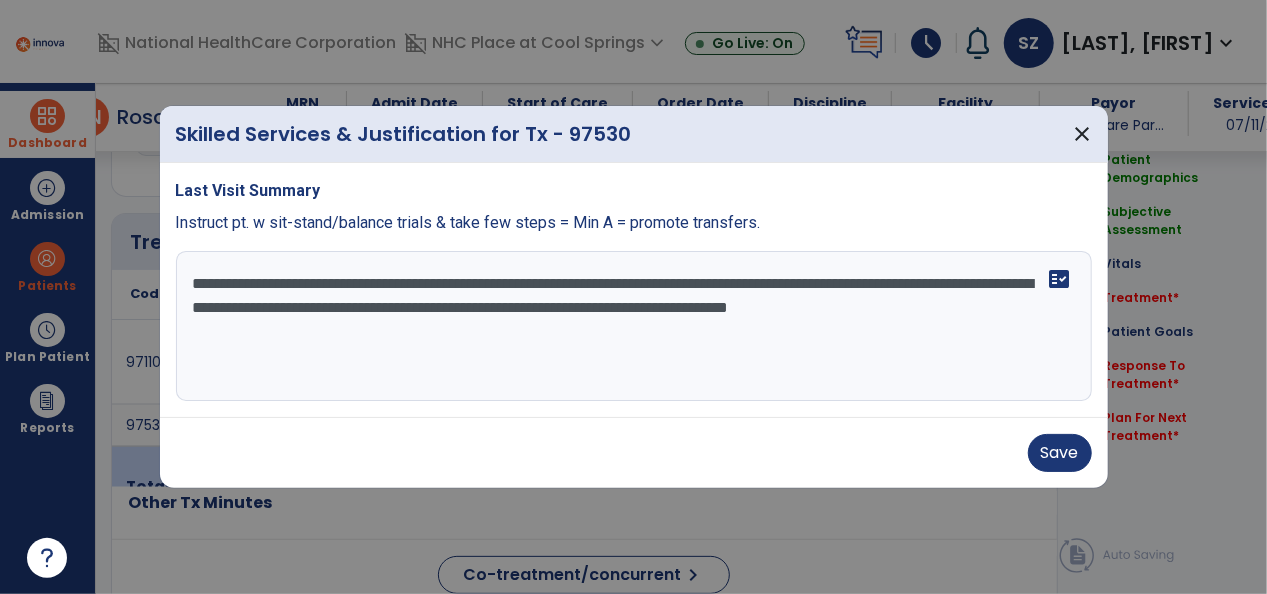 click on "**********" at bounding box center (634, 326) 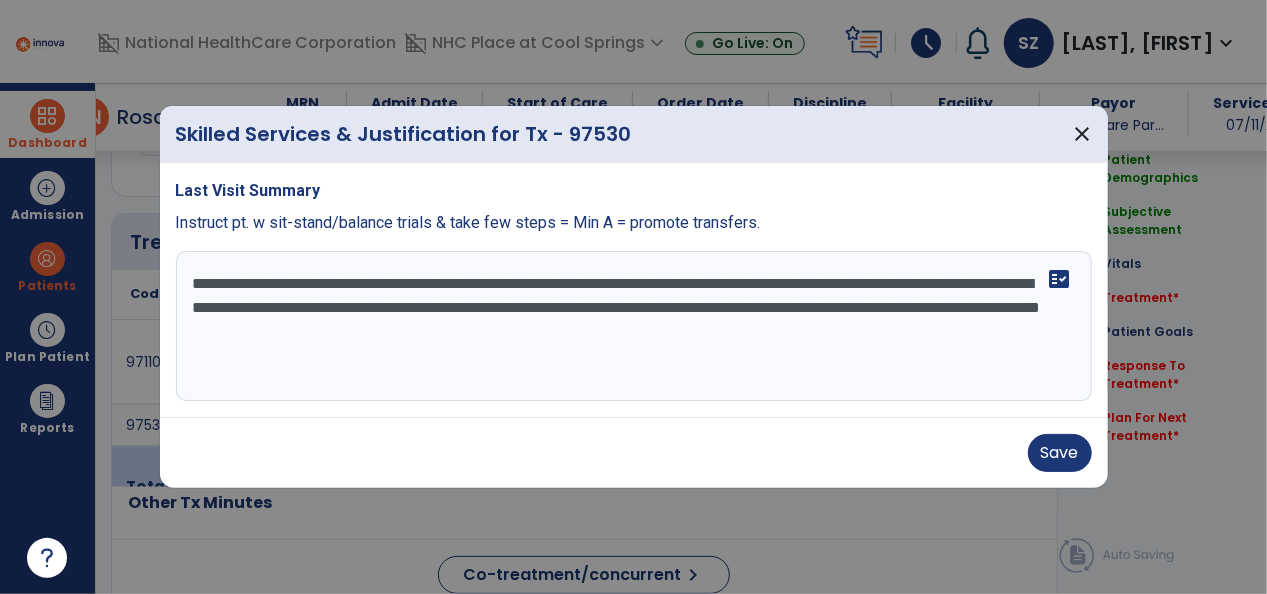 click on "**********" at bounding box center (634, 326) 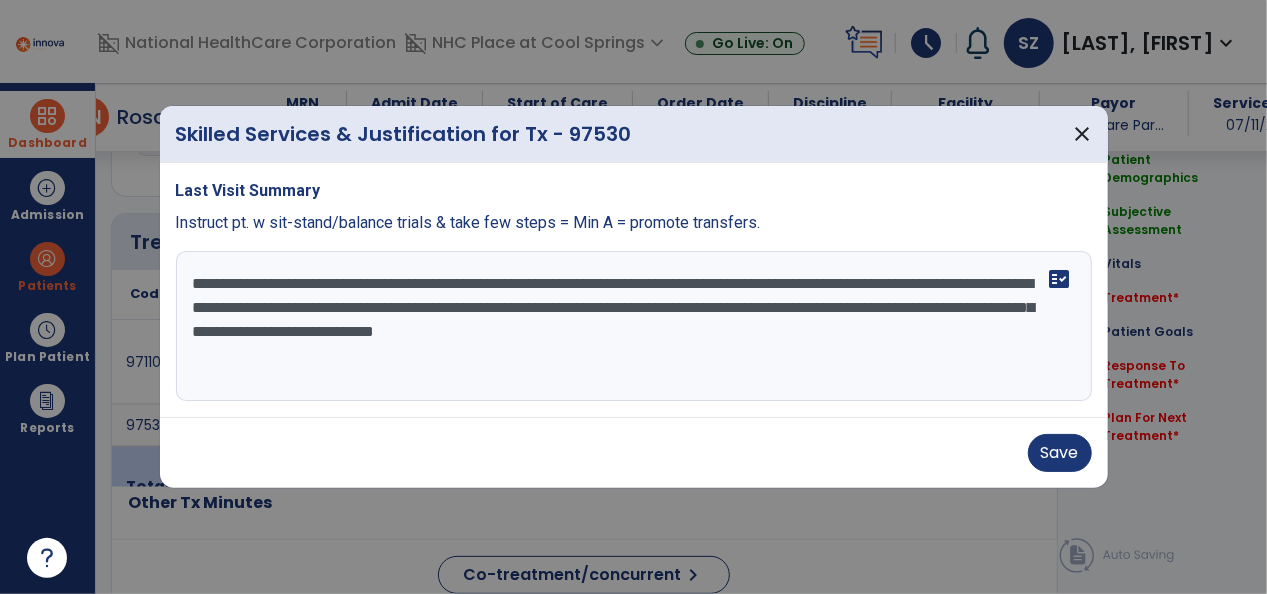 click on "**********" at bounding box center [634, 326] 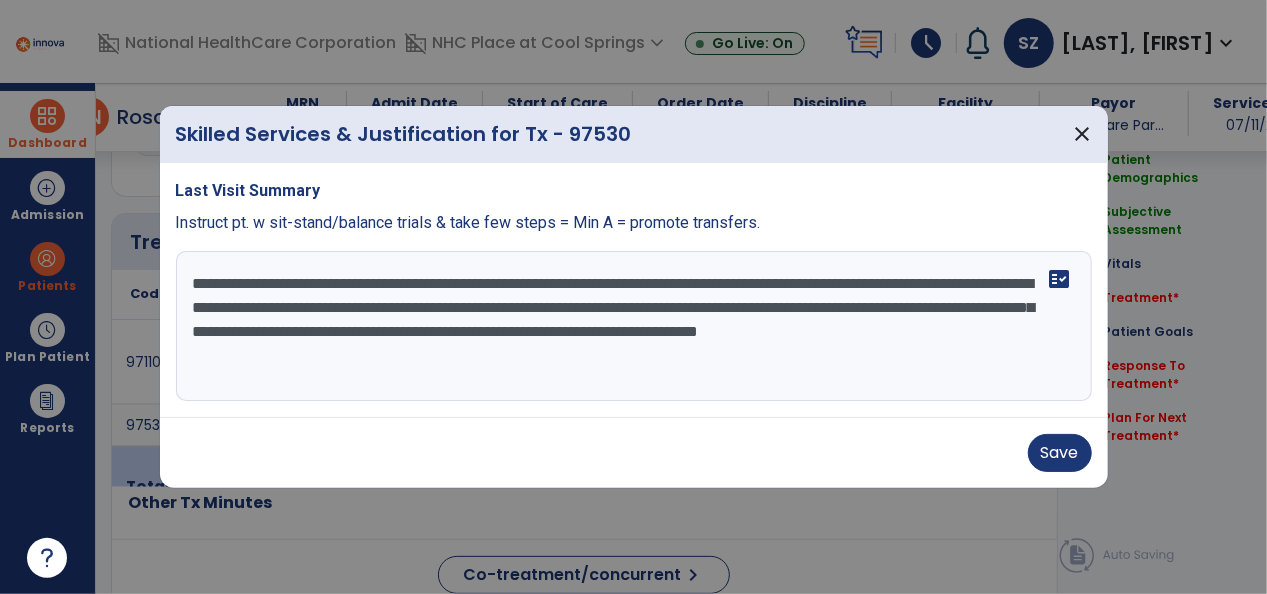 click on "**********" at bounding box center [634, 326] 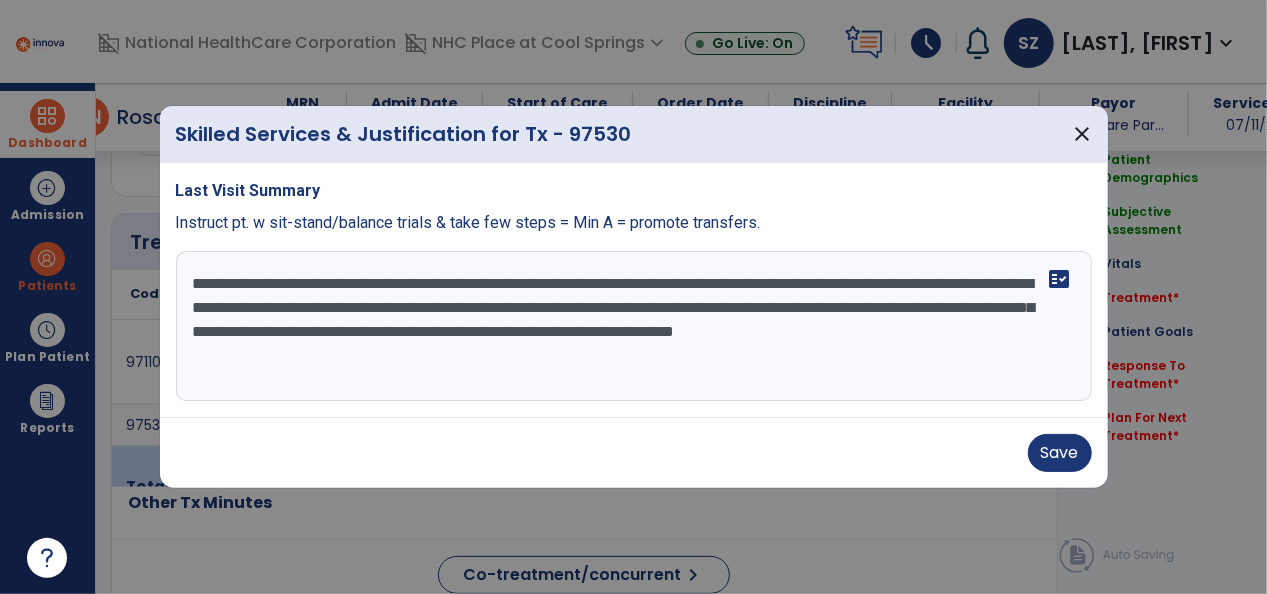 click on "**********" at bounding box center [634, 326] 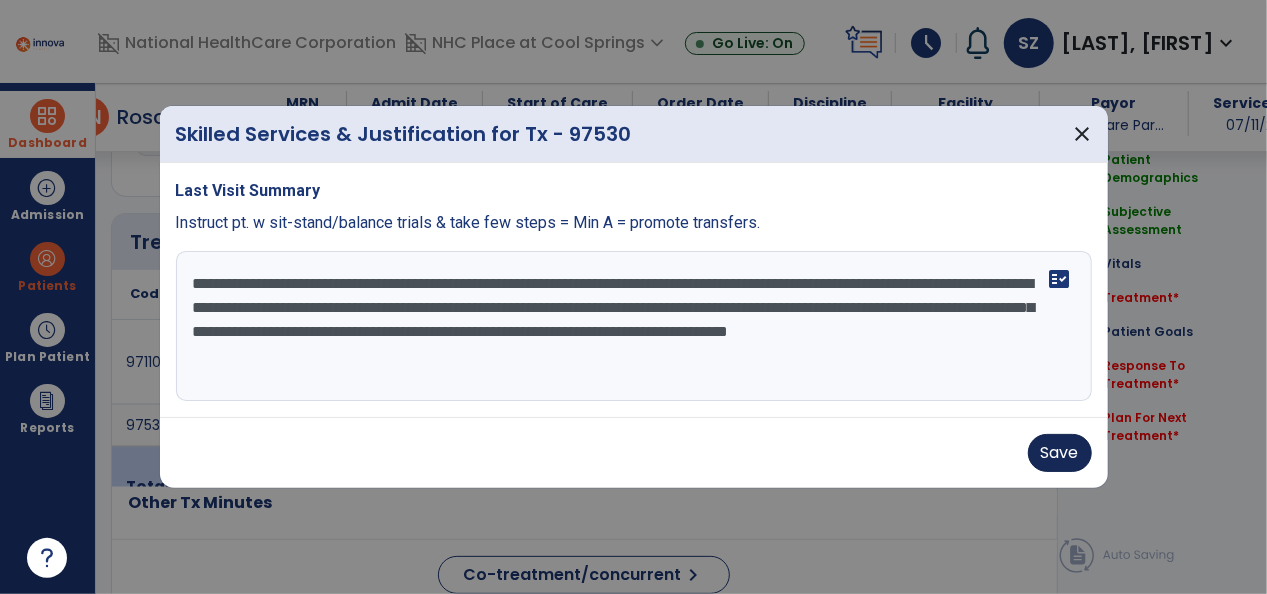 type on "**********" 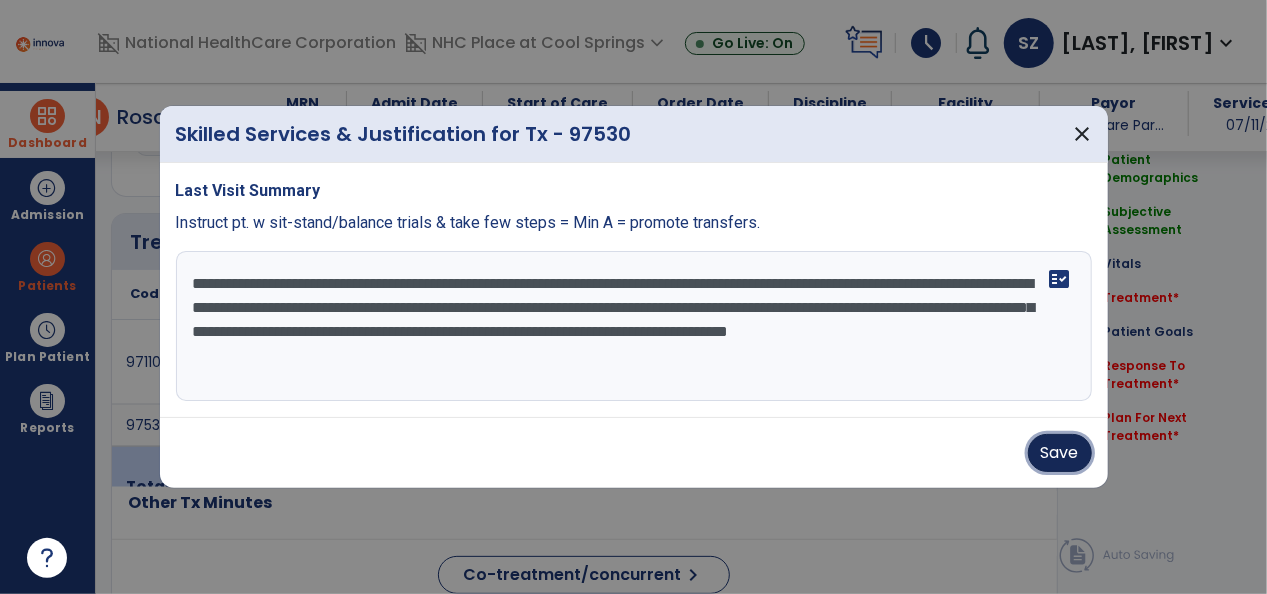 click on "Save" at bounding box center [1060, 453] 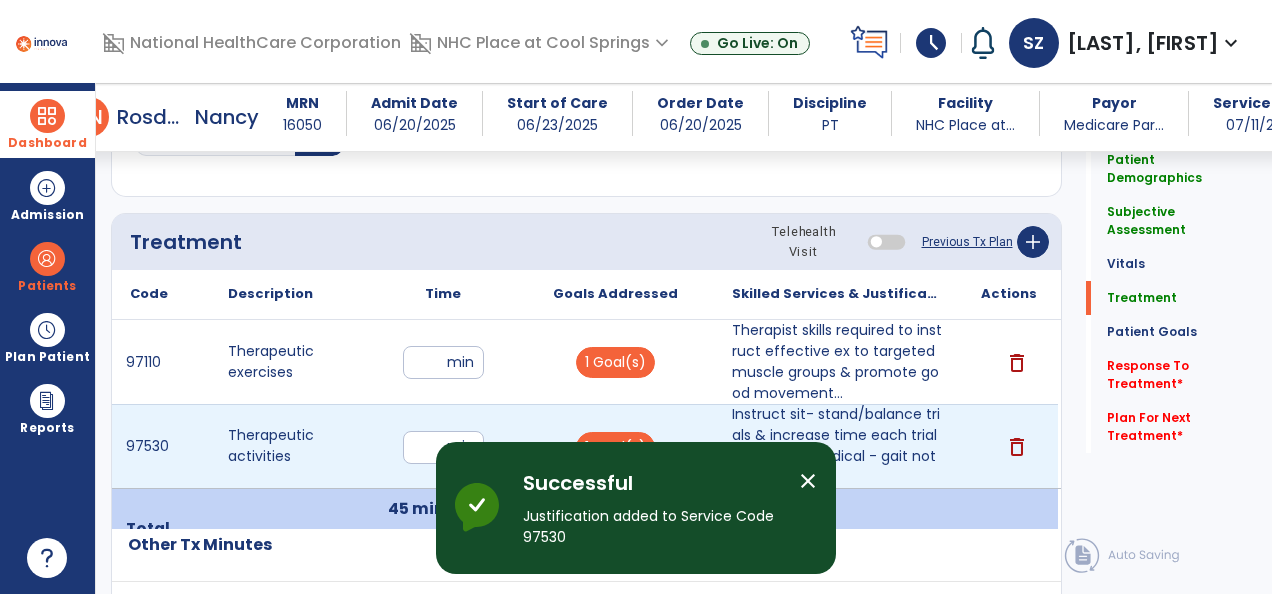 click on "**" at bounding box center [443, 447] 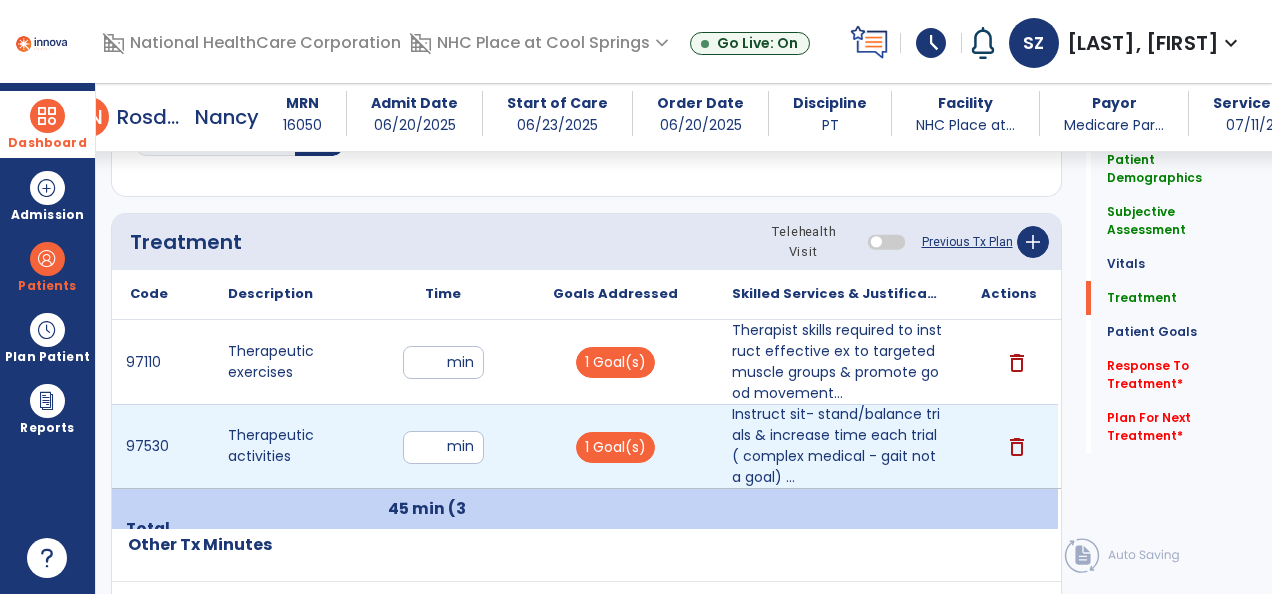 type on "*" 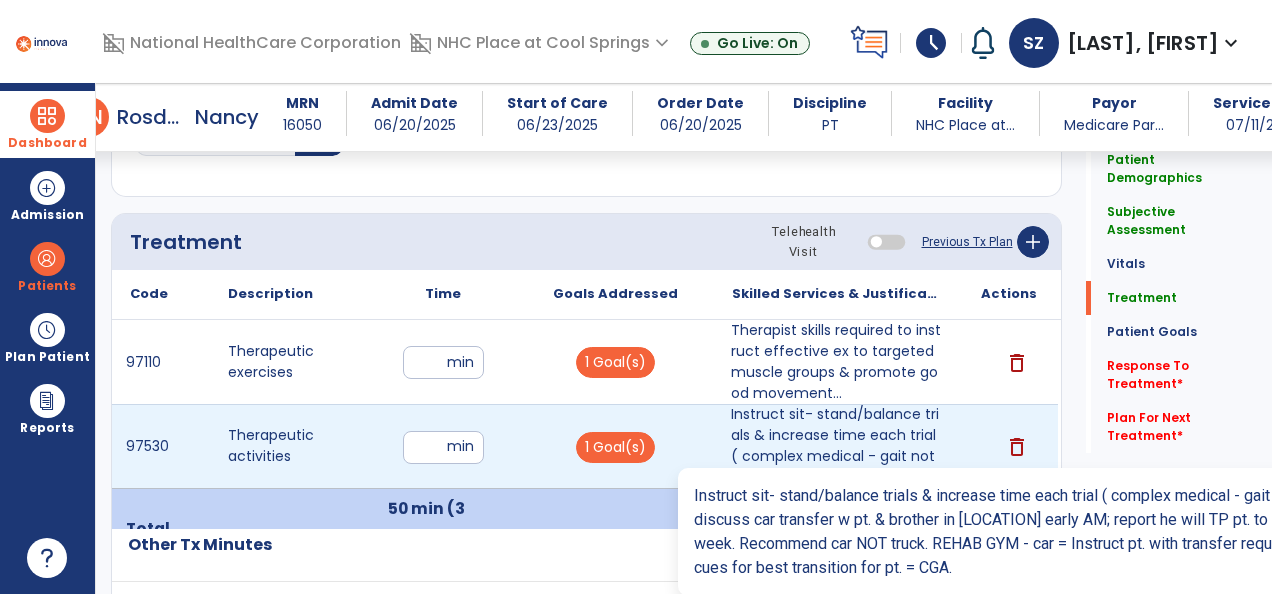 click on "Instruct sit- stand/balance trials & increase time each trial ( complex medical - gait not a goal) ..." at bounding box center [837, 446] 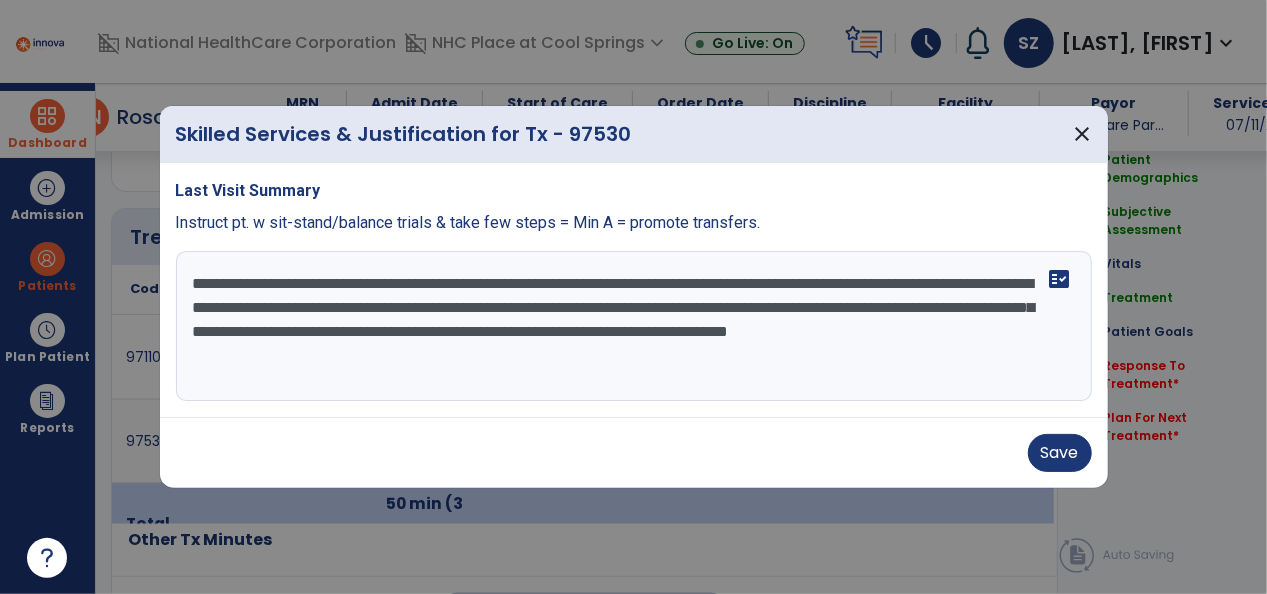scroll, scrollTop: 1116, scrollLeft: 0, axis: vertical 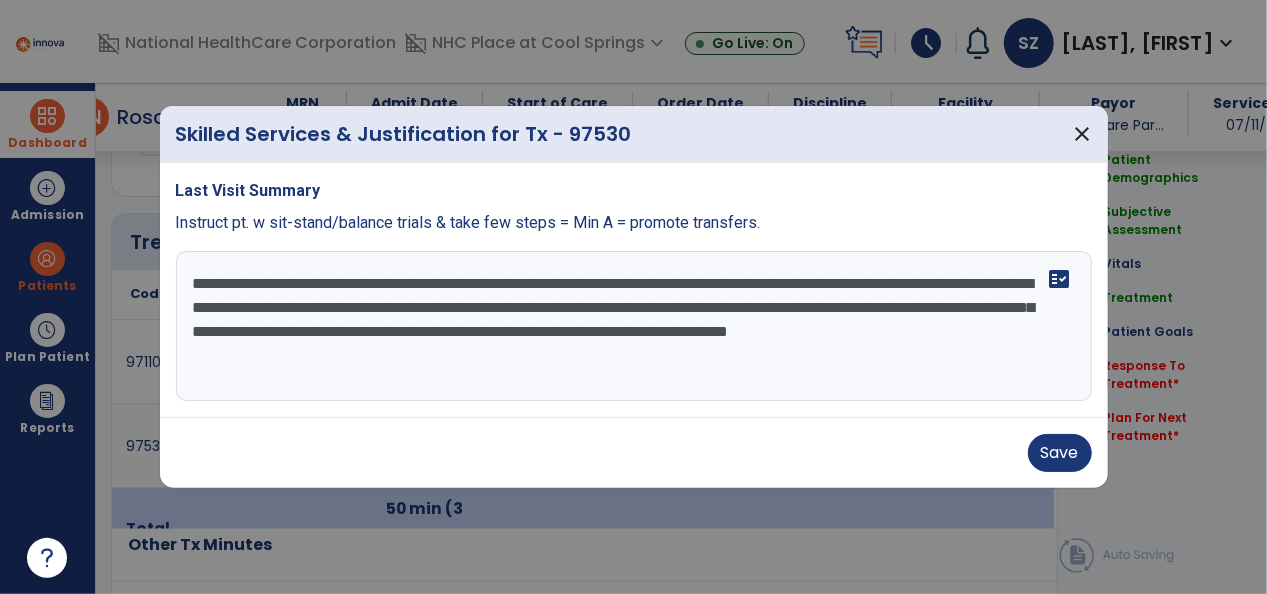 click on "**********" at bounding box center (634, 326) 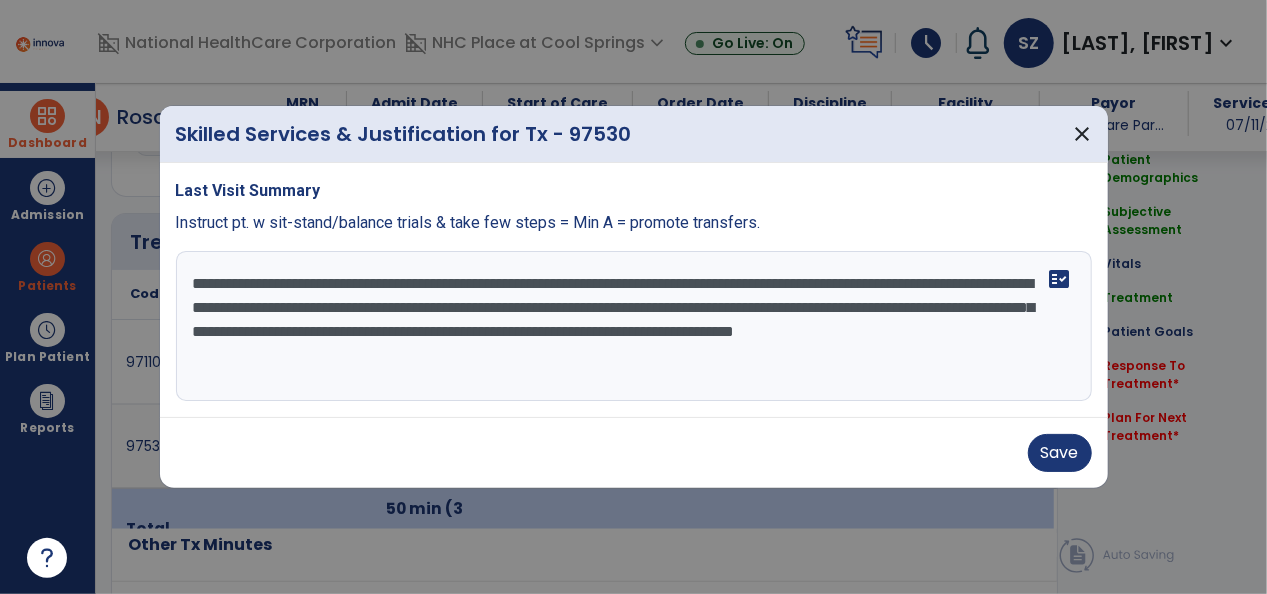 click on "**********" at bounding box center (634, 326) 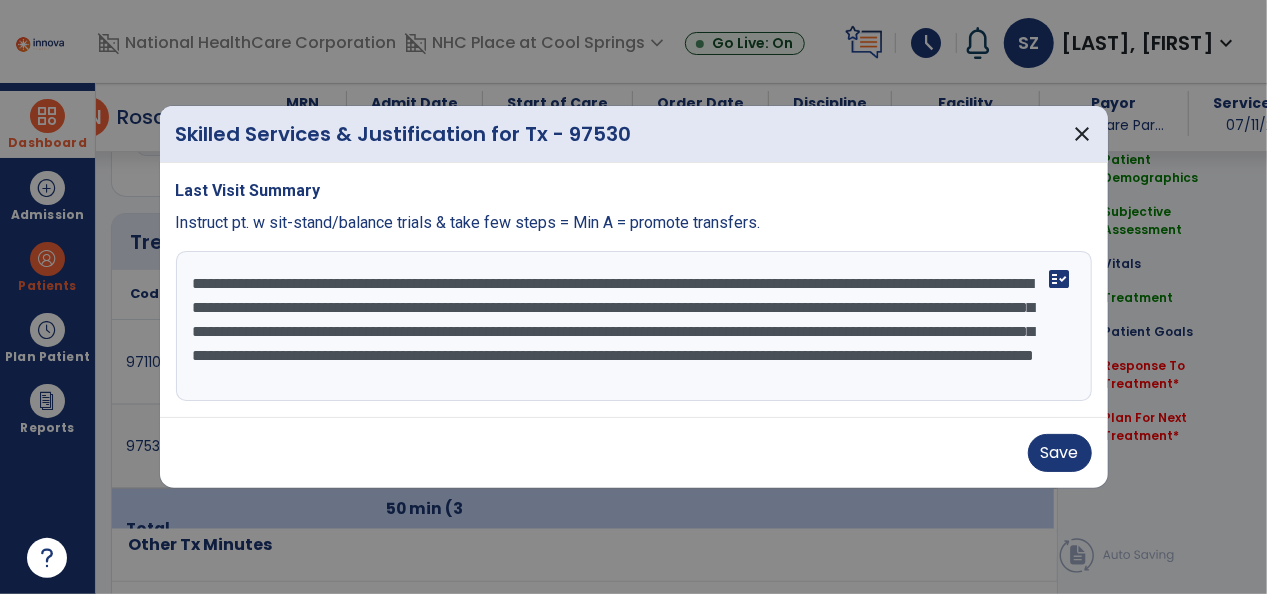 click on "**********" at bounding box center [634, 326] 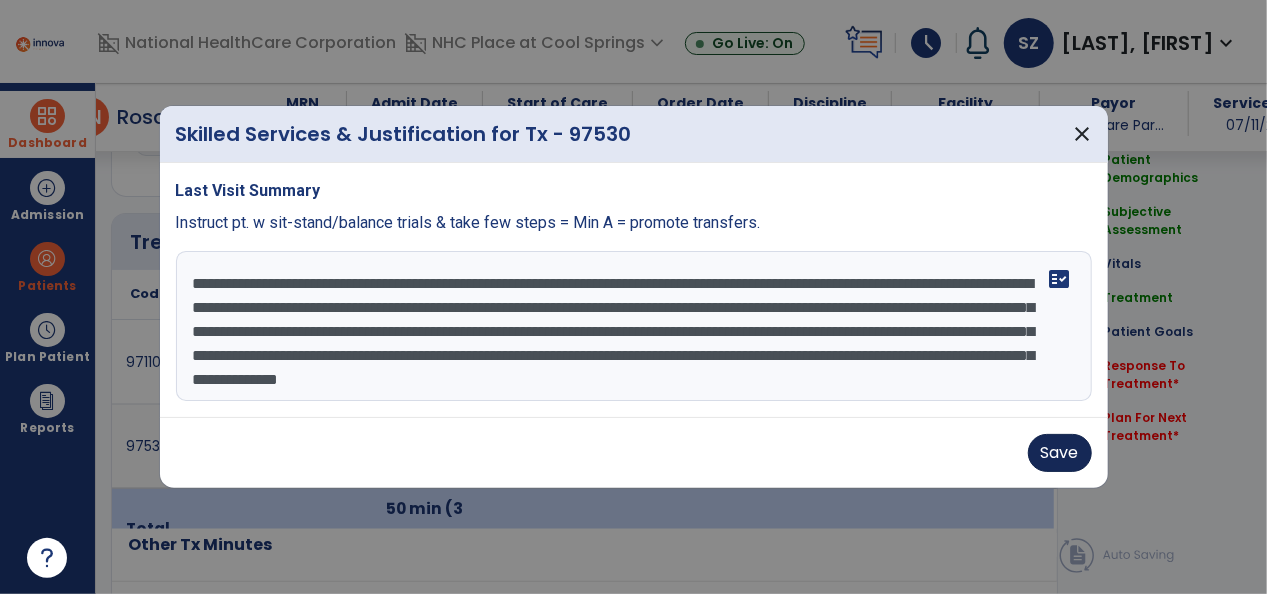 type on "**********" 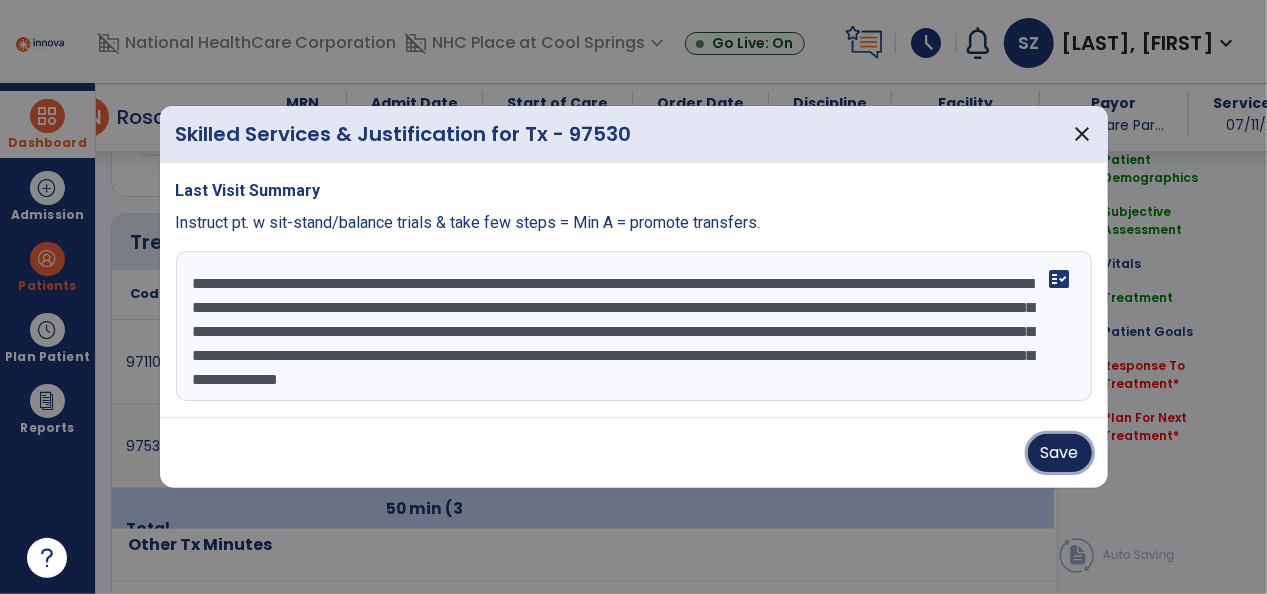 click on "Save" at bounding box center (1060, 453) 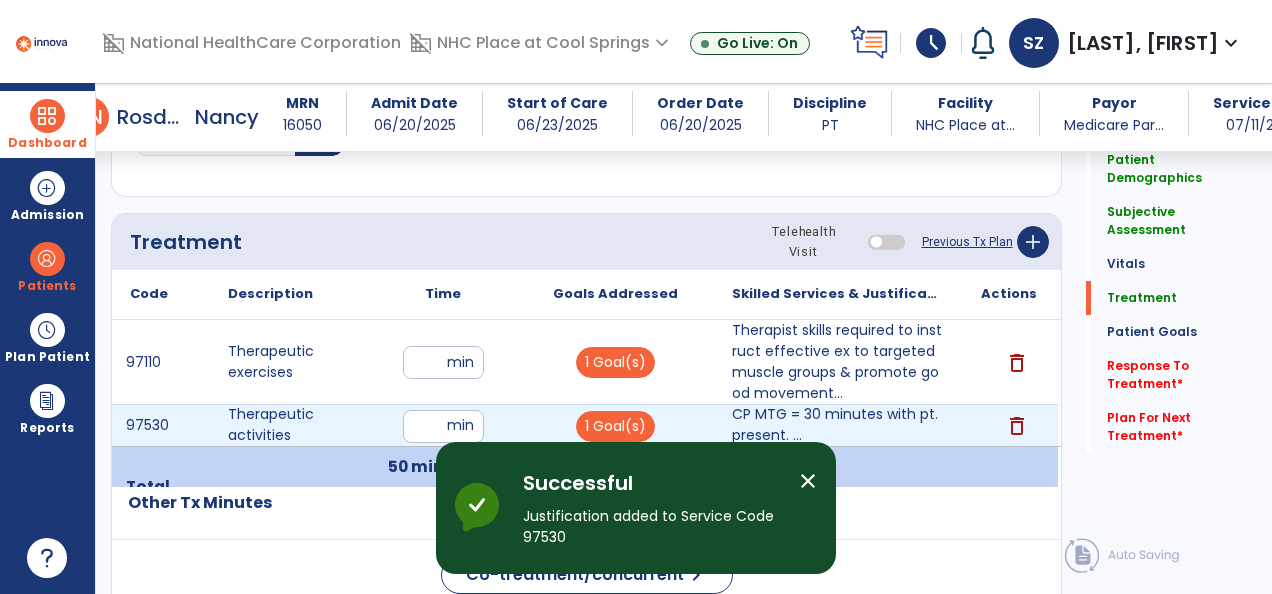 click on "**" at bounding box center [443, 426] 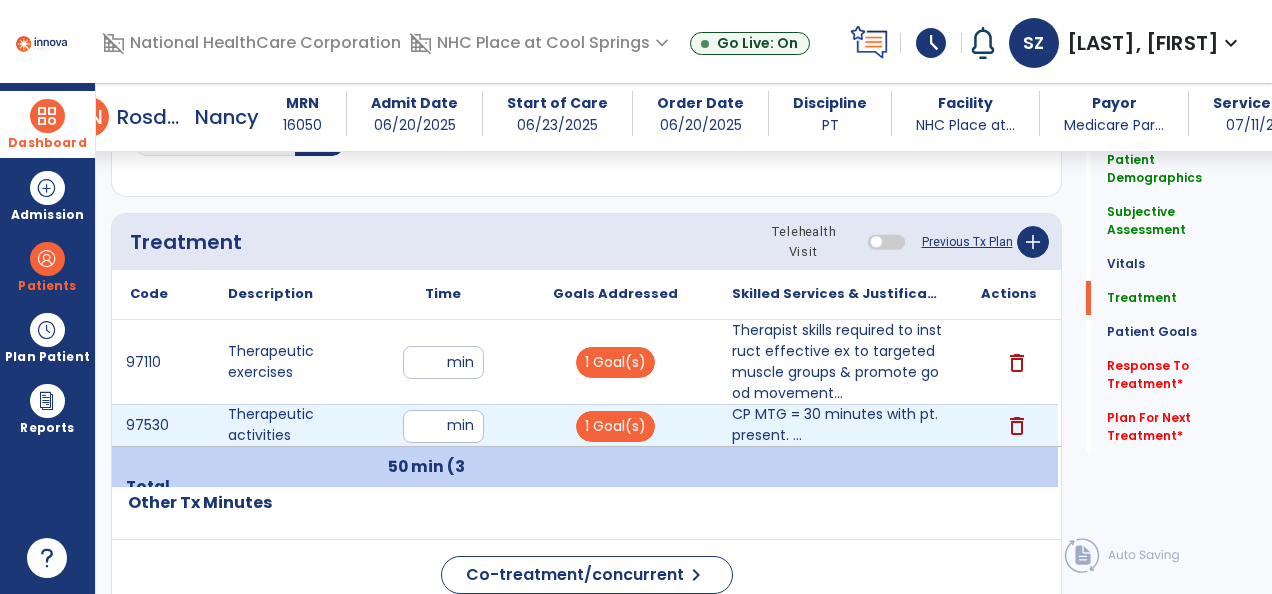 type on "*" 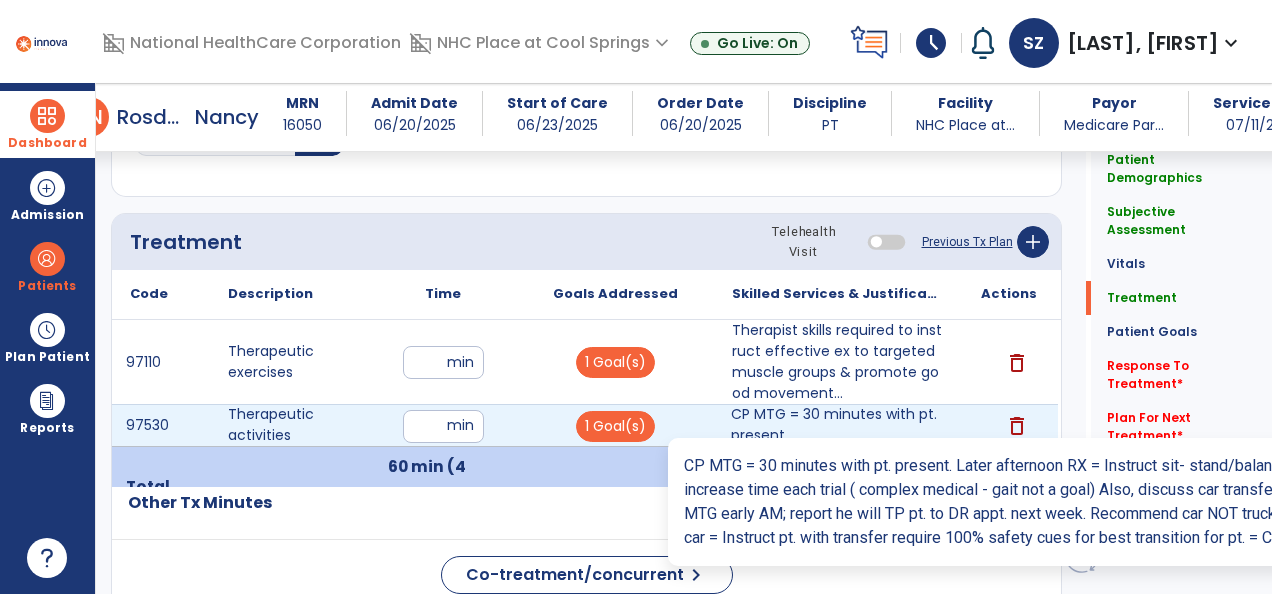 click on "CP MTG = 30 minutes with pt. present.                                                               ..." at bounding box center [837, 425] 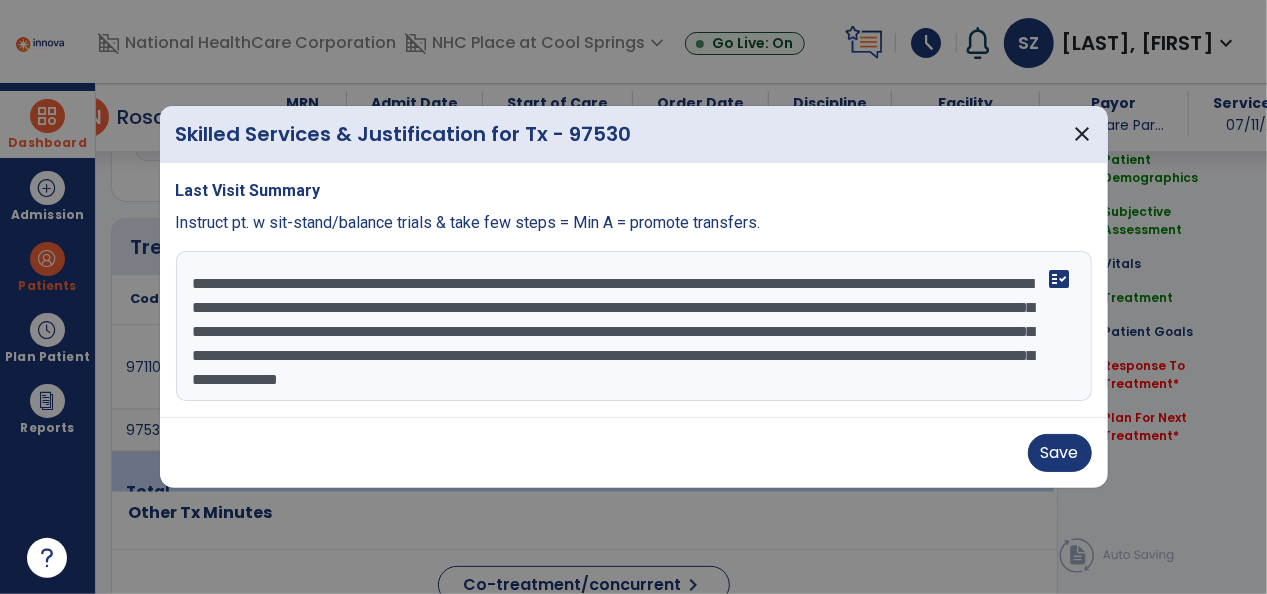 scroll, scrollTop: 1116, scrollLeft: 0, axis: vertical 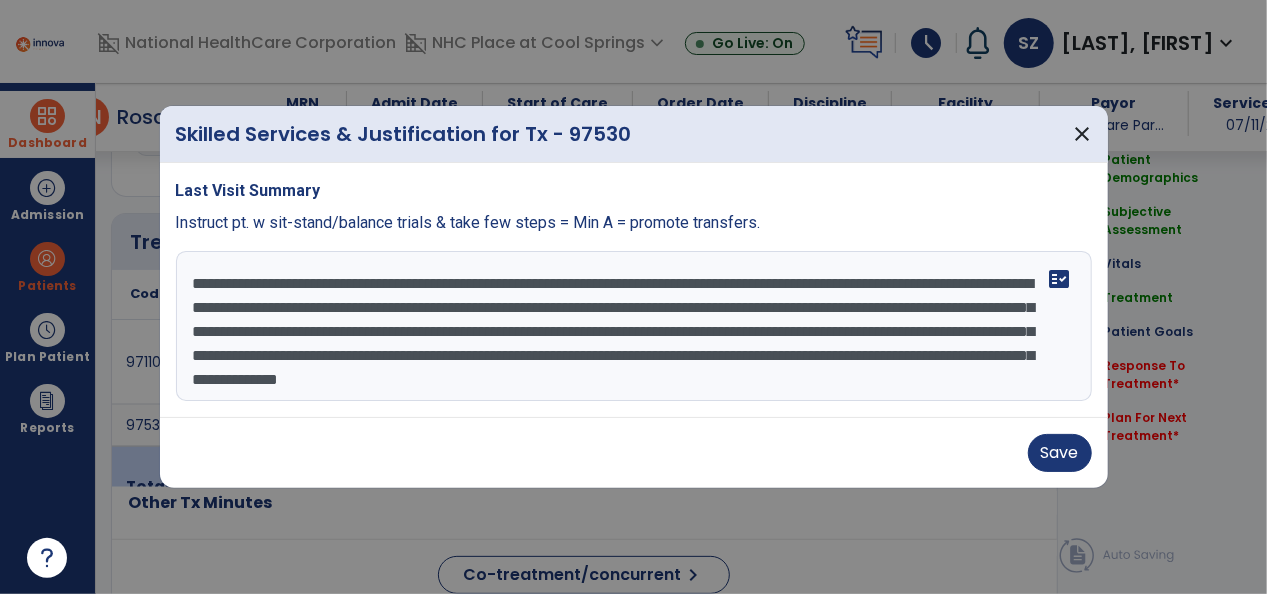 click on "**********" at bounding box center [634, 326] 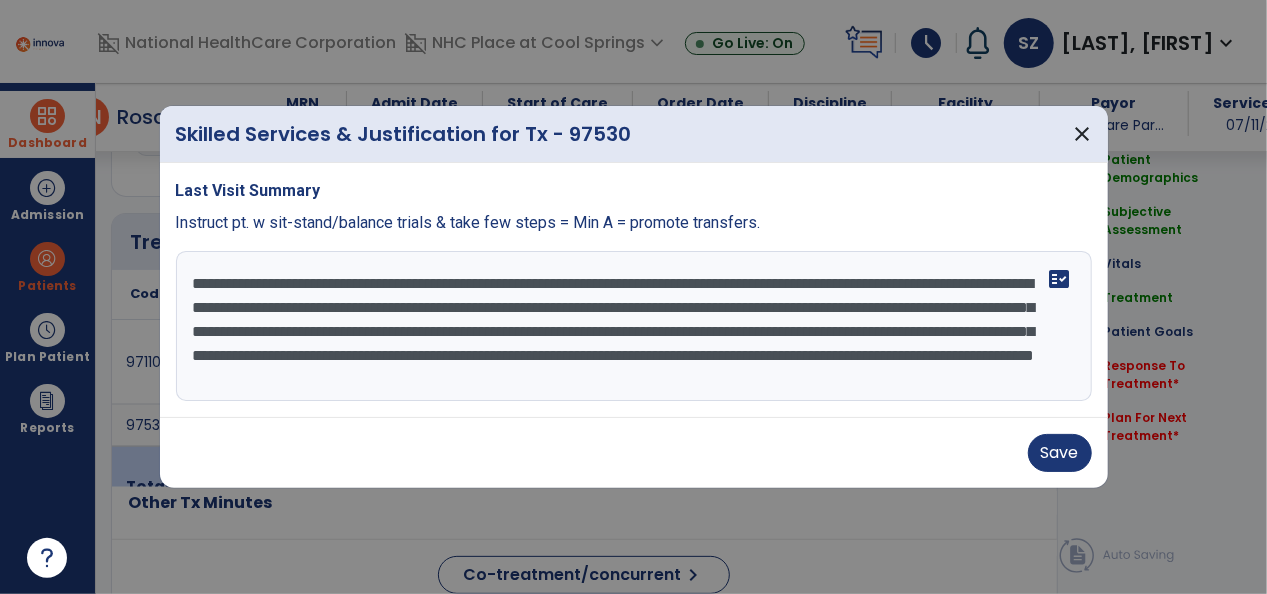 click on "**********" at bounding box center (634, 326) 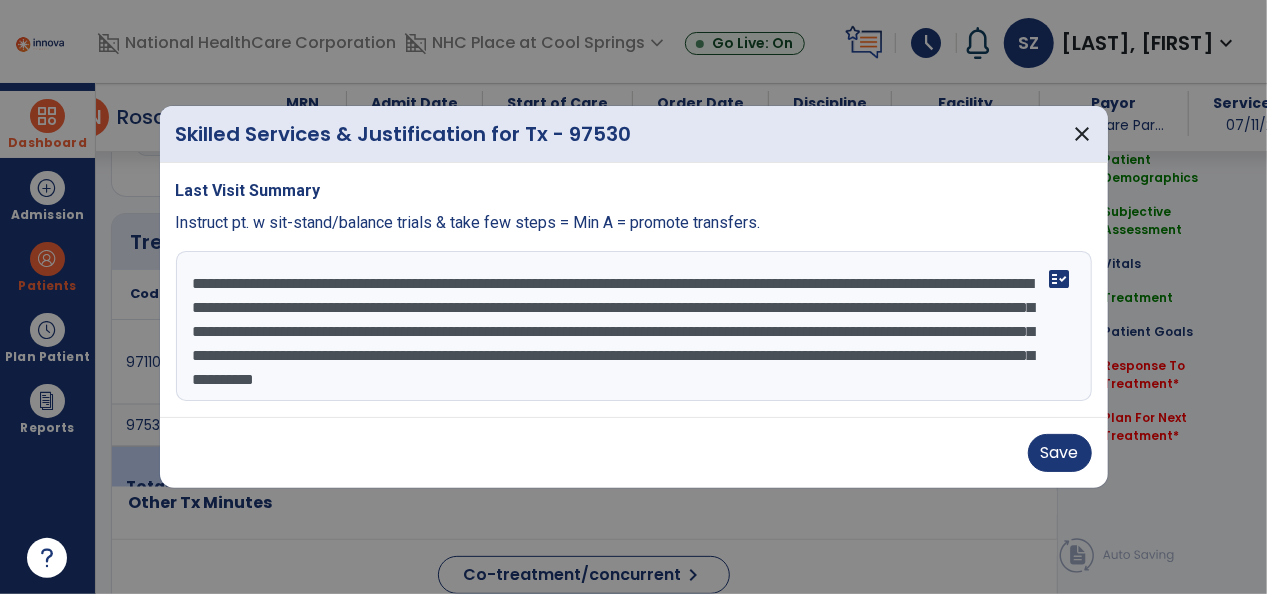 click on "**********" at bounding box center [634, 326] 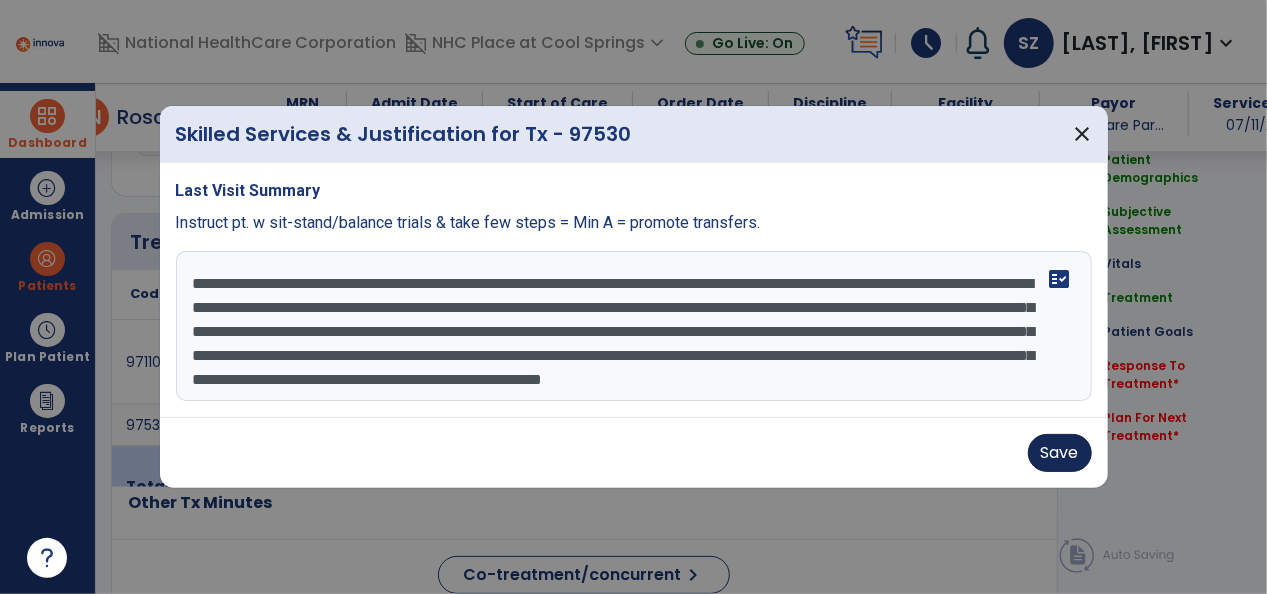 type on "**********" 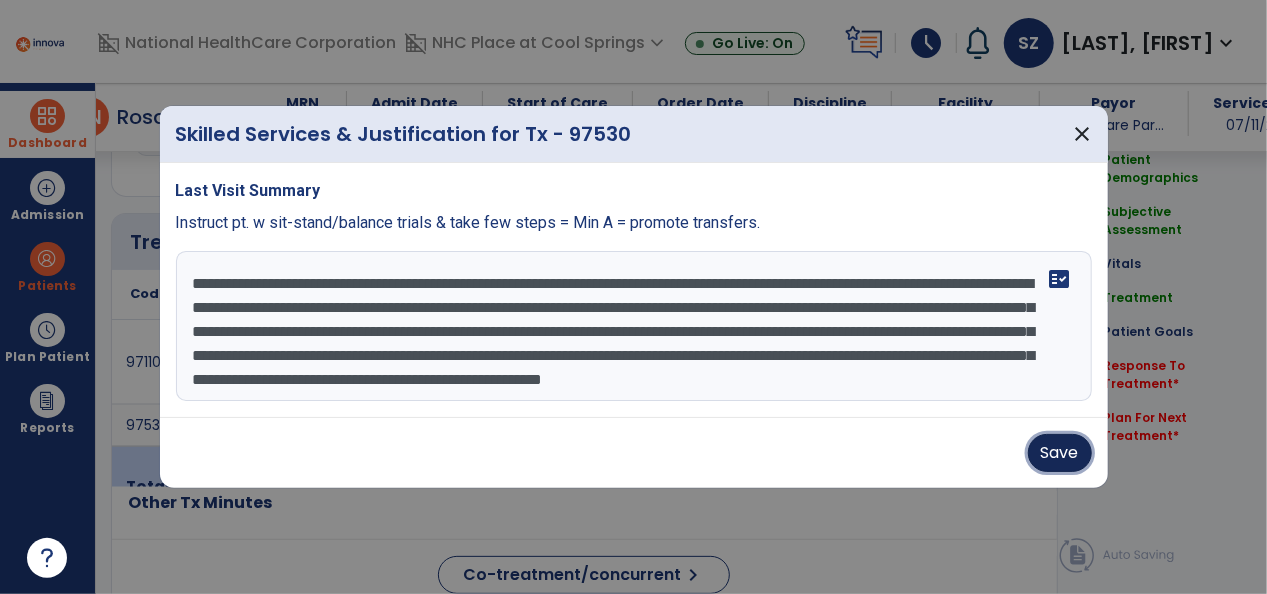 click on "Save" at bounding box center (1060, 453) 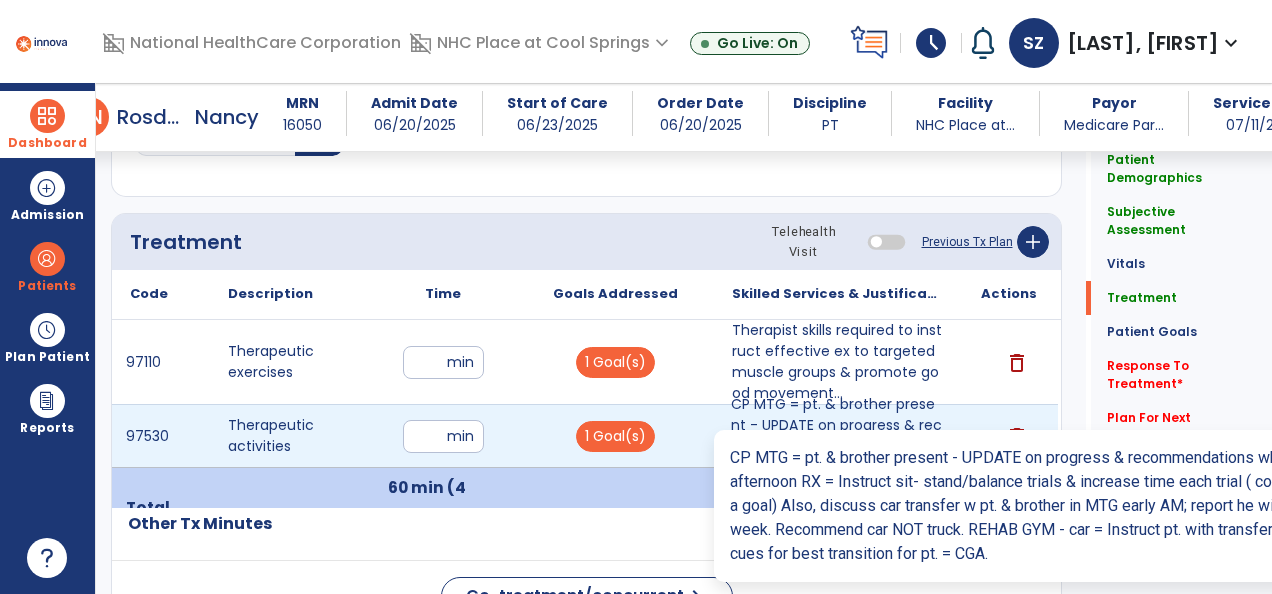 click on "CP MTG = pt. & brother present - UPDATE on progress & recommendations when DC set. ..." at bounding box center [837, 436] 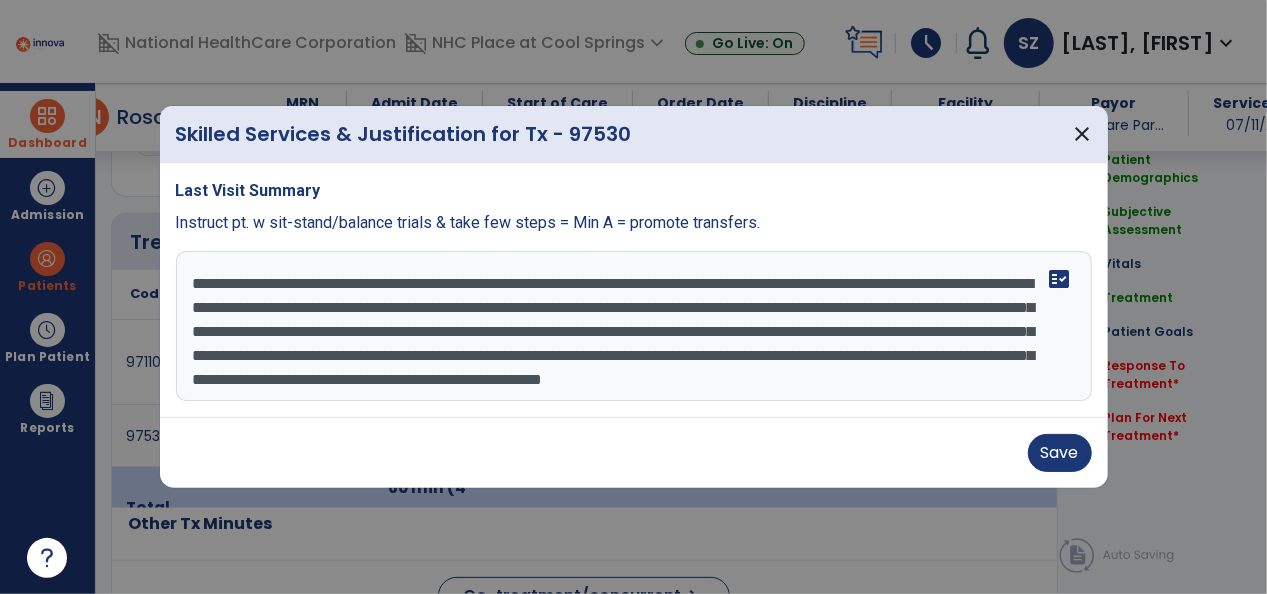 scroll, scrollTop: 1116, scrollLeft: 0, axis: vertical 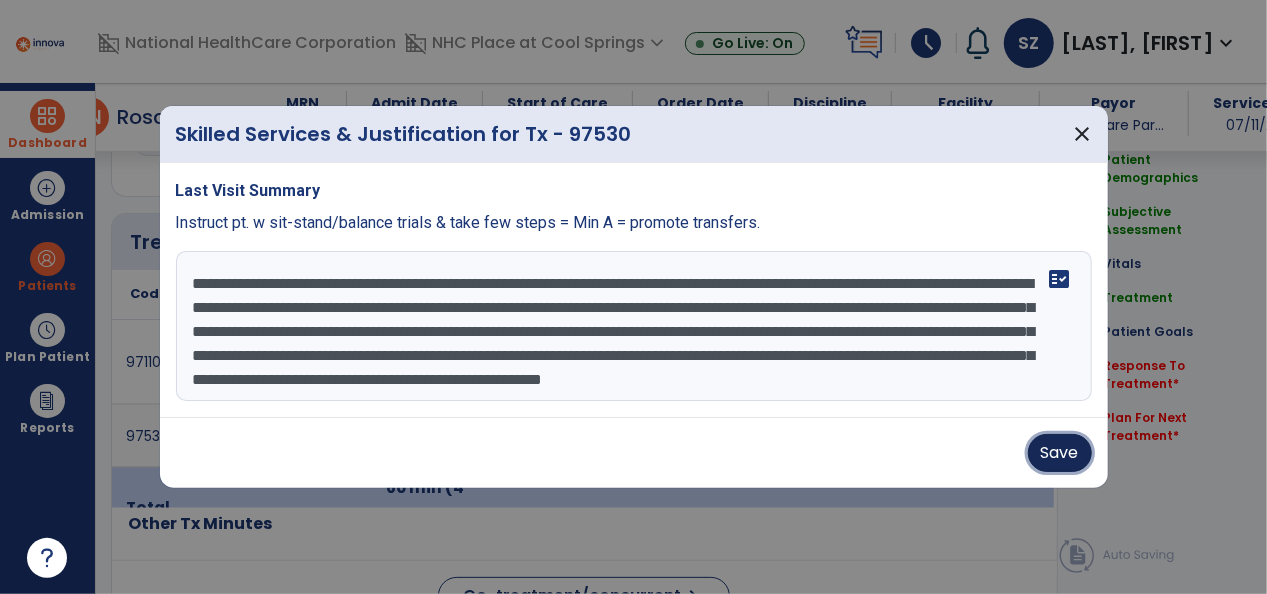 click on "Save" at bounding box center (1060, 453) 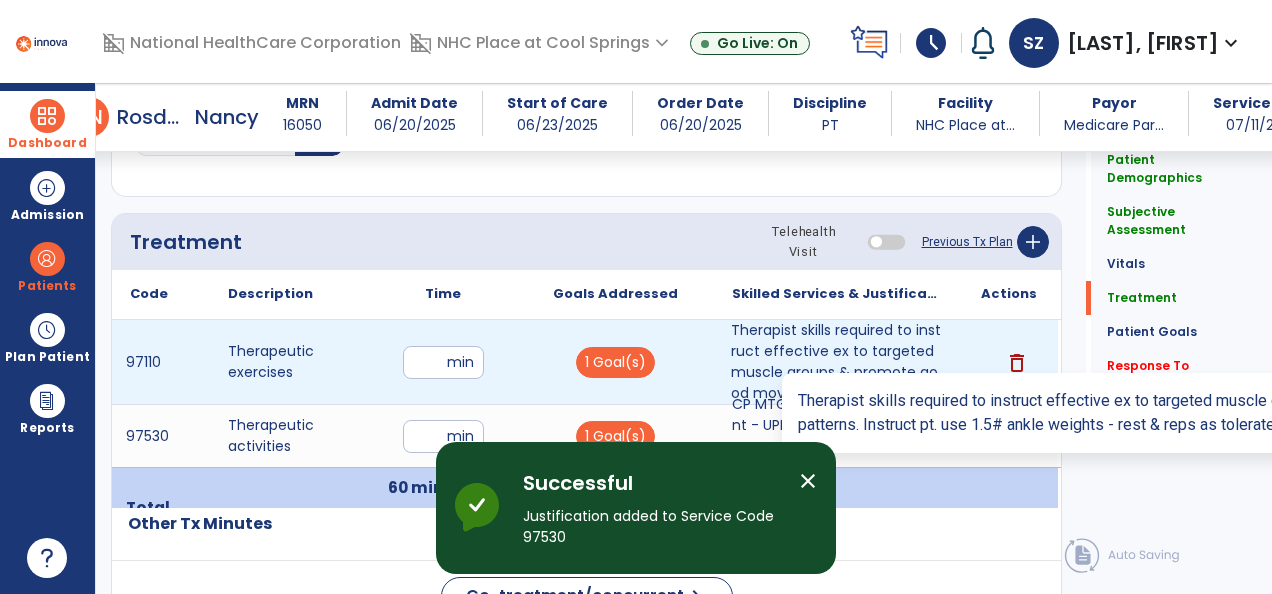 click on "Therapist skills required to instruct effective ex to targeted muscle groups & promote good movement..." at bounding box center [837, 362] 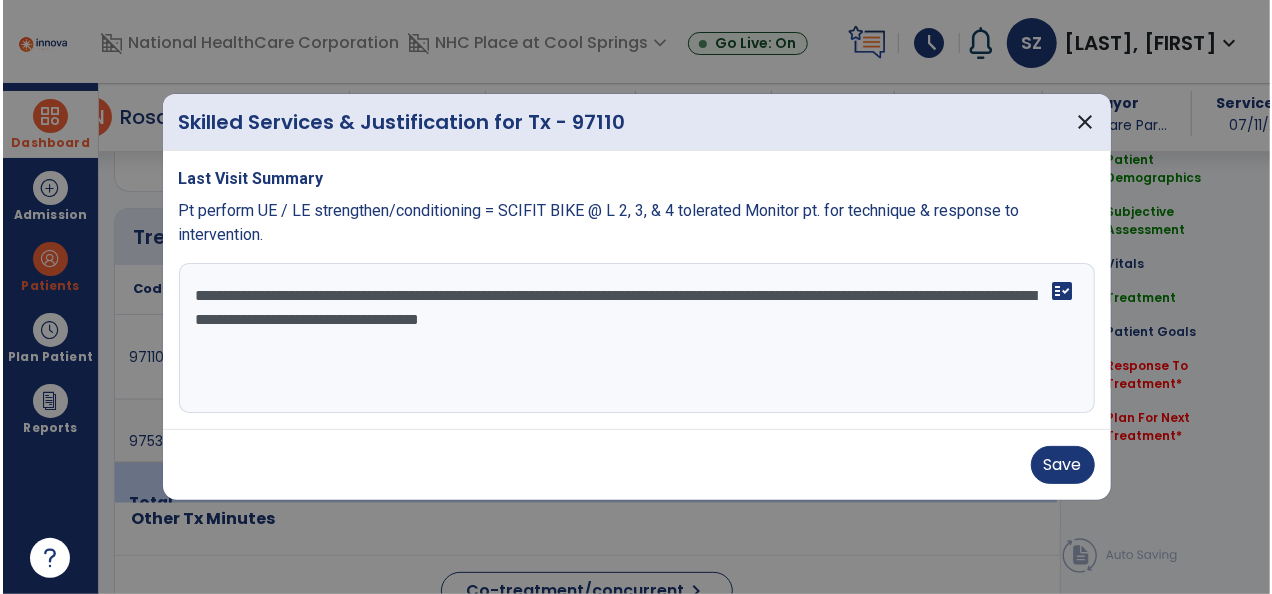 scroll, scrollTop: 1116, scrollLeft: 0, axis: vertical 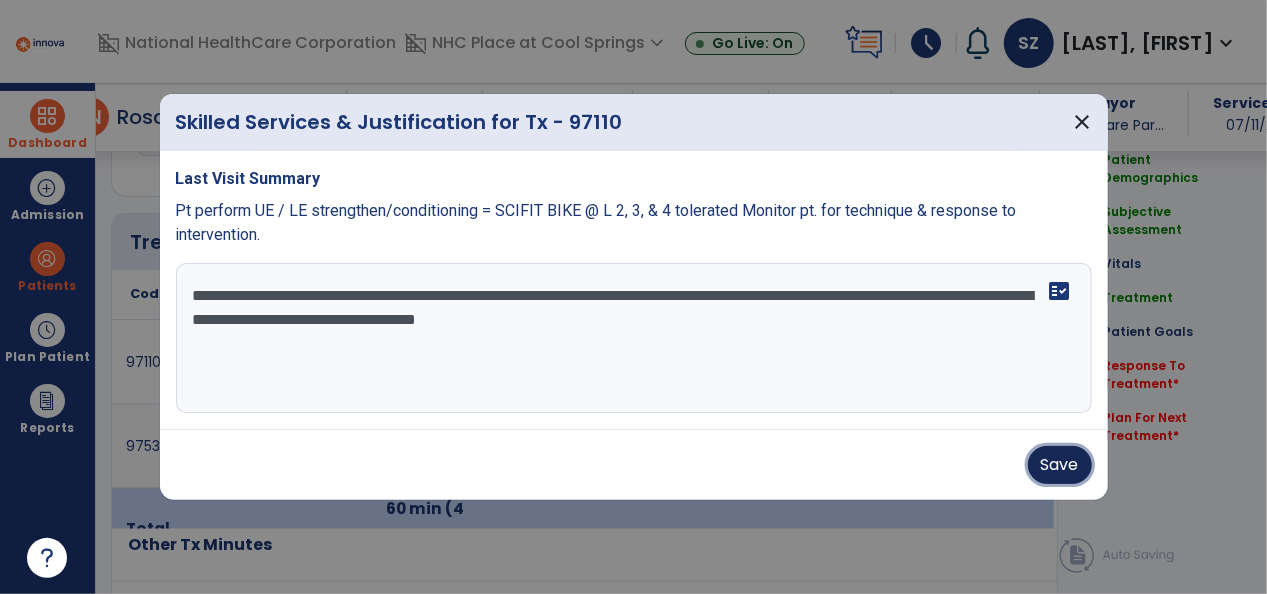 click on "Save" at bounding box center (1060, 465) 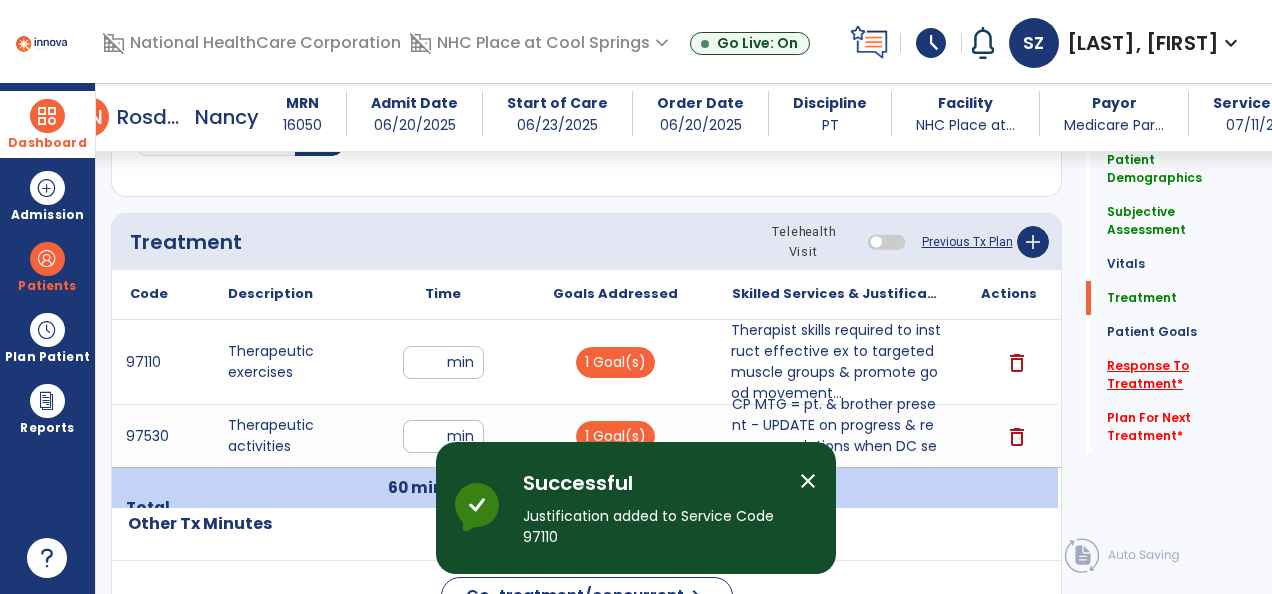 click on "Response To Treatment   *" 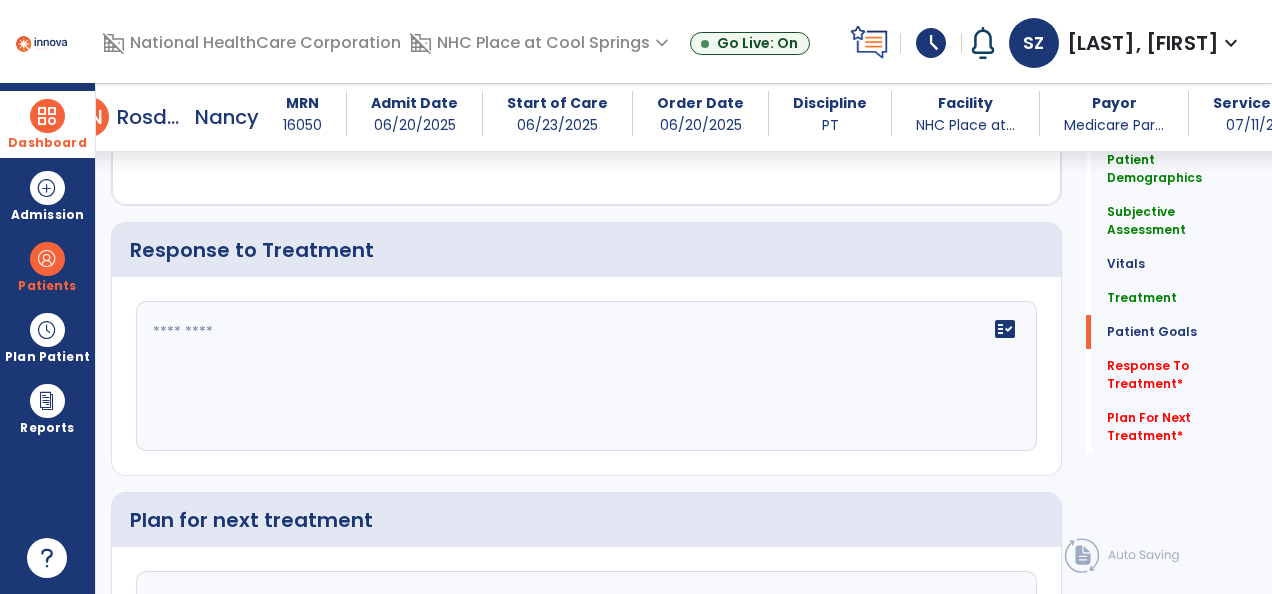 scroll, scrollTop: 2759, scrollLeft: 0, axis: vertical 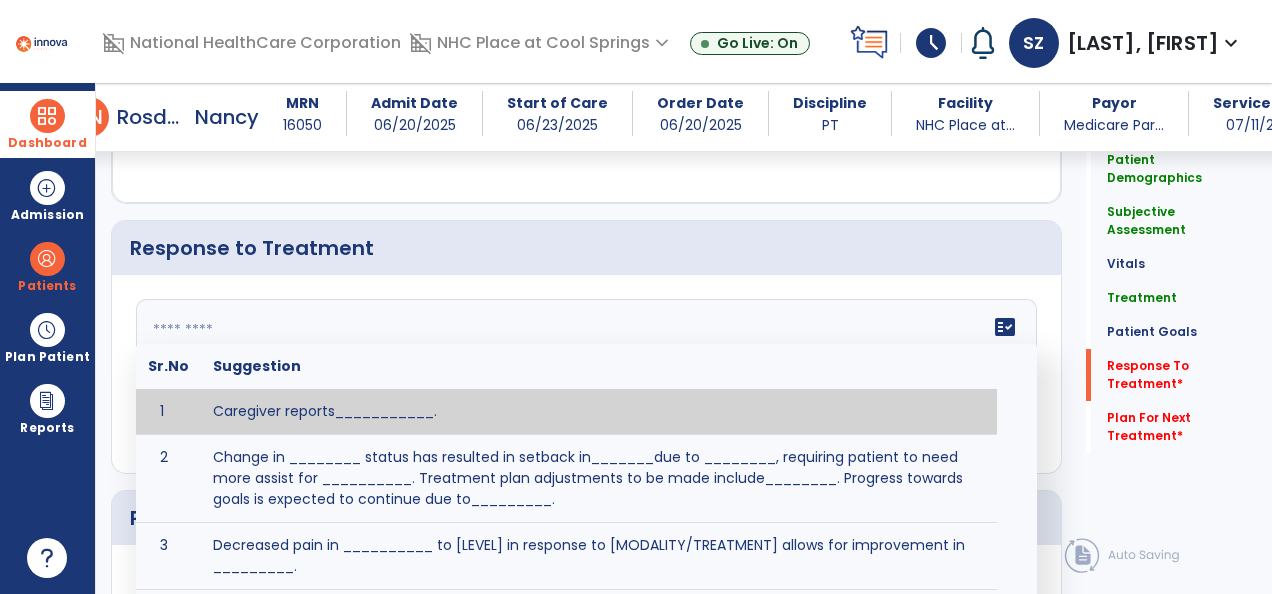 click 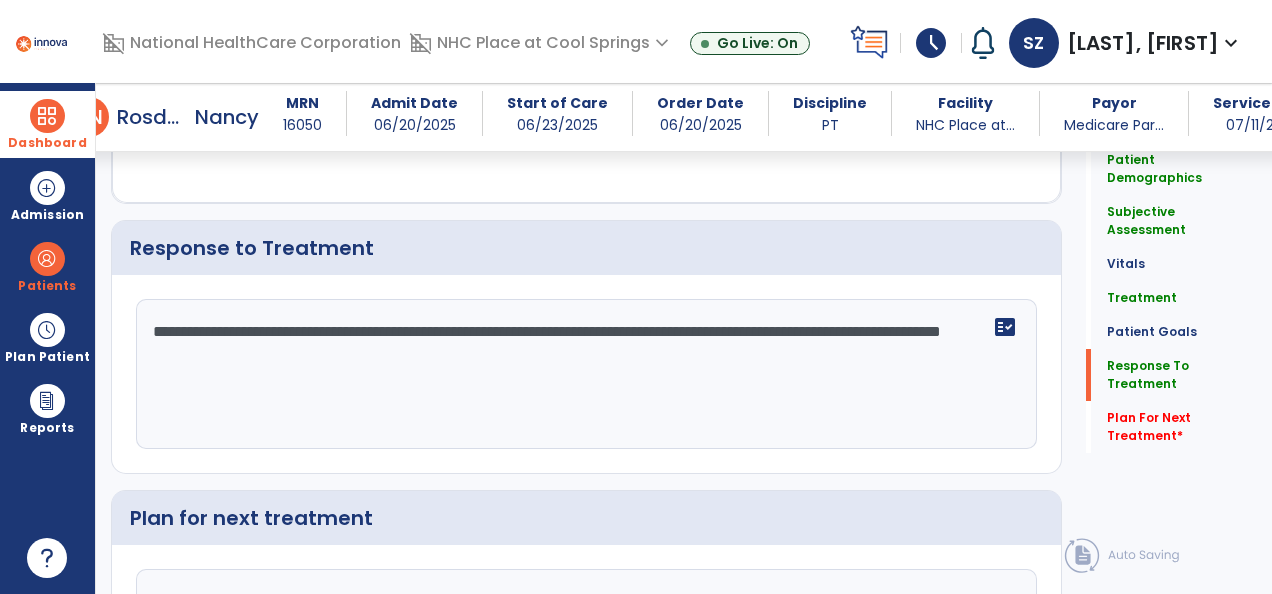 scroll, scrollTop: 2758, scrollLeft: 0, axis: vertical 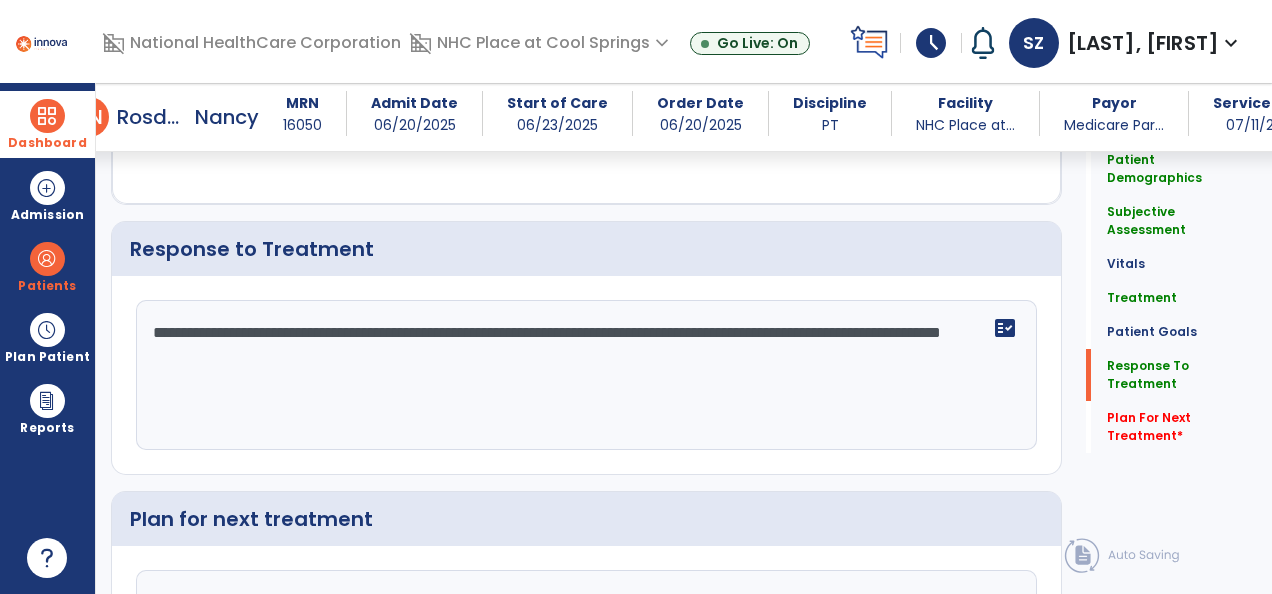 click on "**********" 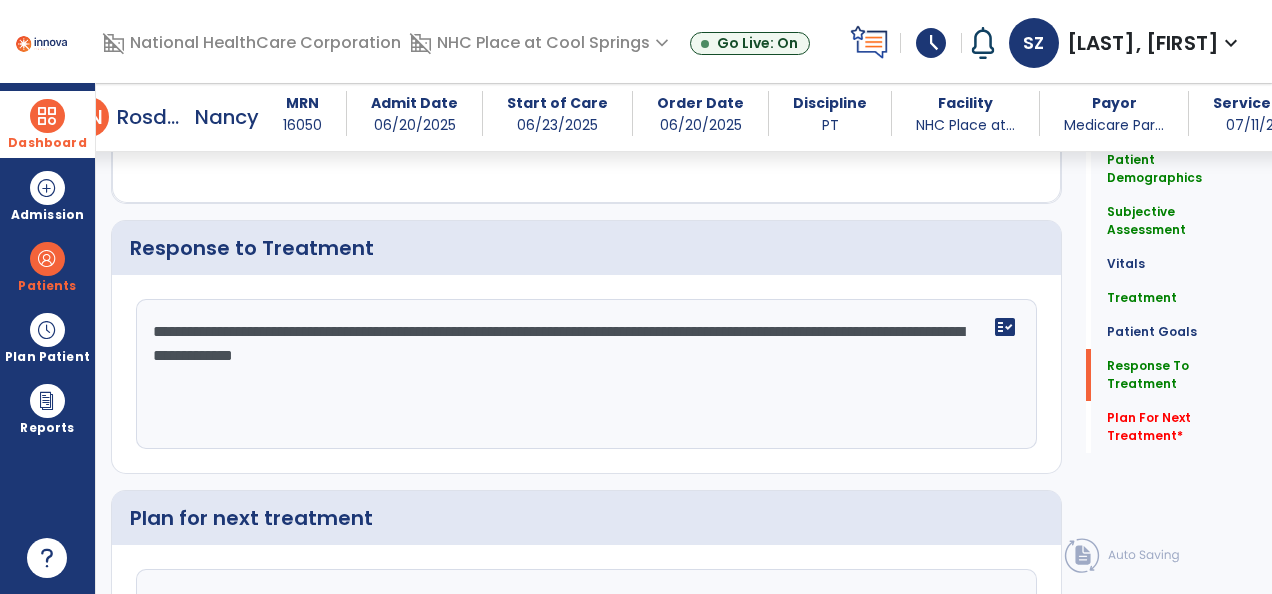 scroll, scrollTop: 2758, scrollLeft: 0, axis: vertical 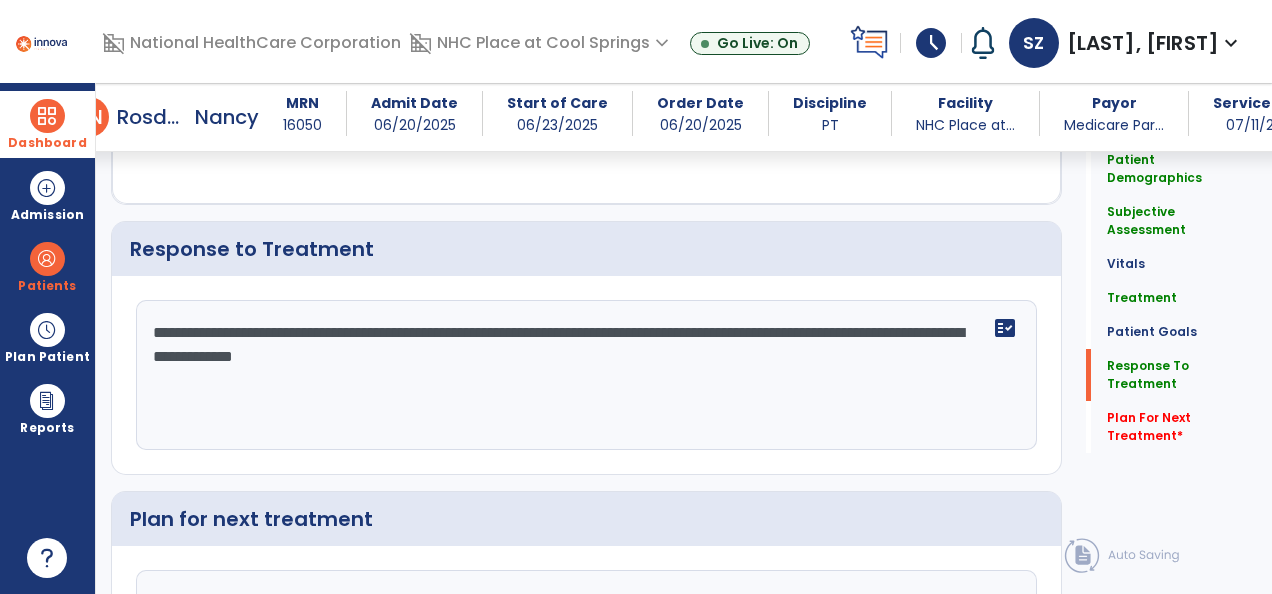 click on "**********" 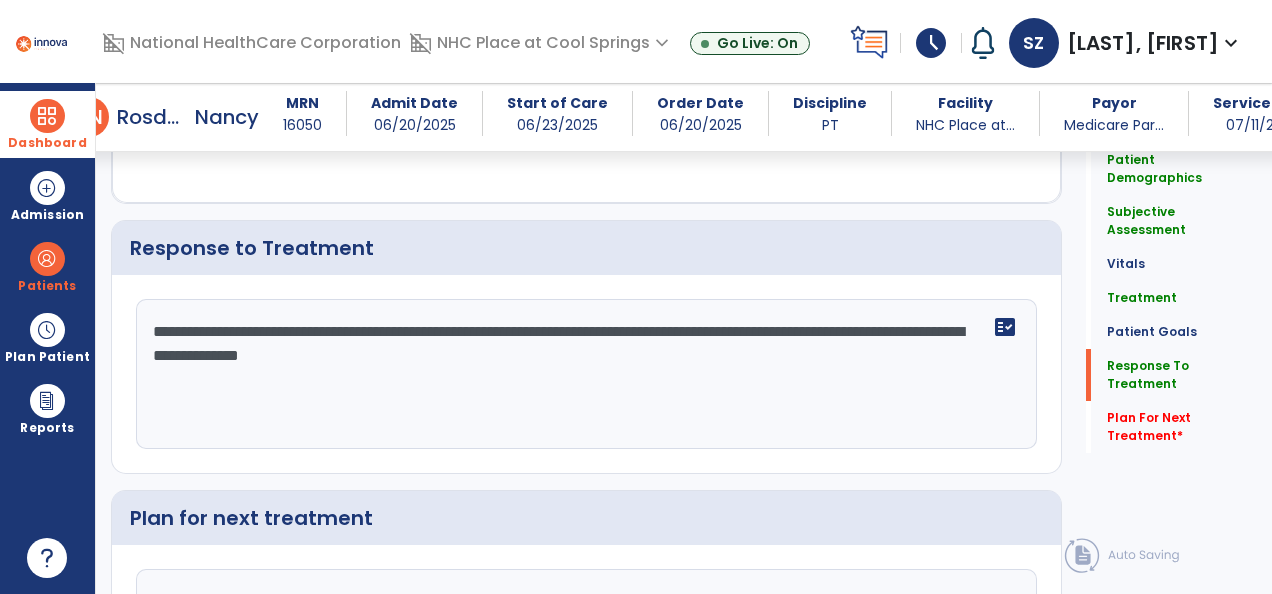 scroll, scrollTop: 2758, scrollLeft: 0, axis: vertical 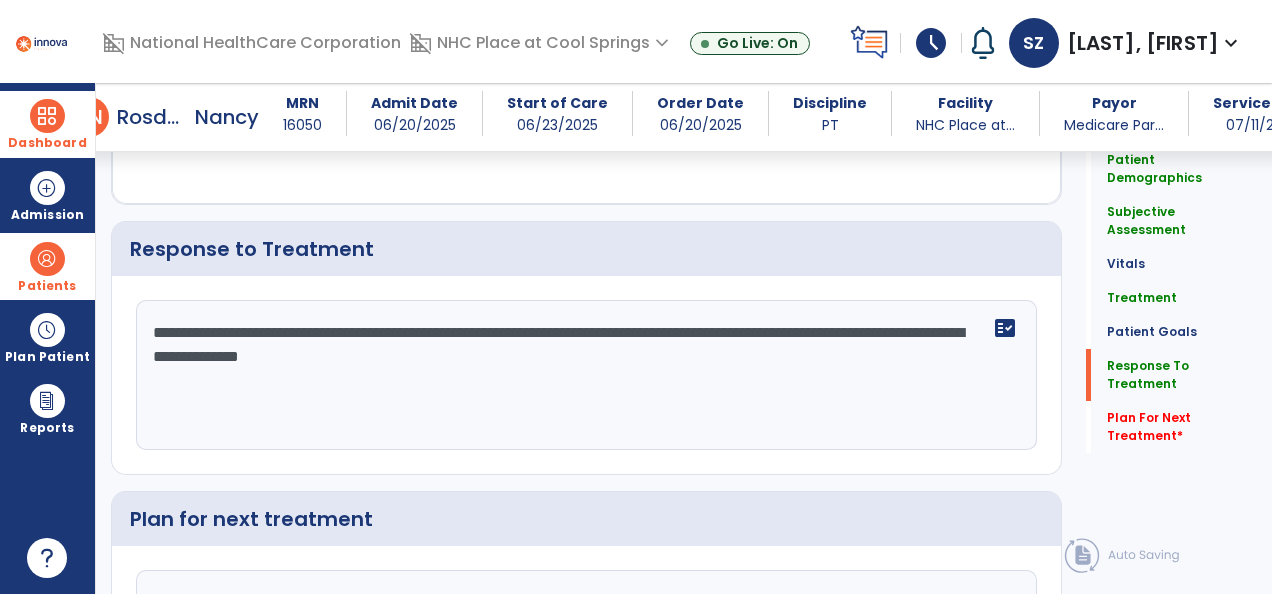 type on "**********" 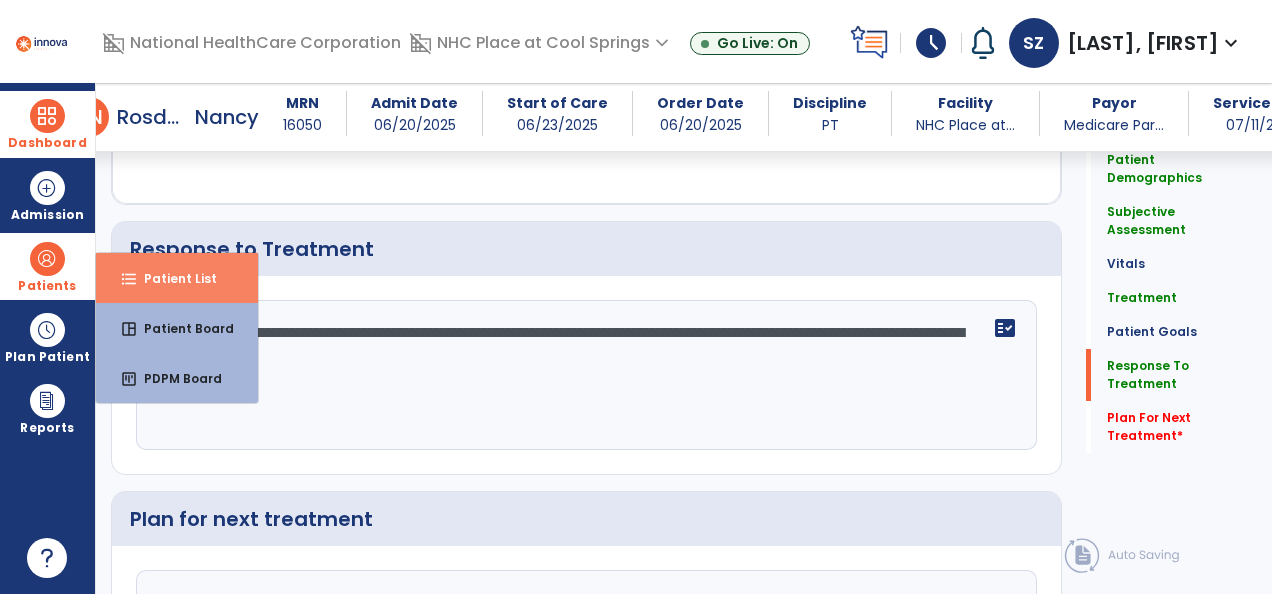 click on "format_list_bulleted  Patient List" at bounding box center (177, 278) 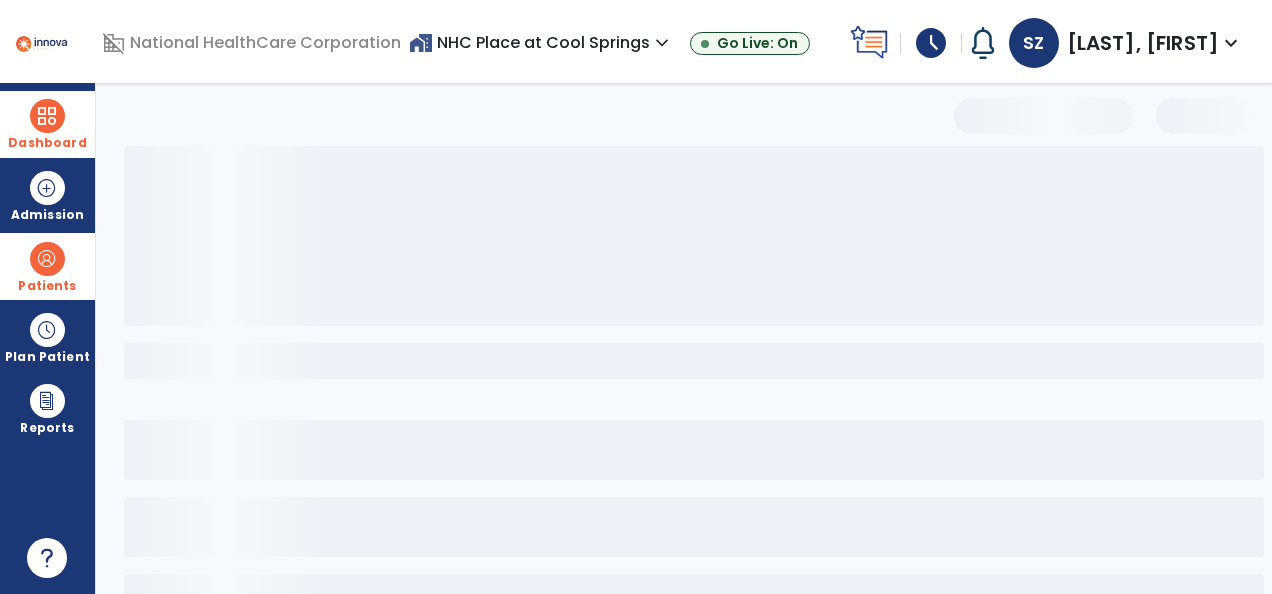 scroll, scrollTop: 148, scrollLeft: 0, axis: vertical 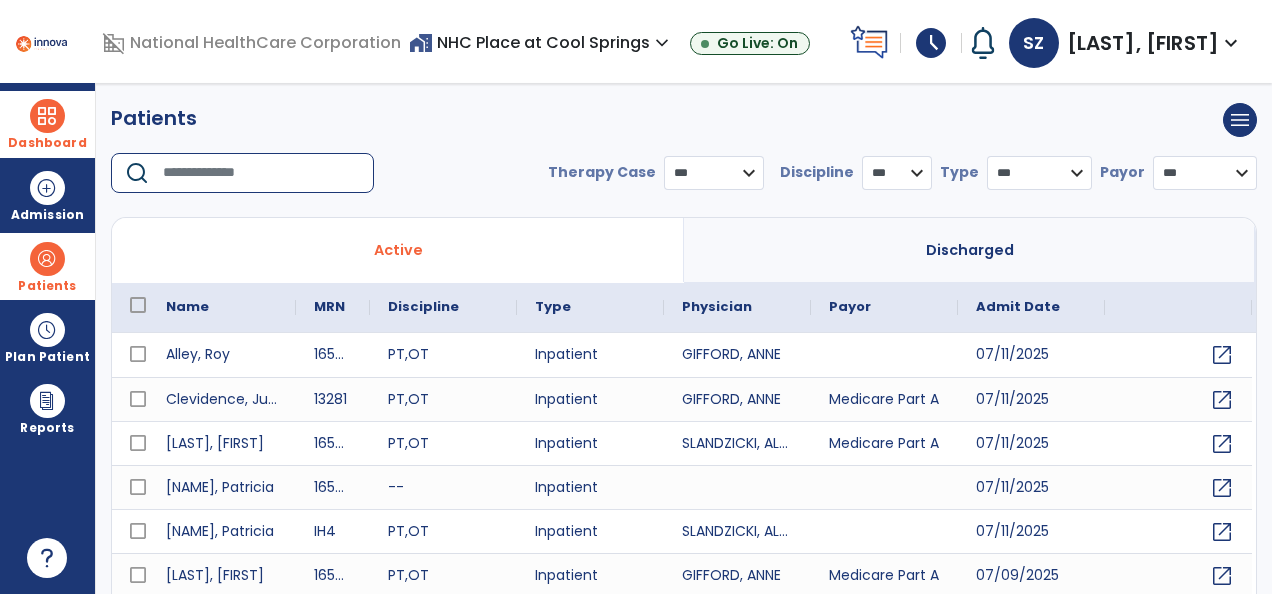 click at bounding box center (261, 173) 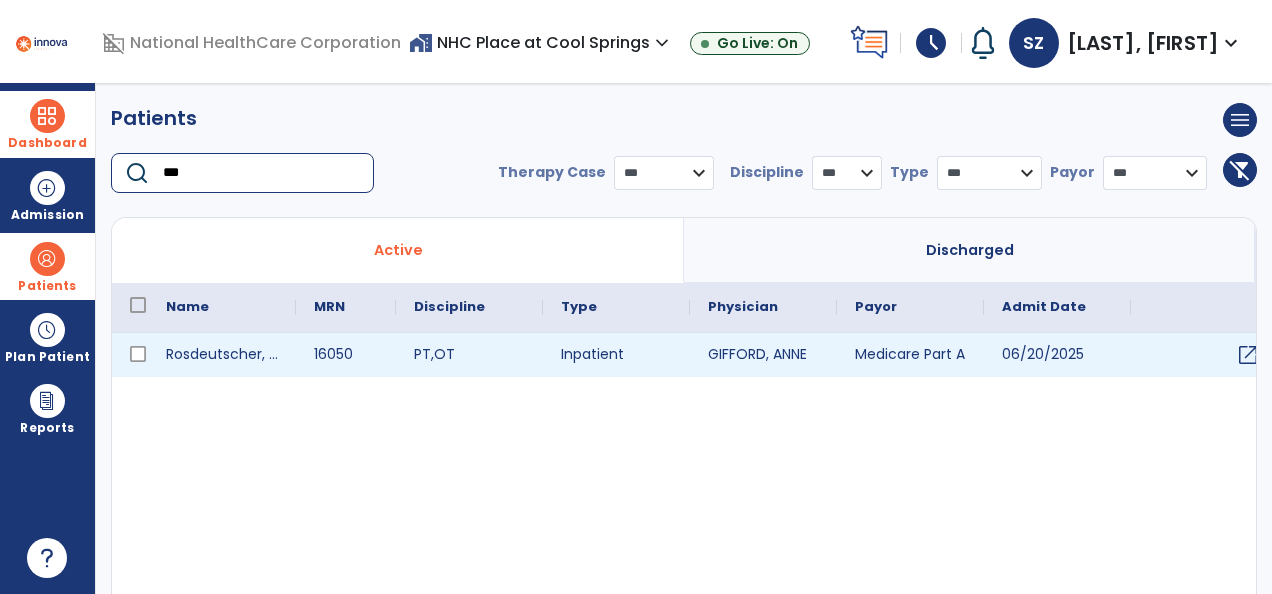 type on "***" 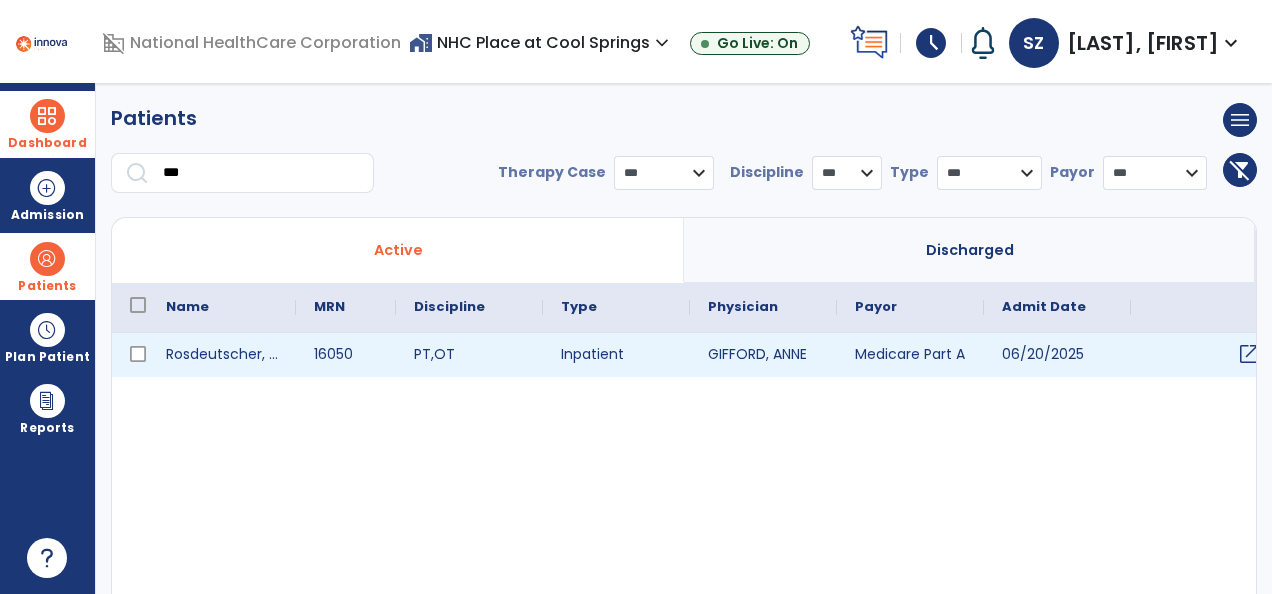 click on "open_in_new" at bounding box center (1249, 354) 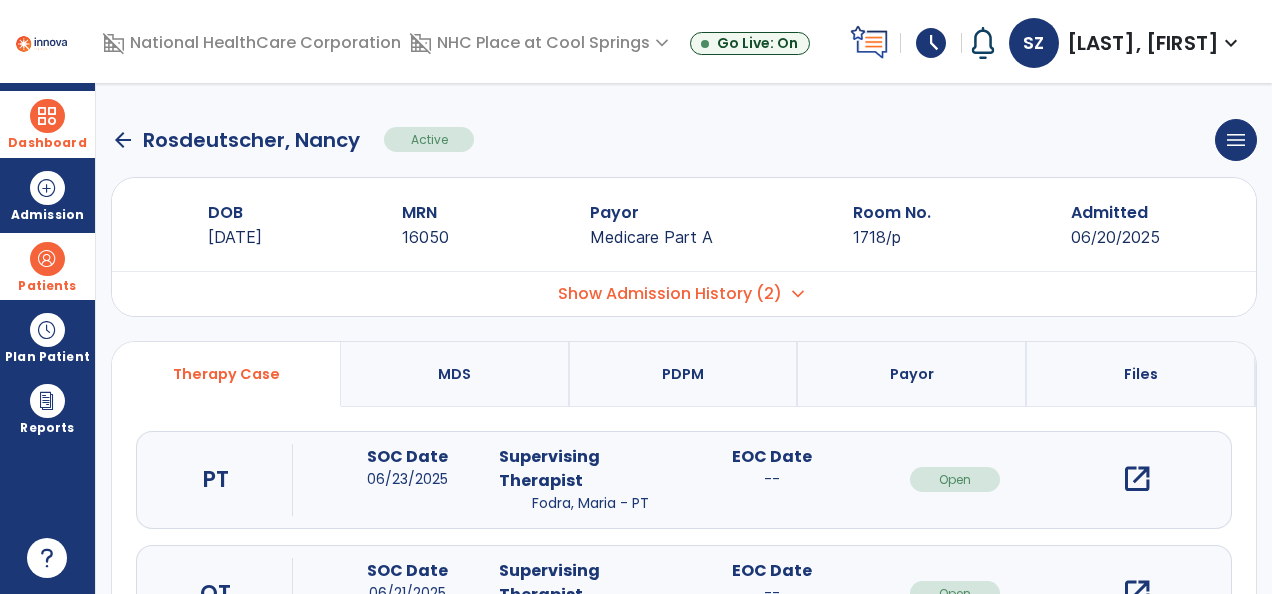 click on "open_in_new" at bounding box center [1137, 479] 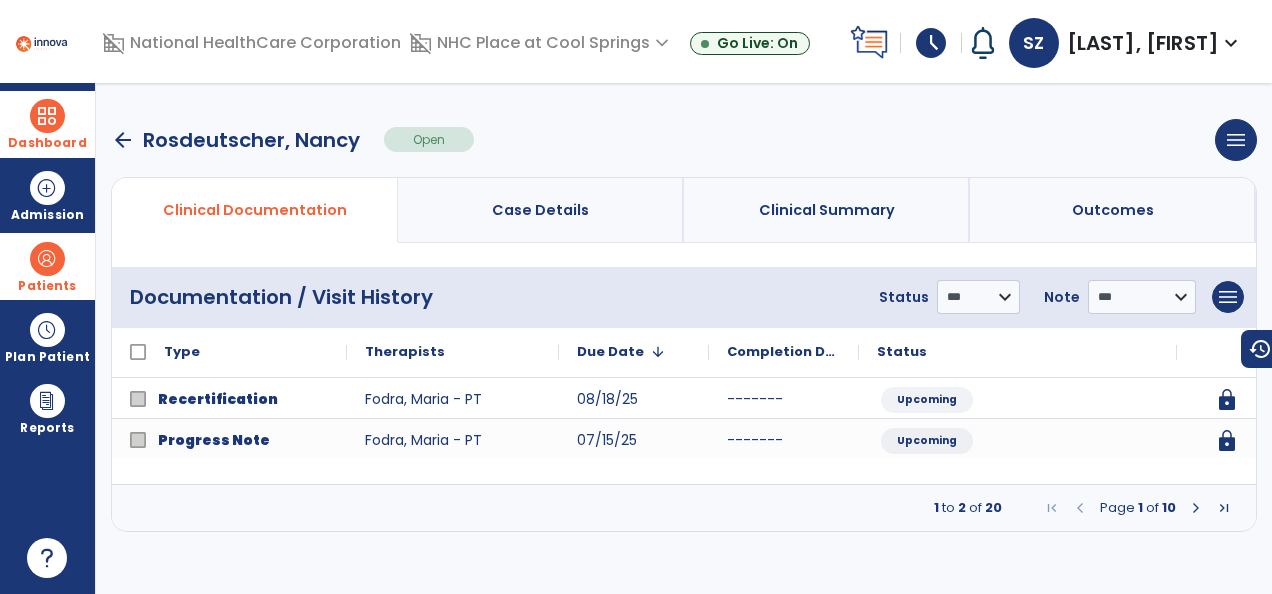 click at bounding box center [1196, 508] 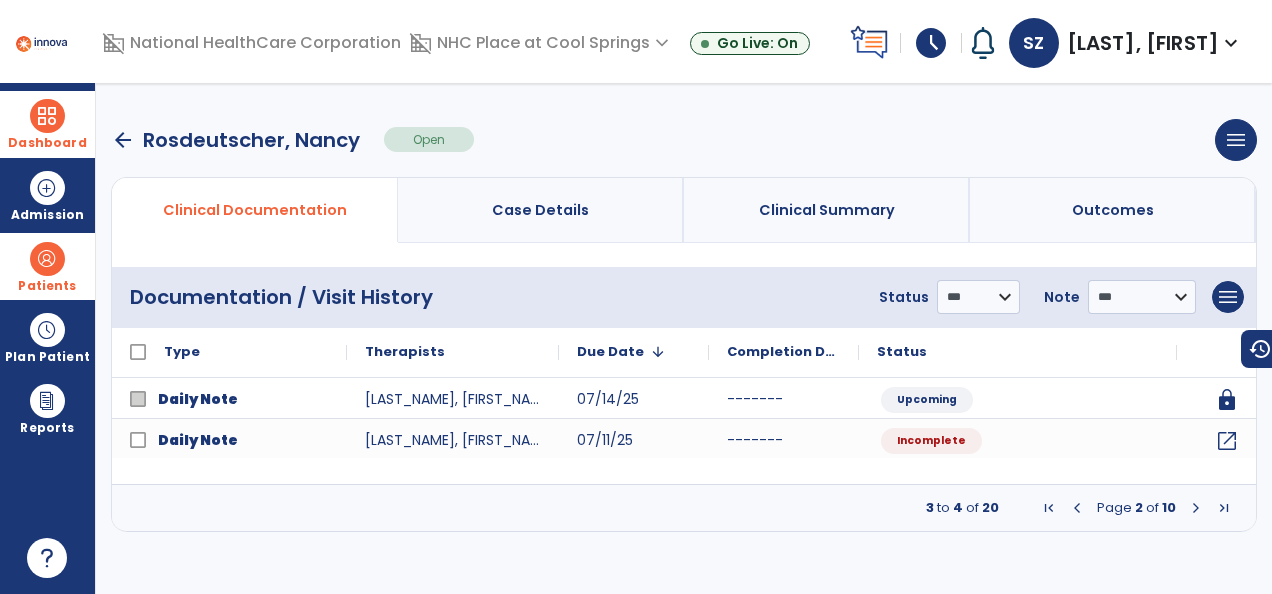 click at bounding box center (1196, 508) 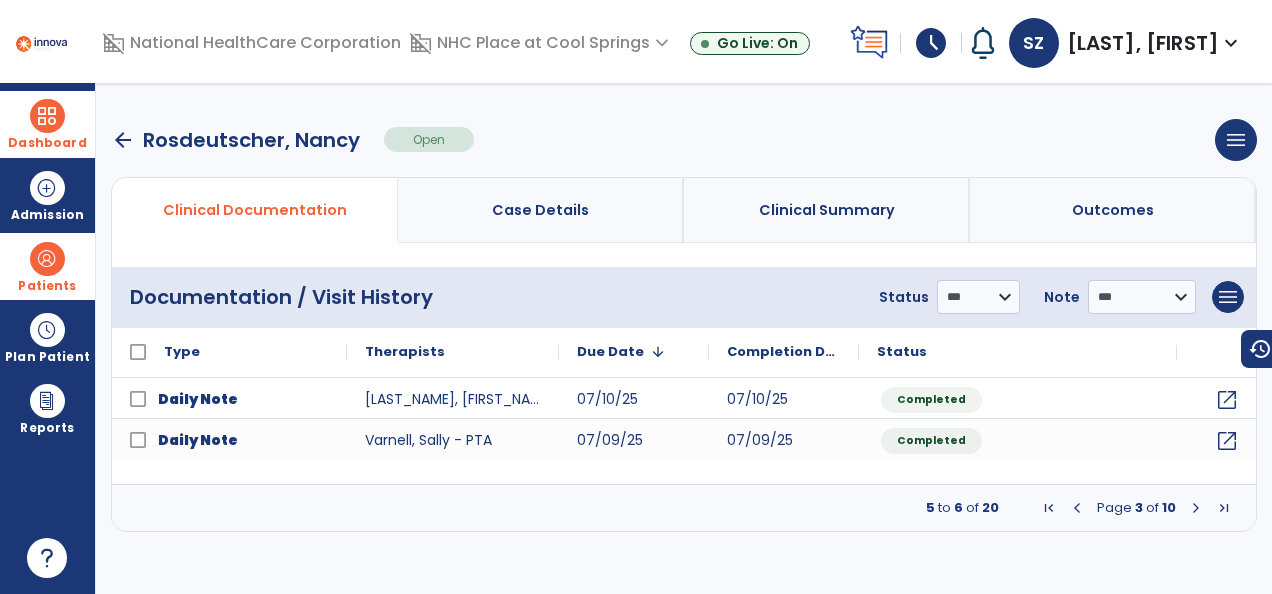 click at bounding box center (1196, 508) 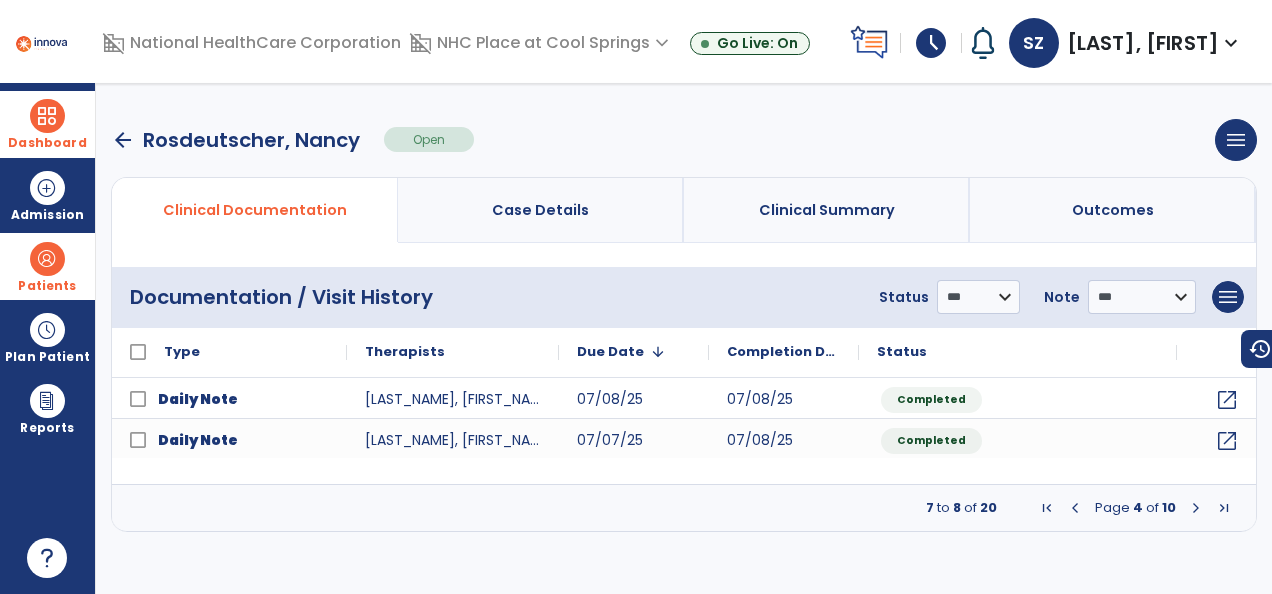 click at bounding box center (1196, 508) 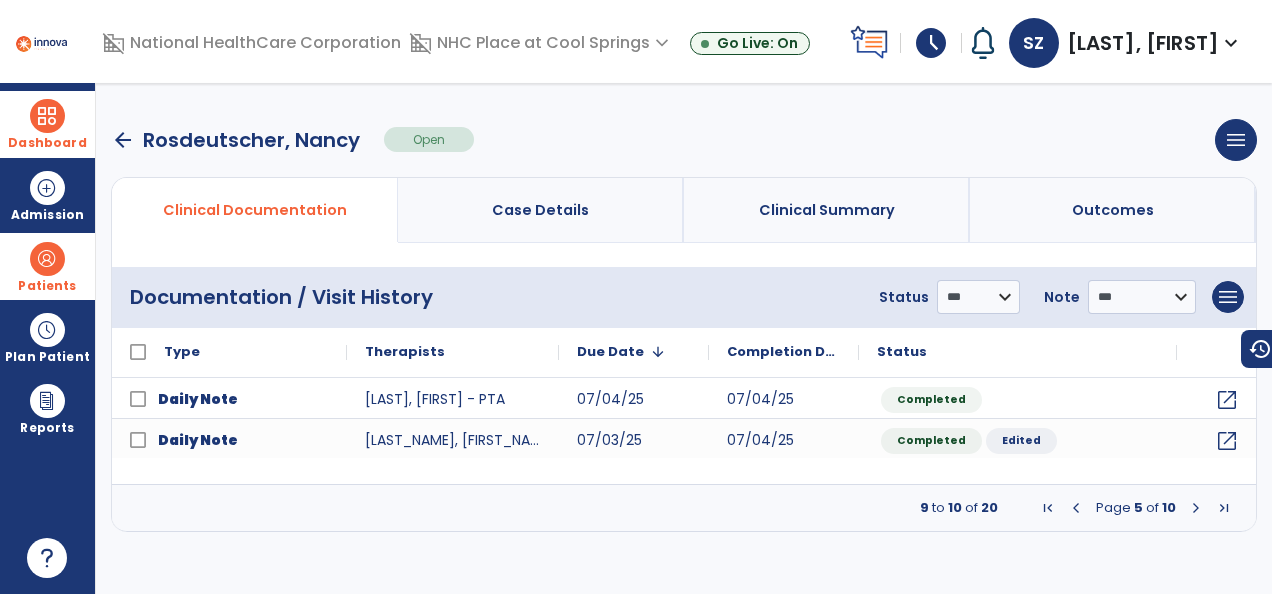 click at bounding box center [1196, 508] 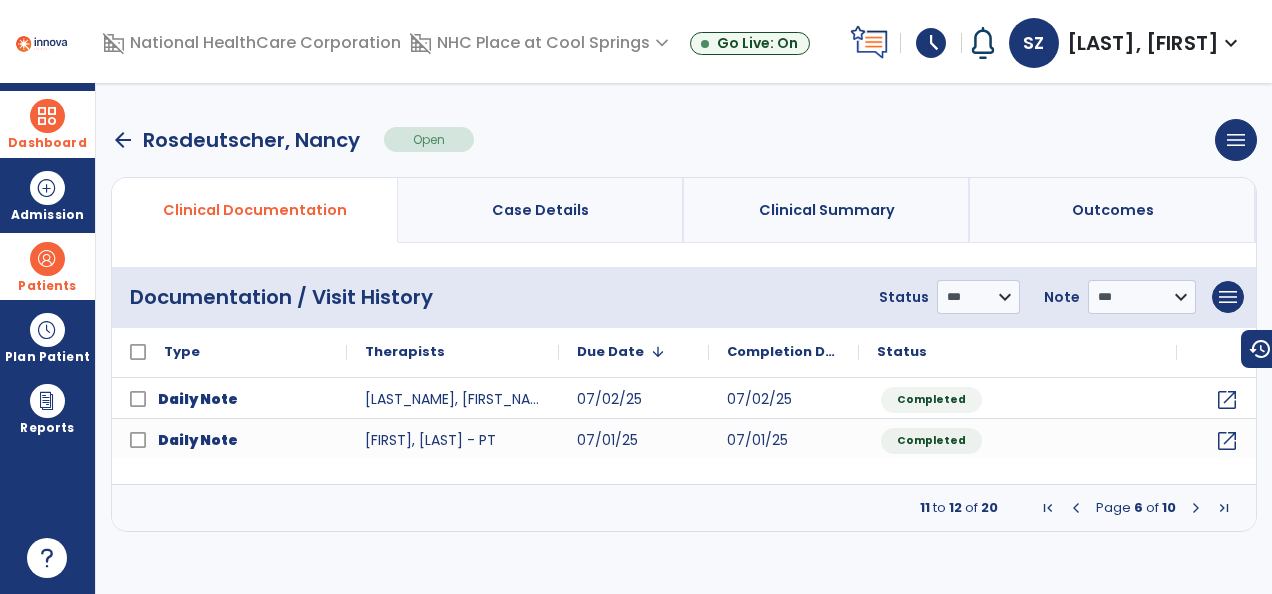 click at bounding box center [1196, 508] 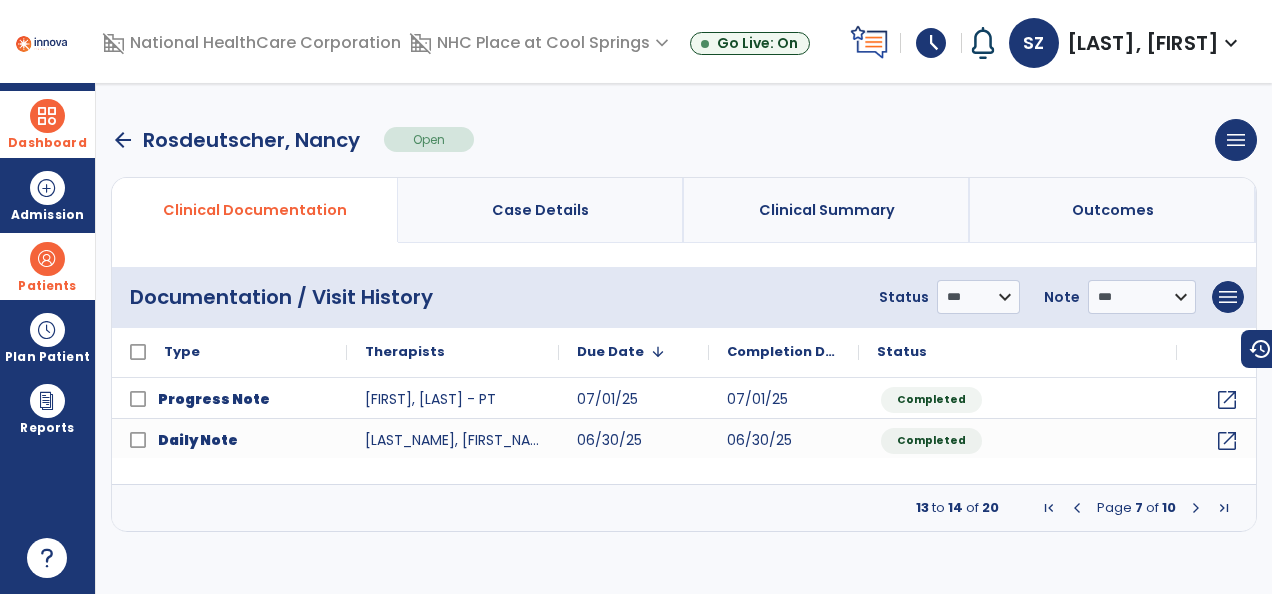 click at bounding box center (1196, 508) 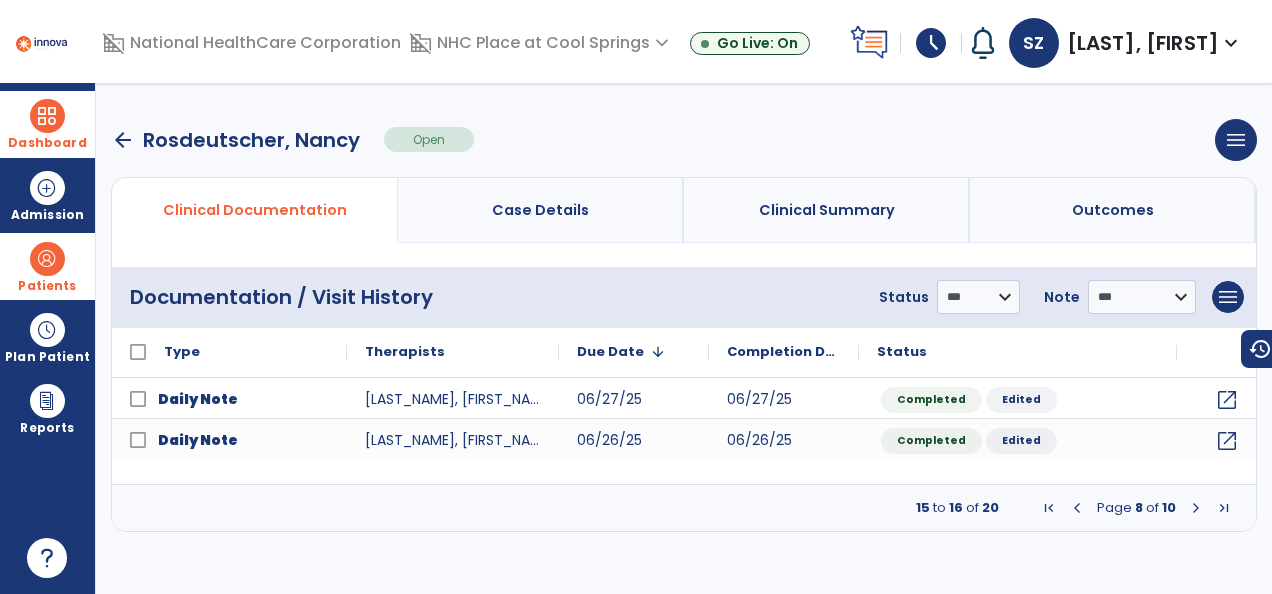 click at bounding box center (1196, 508) 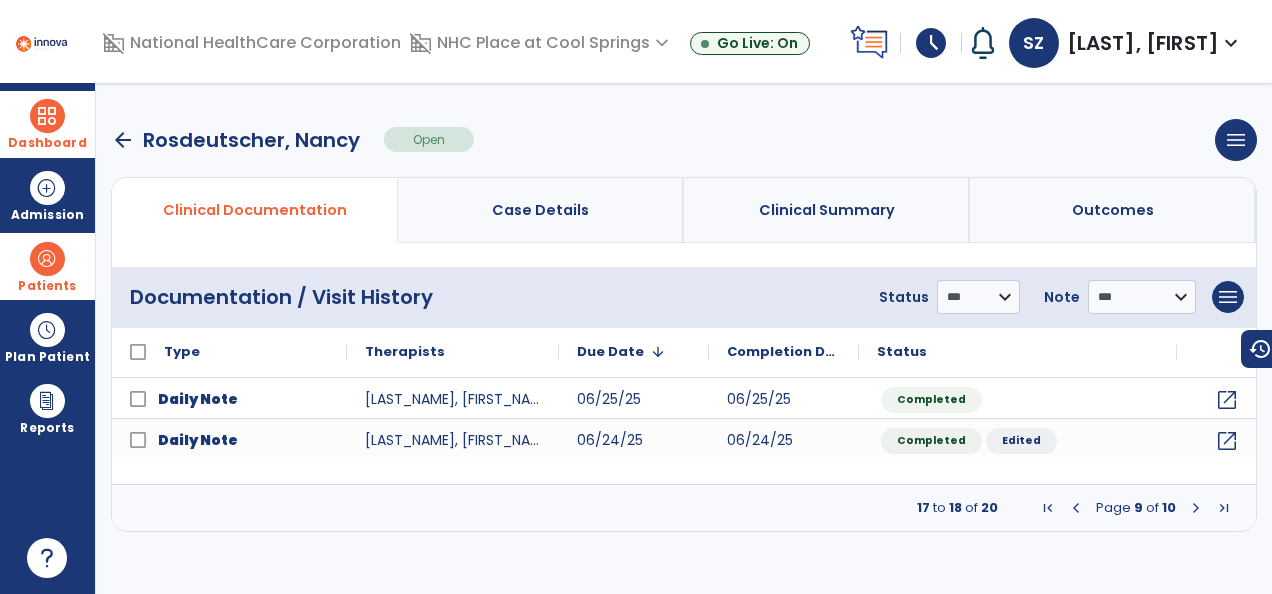 click at bounding box center [1196, 508] 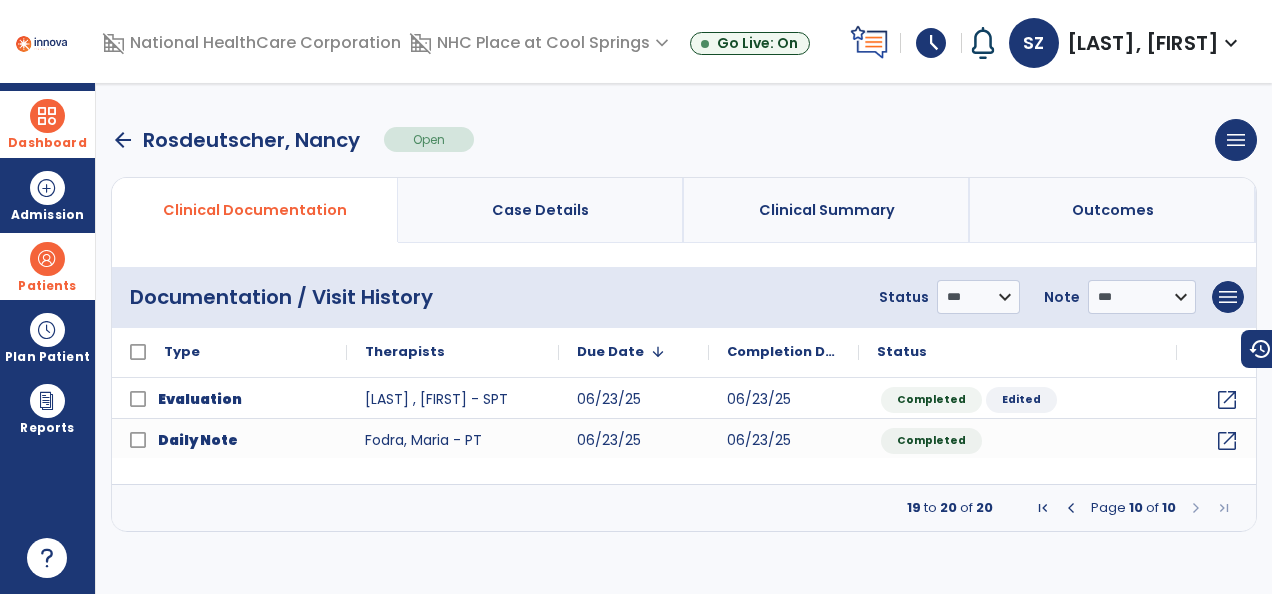 click at bounding box center (1196, 508) 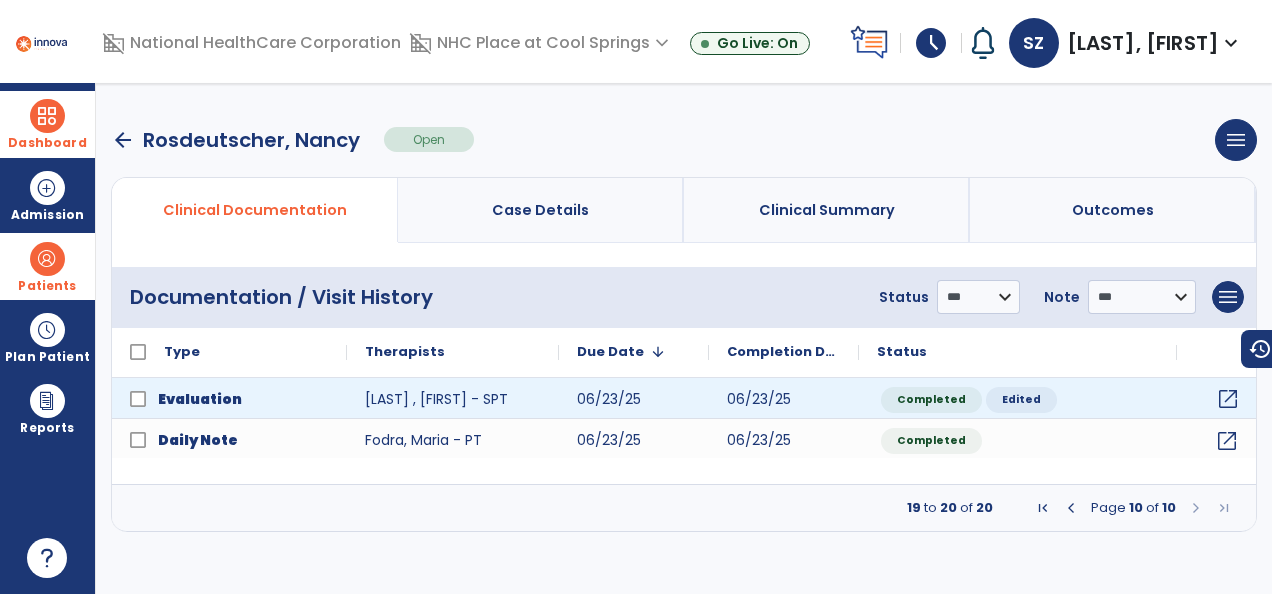 click on "open_in_new" 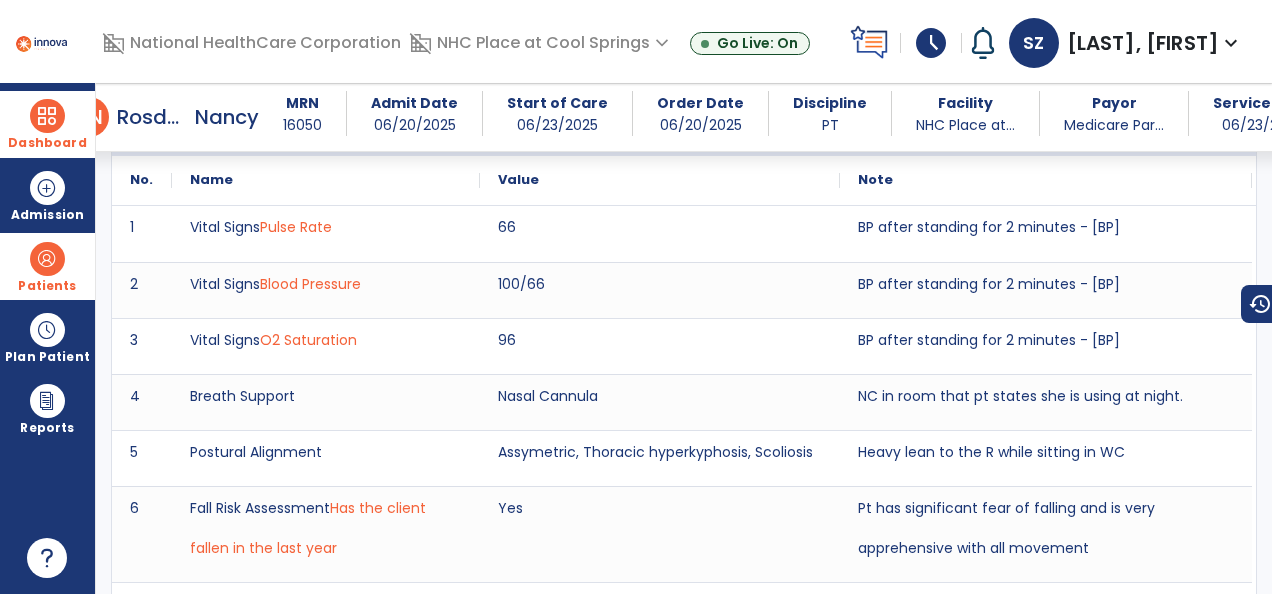scroll, scrollTop: 2640, scrollLeft: 0, axis: vertical 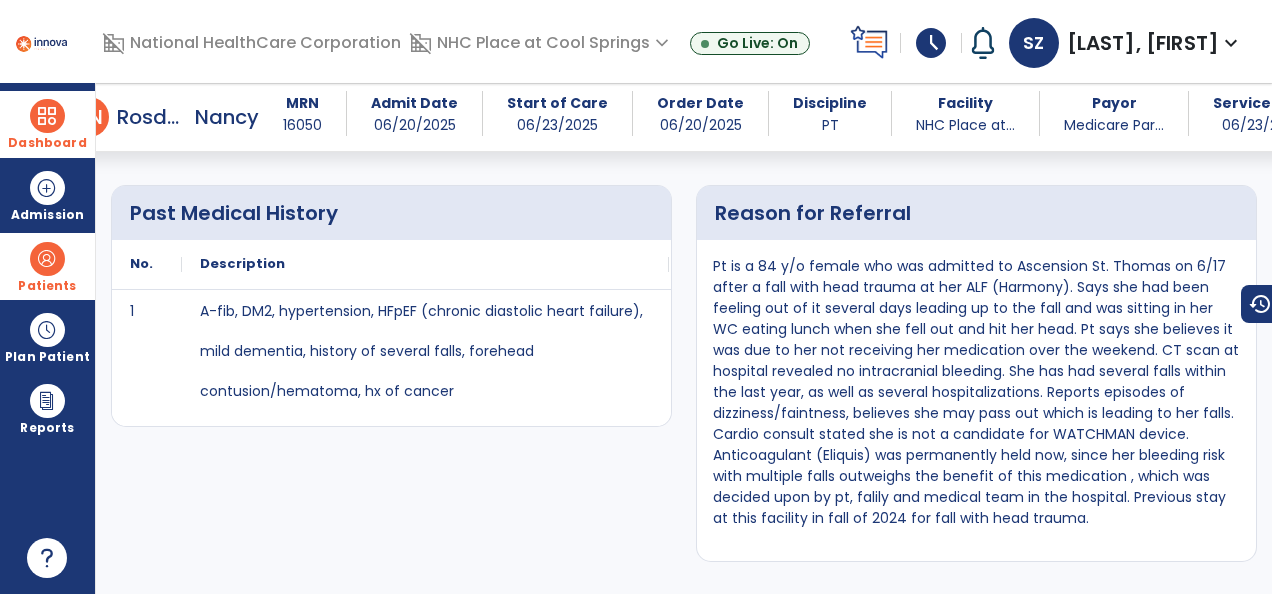 click at bounding box center [47, 116] 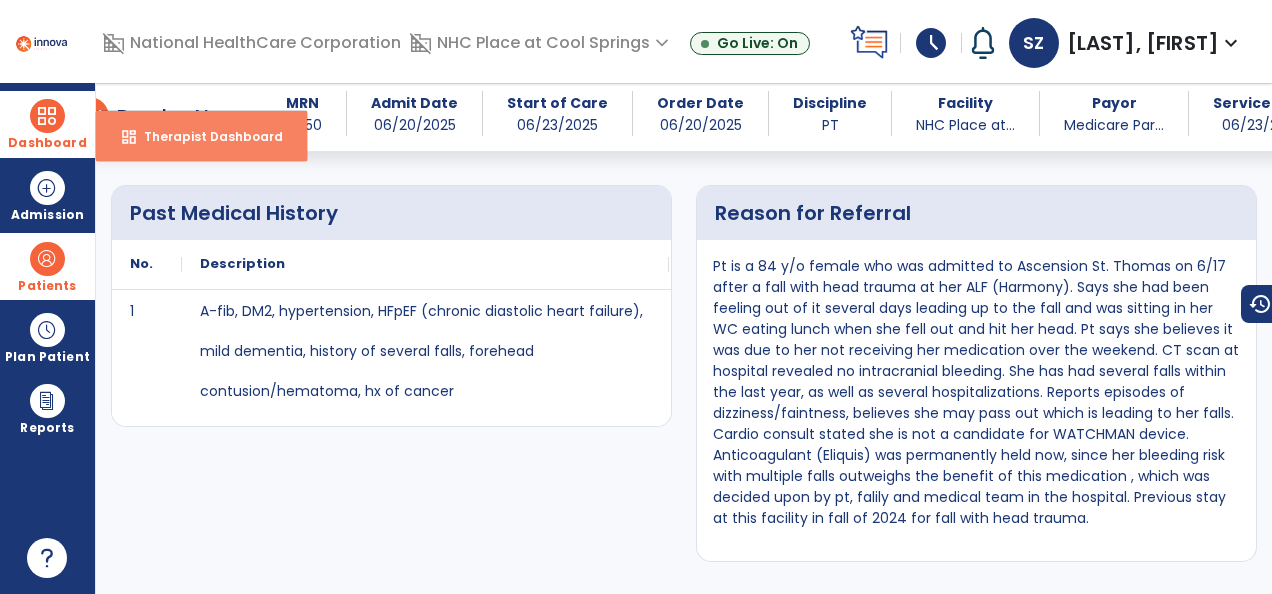 click on "dashboard  Therapist Dashboard" at bounding box center [201, 136] 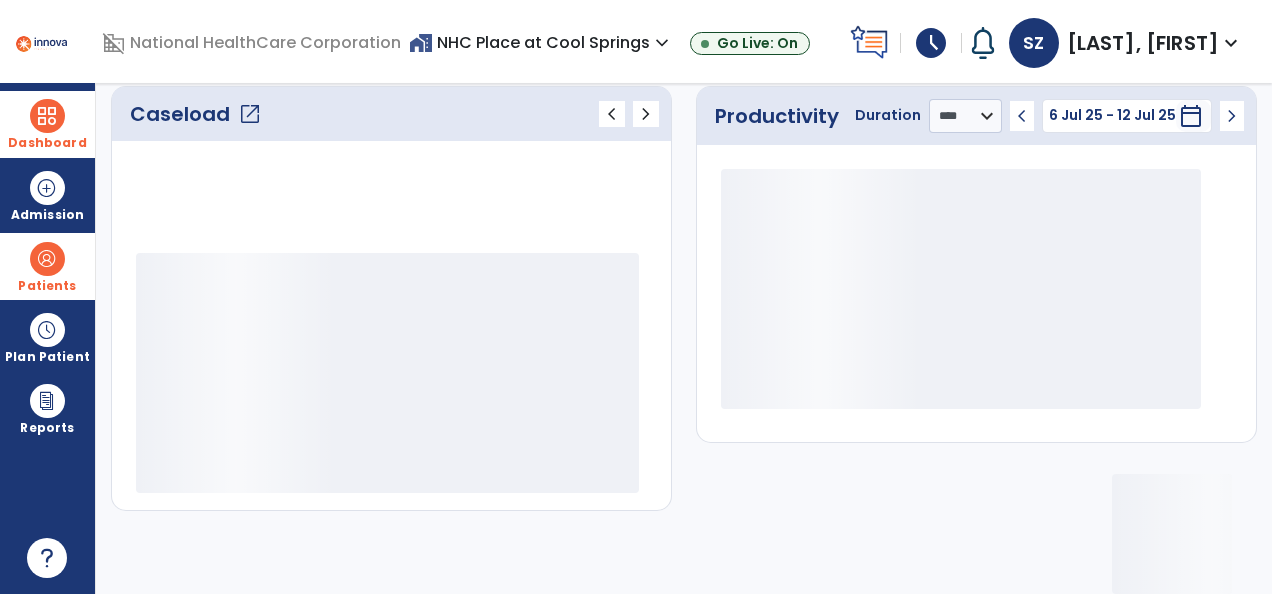 scroll, scrollTop: 306, scrollLeft: 0, axis: vertical 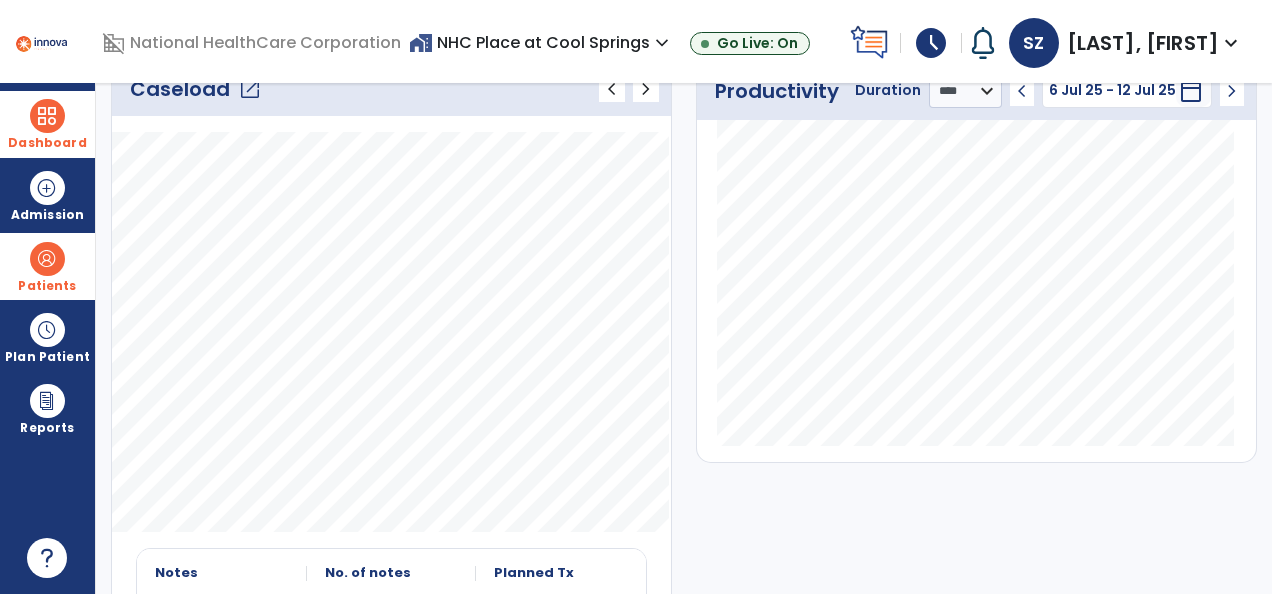 click on "Caseload   open_in_new" 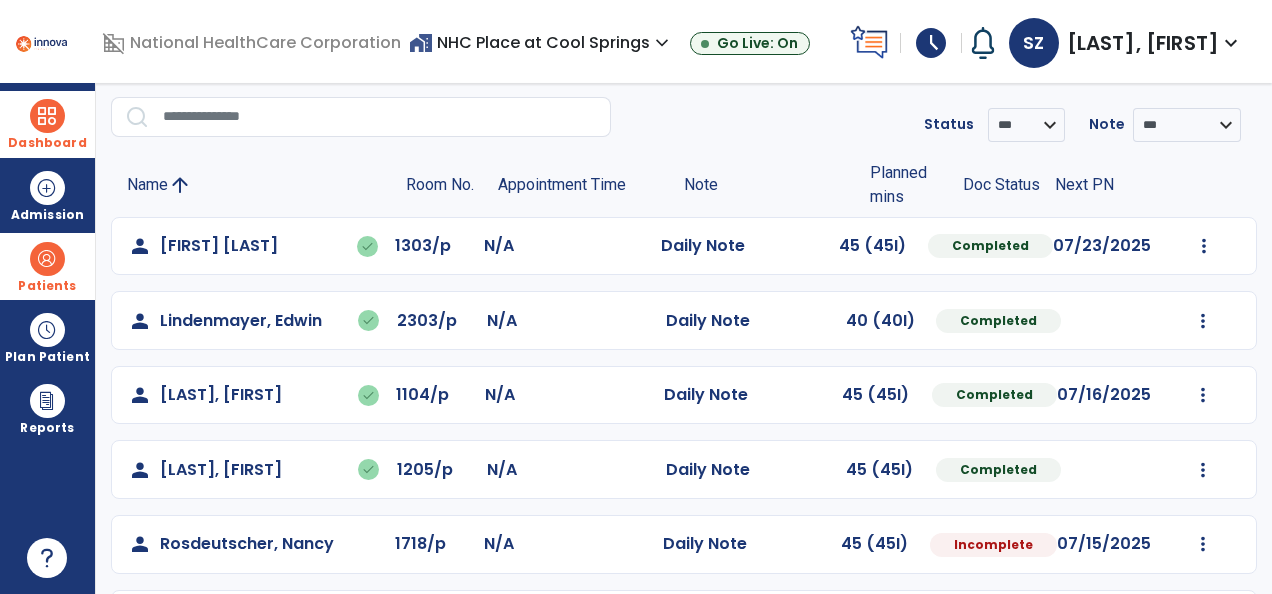 click on "Mark Visit As Complete   Reset Note   Open Document   G + C Mins" 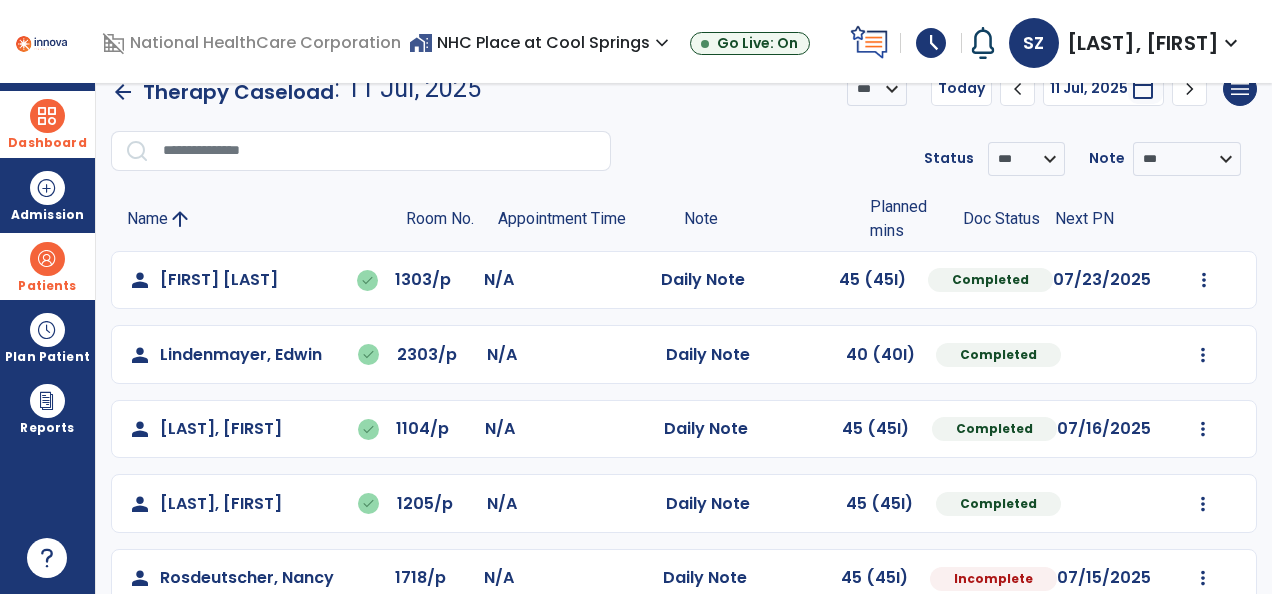 scroll, scrollTop: 0, scrollLeft: 0, axis: both 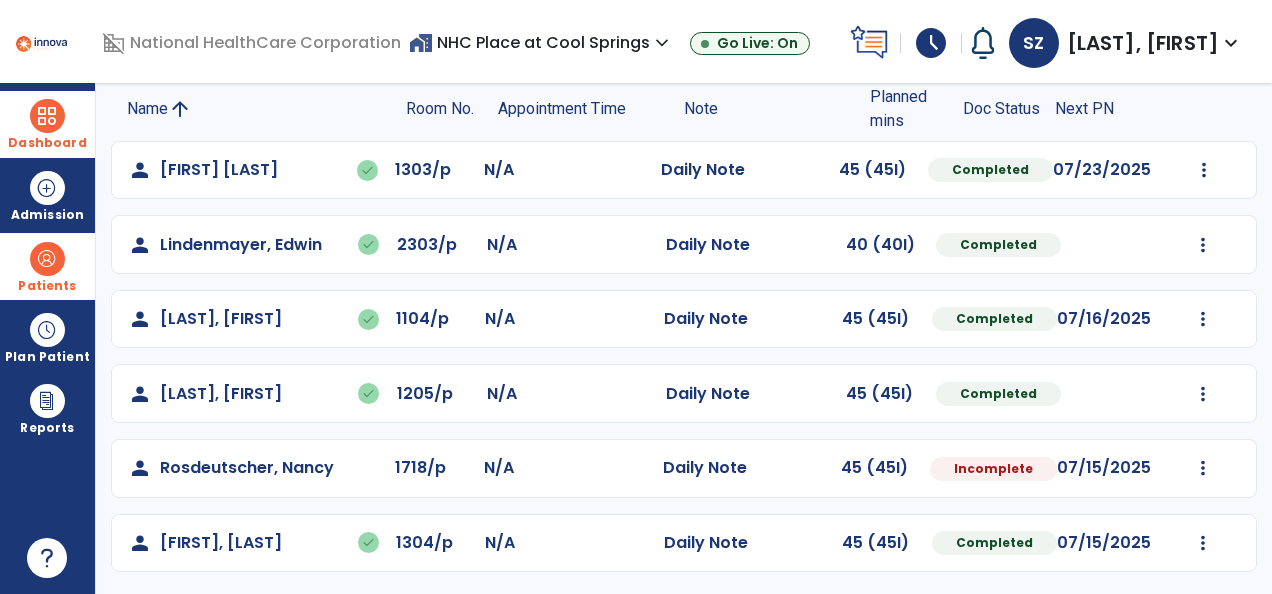 click on "Mark Visit As Complete   Reset Note   Open Document   G + C Mins" 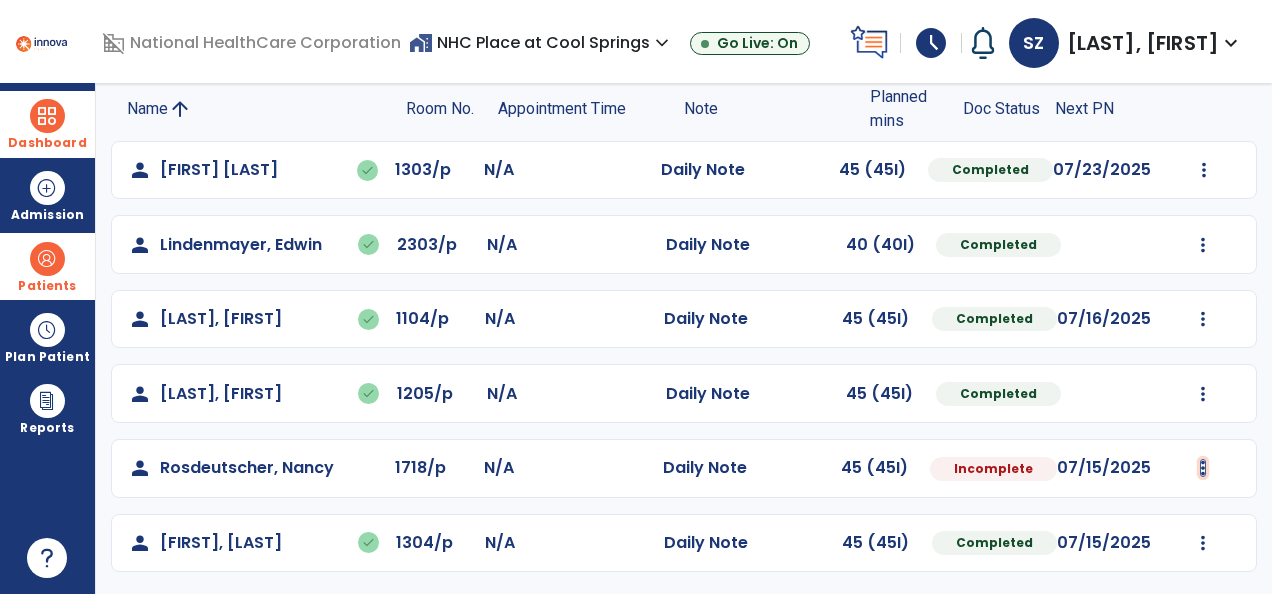 click at bounding box center (1204, 170) 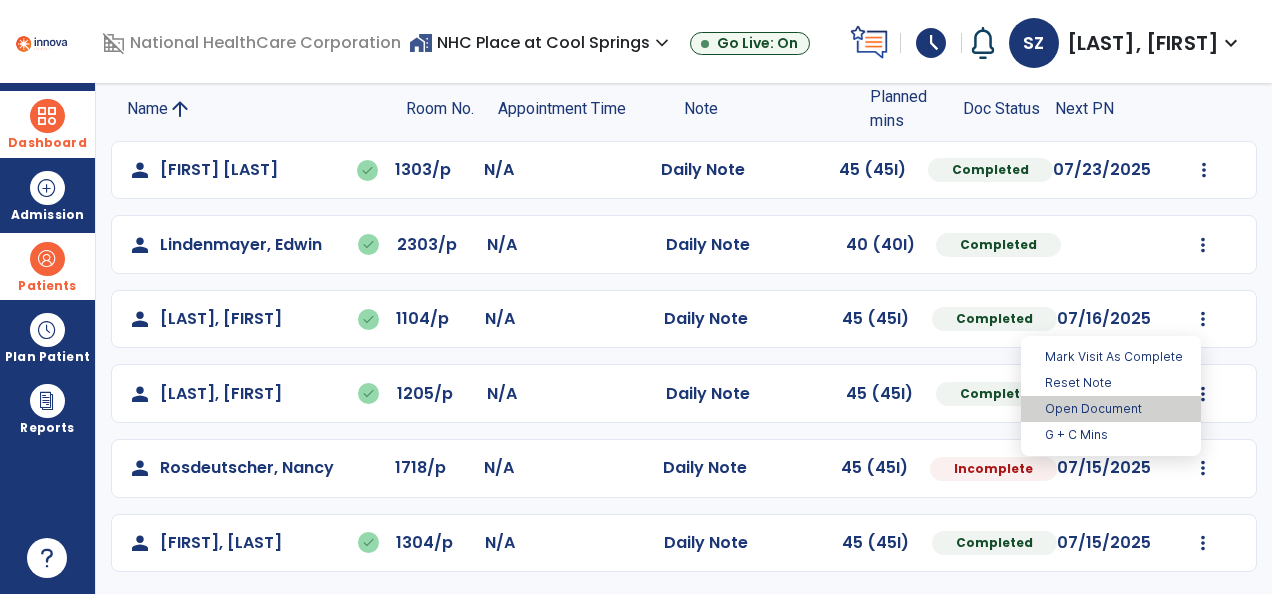 click on "Open Document" at bounding box center (1111, 409) 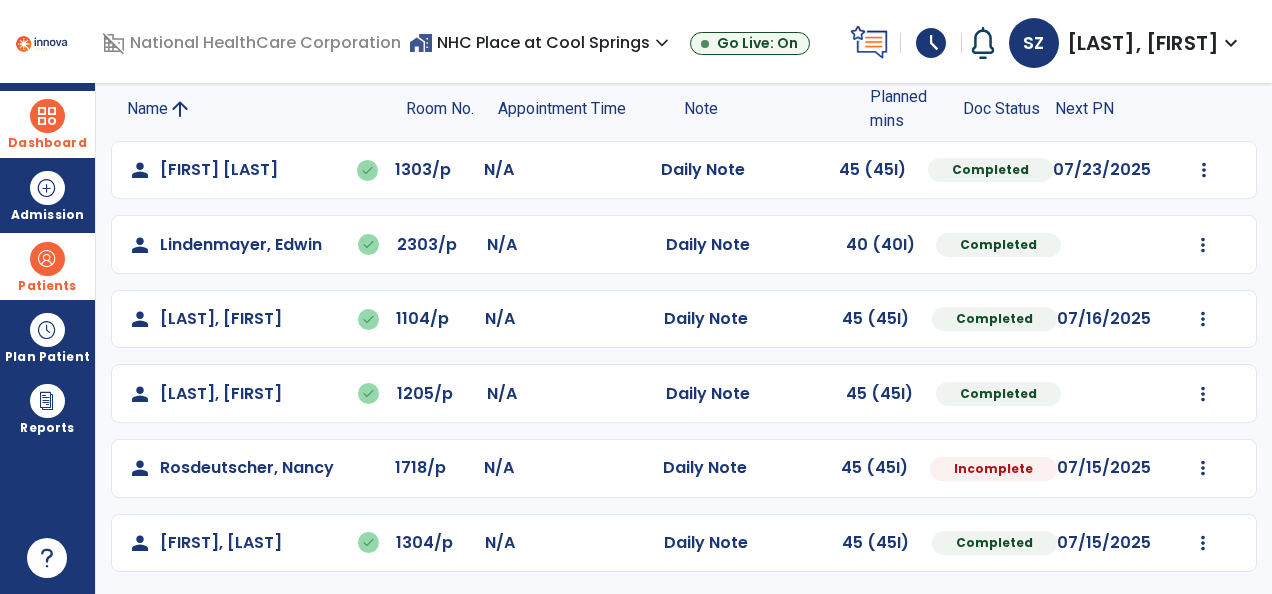 select on "*" 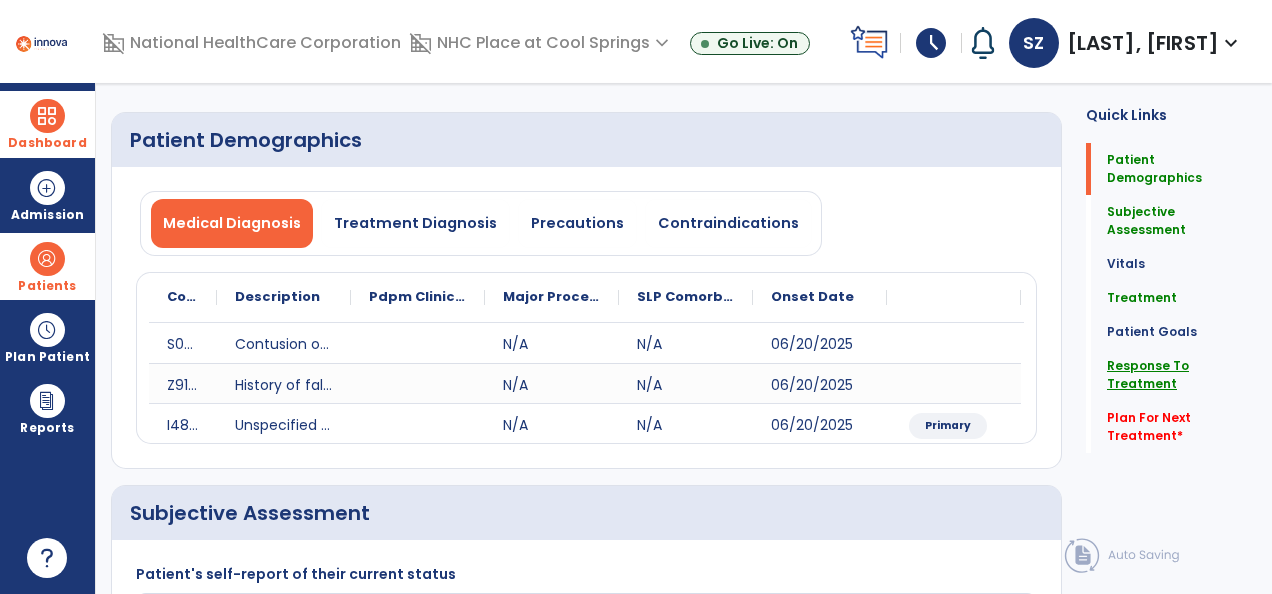 click on "Response To Treatment" 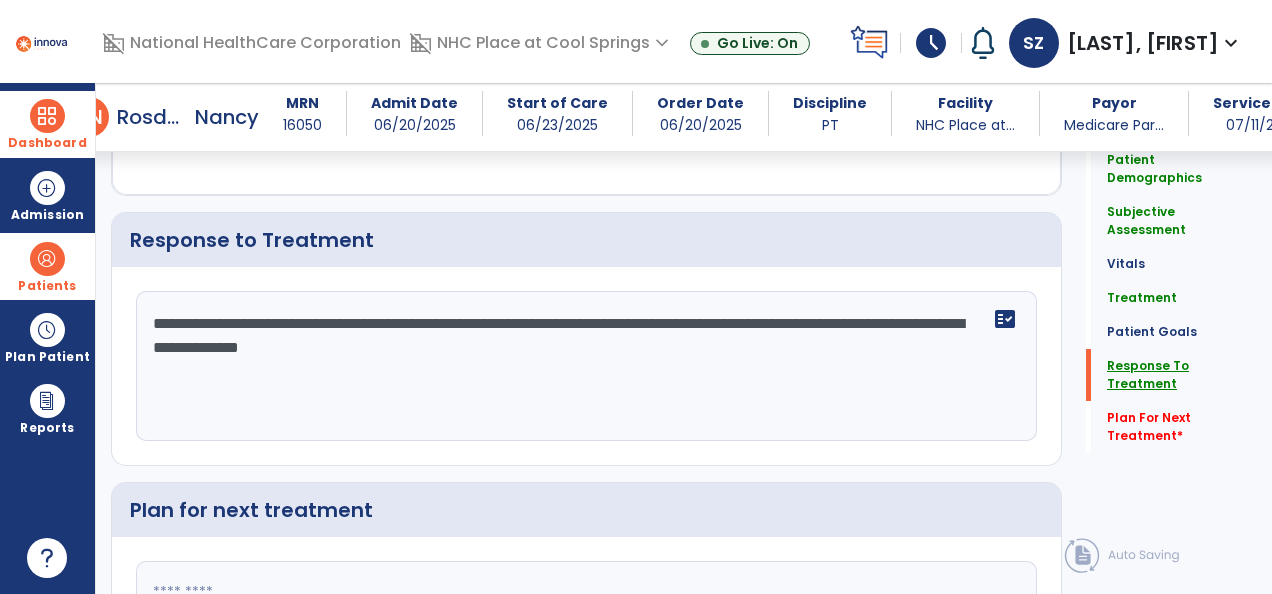 scroll, scrollTop: 2778, scrollLeft: 0, axis: vertical 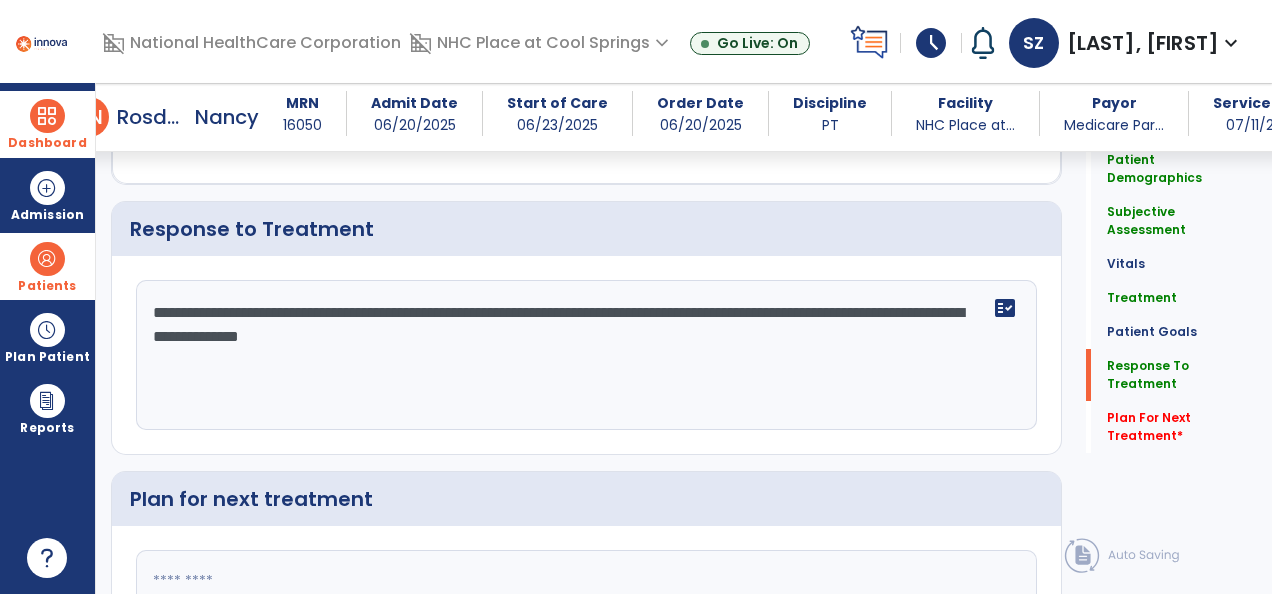 click on "**********" 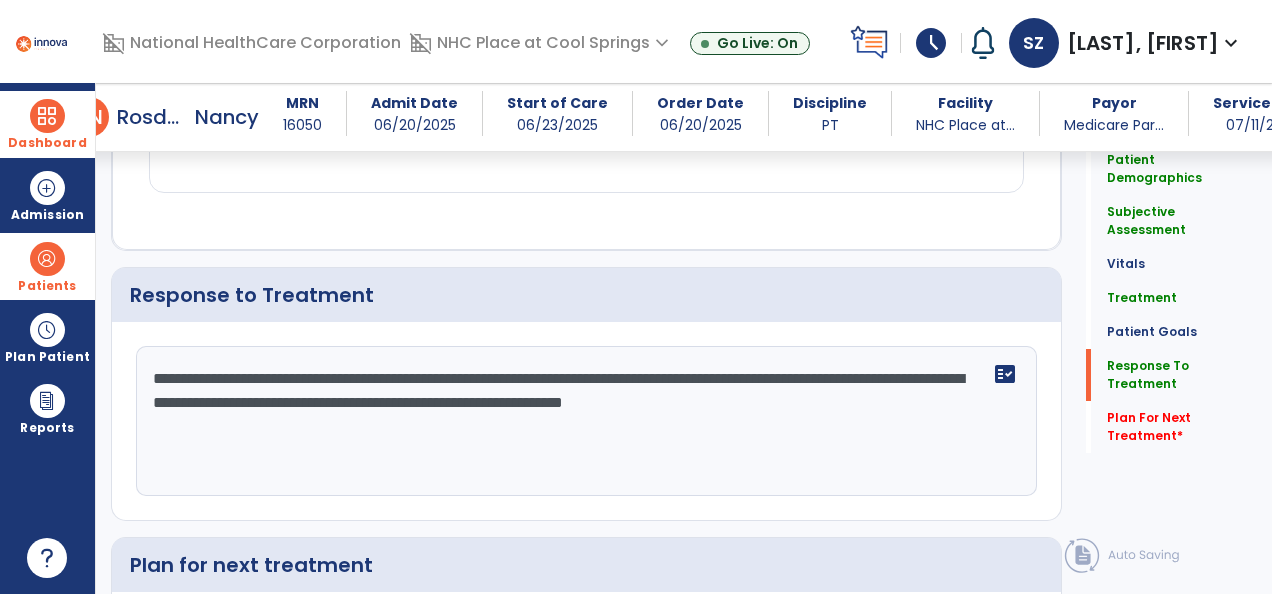 scroll, scrollTop: 2778, scrollLeft: 0, axis: vertical 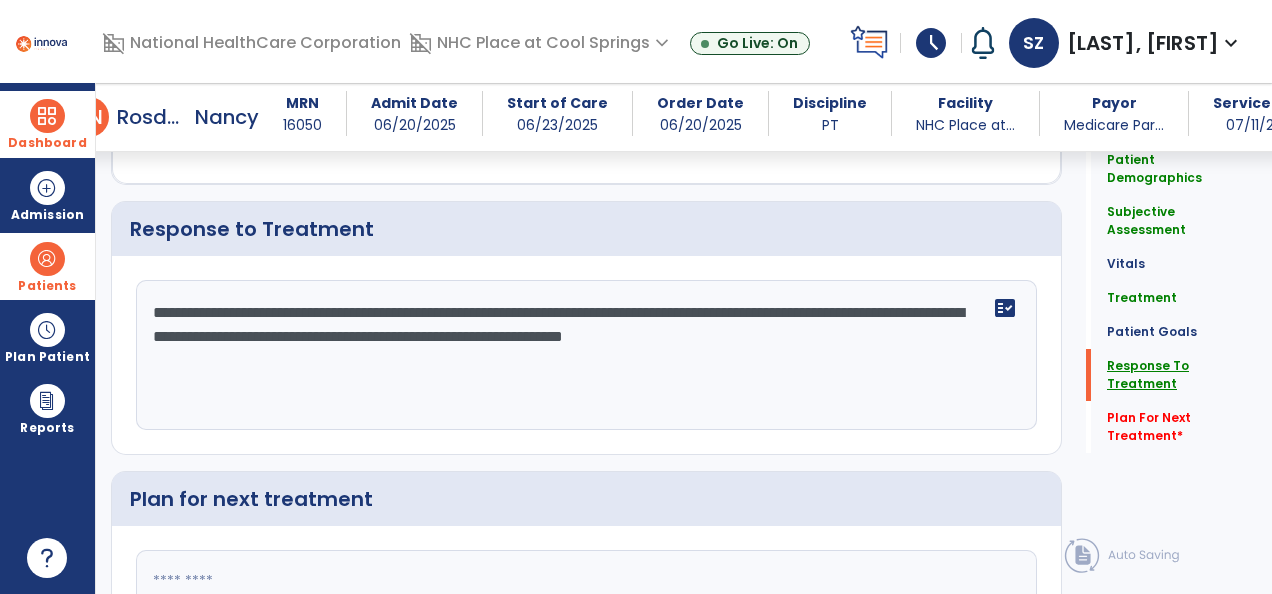 type on "**********" 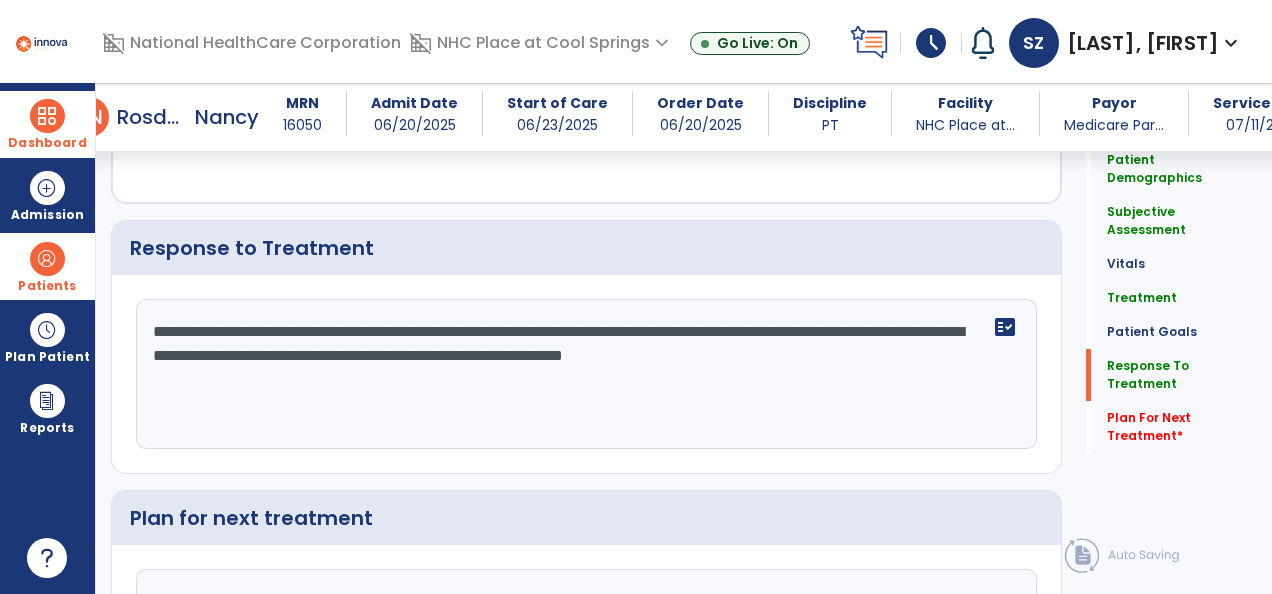 click on "Patient Goals   Patient Goals" 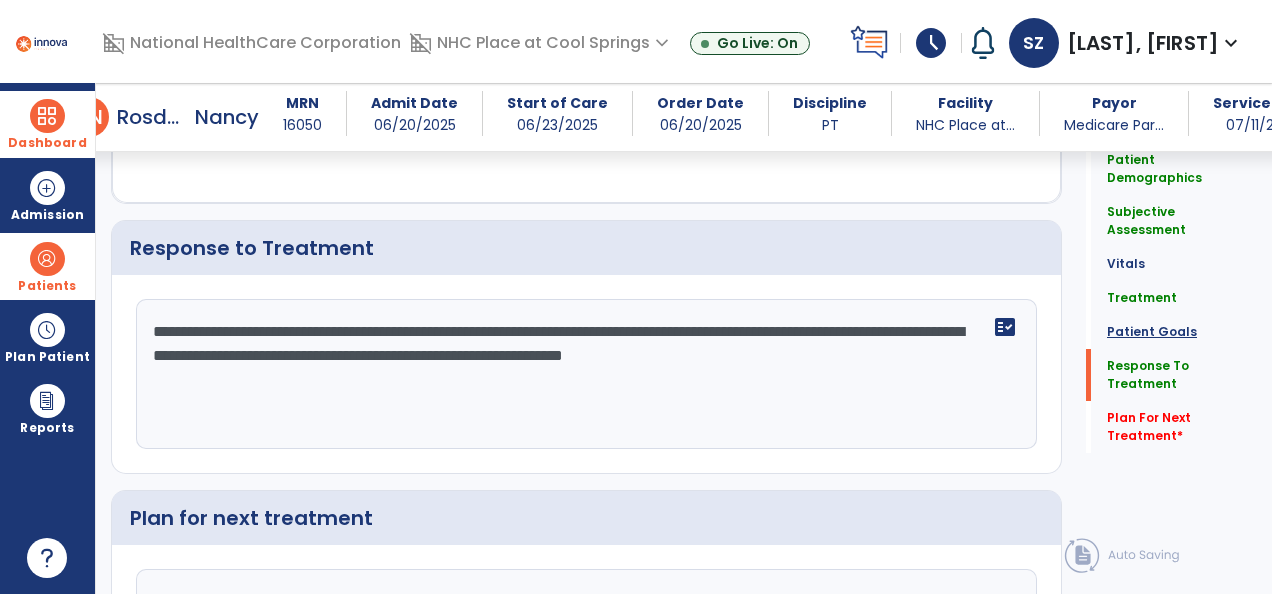 click on "Patient Goals" 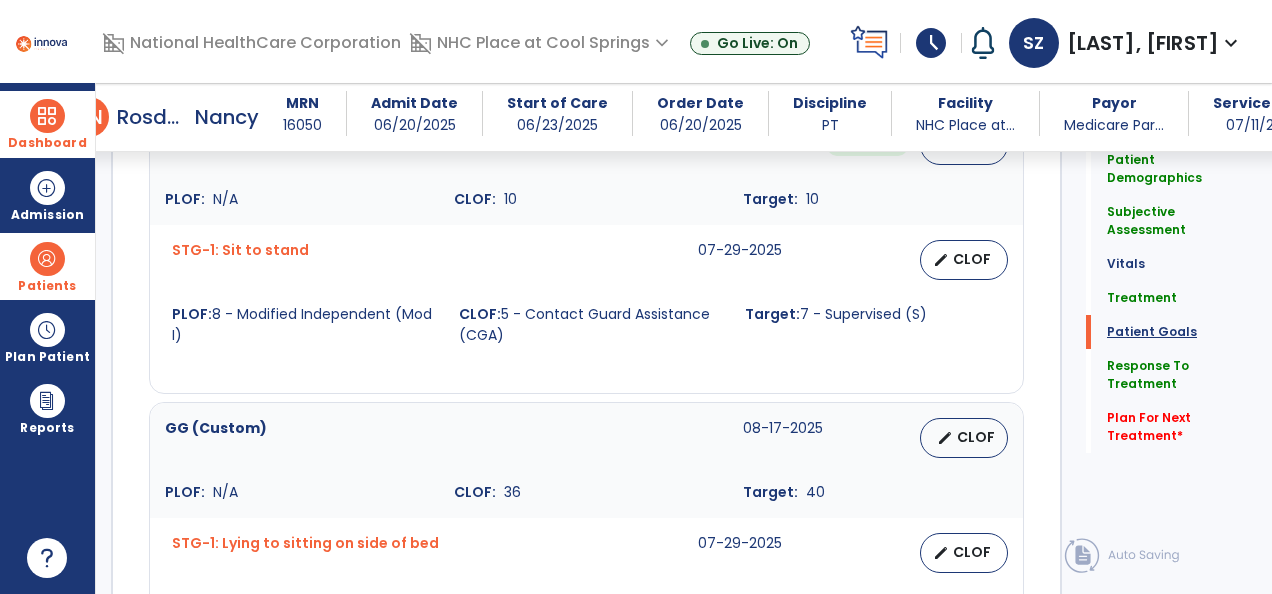 scroll, scrollTop: 2019, scrollLeft: 0, axis: vertical 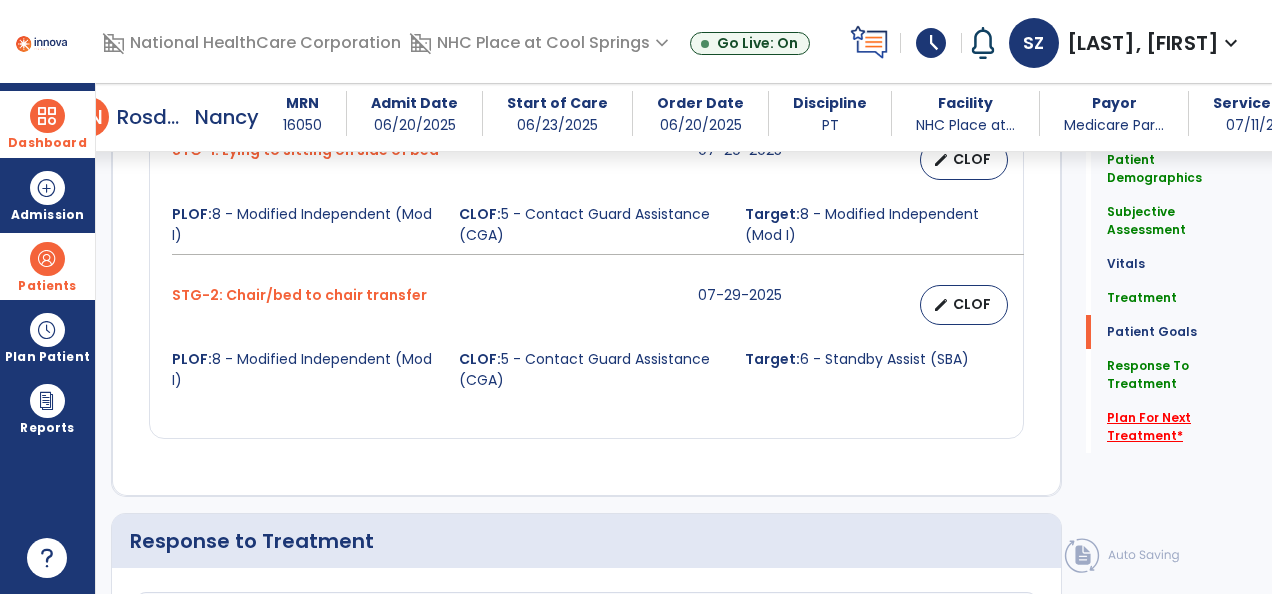 click on "Plan For Next Treatment   *" 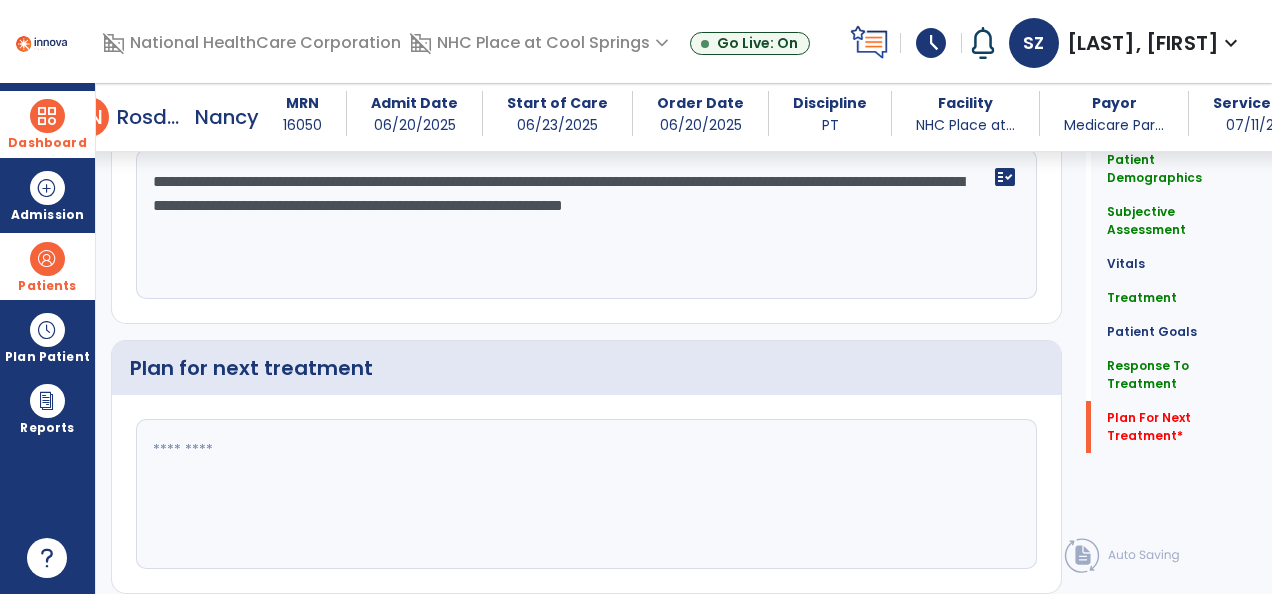 scroll, scrollTop: 2964, scrollLeft: 0, axis: vertical 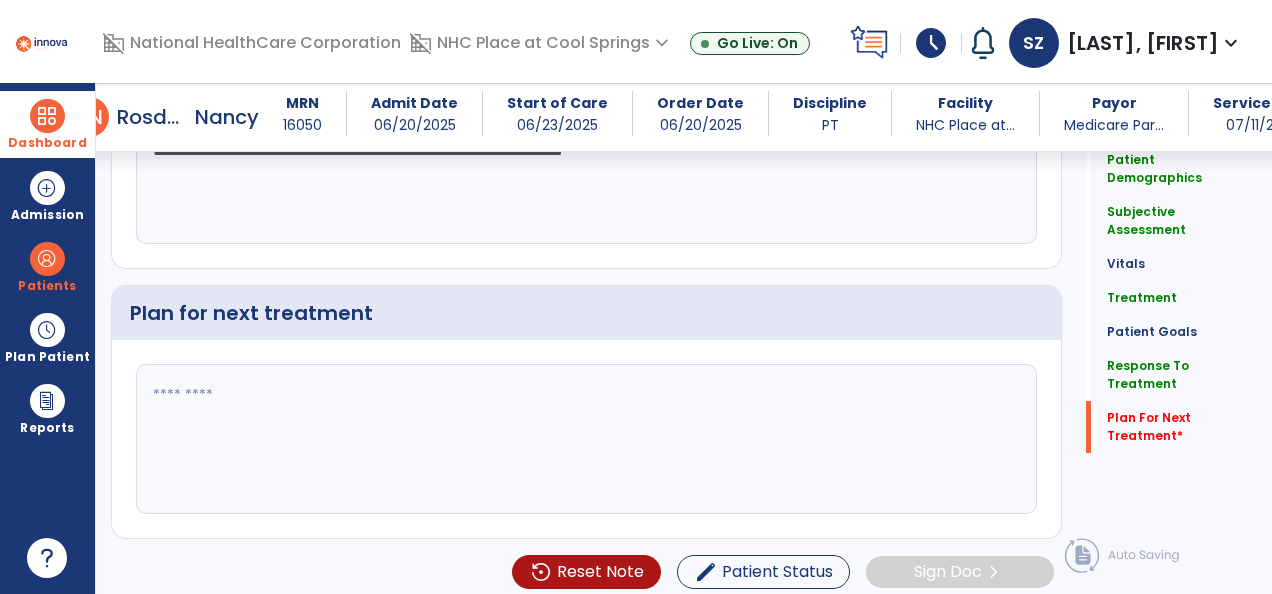 click 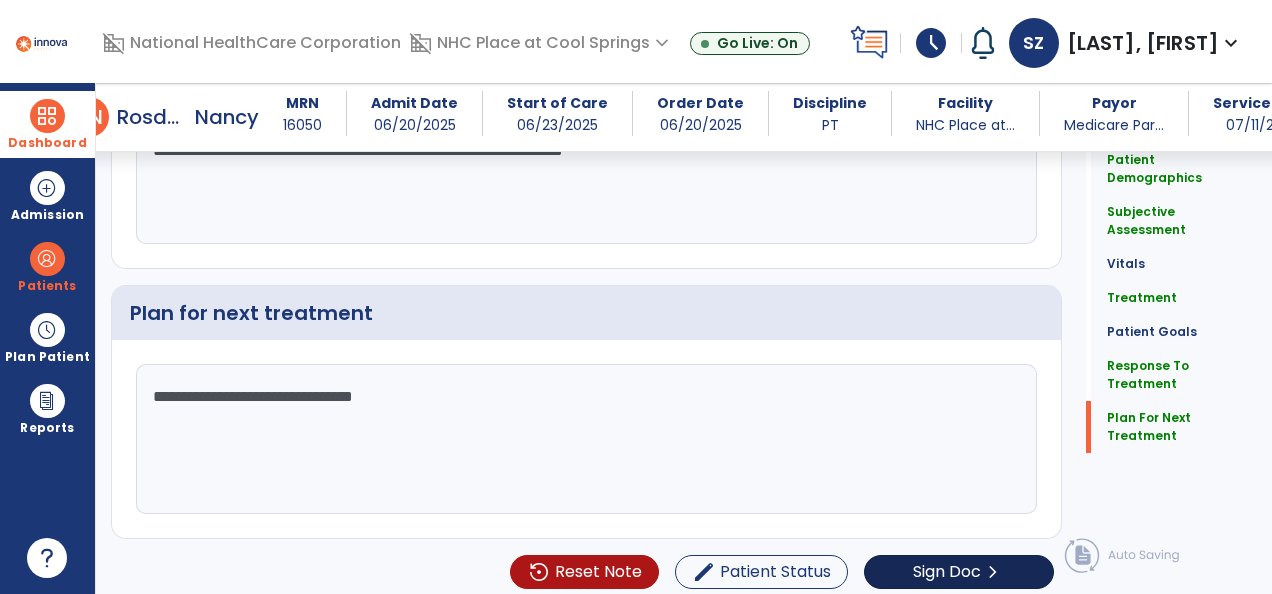 type on "**********" 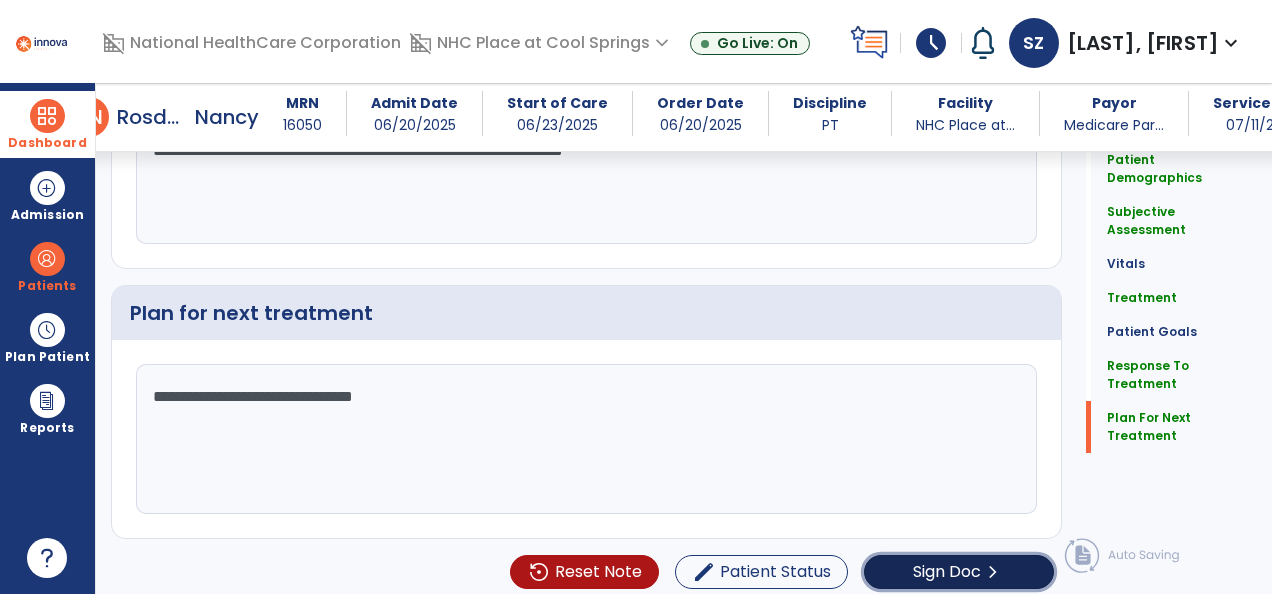 click on "Sign Doc" 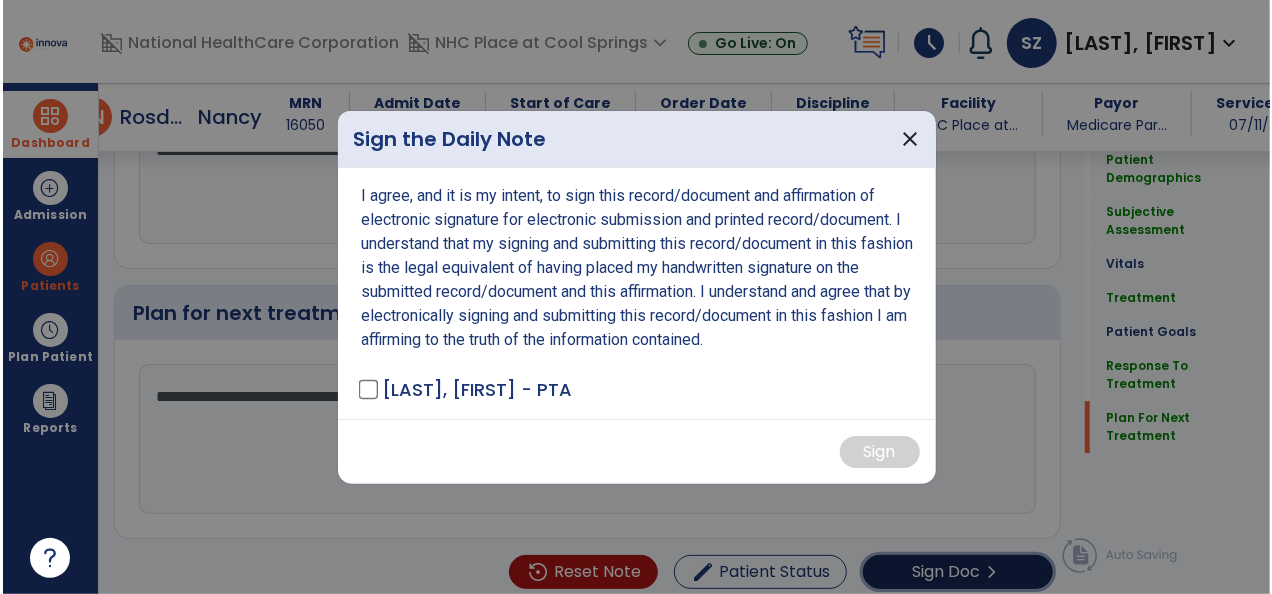 scroll, scrollTop: 2985, scrollLeft: 0, axis: vertical 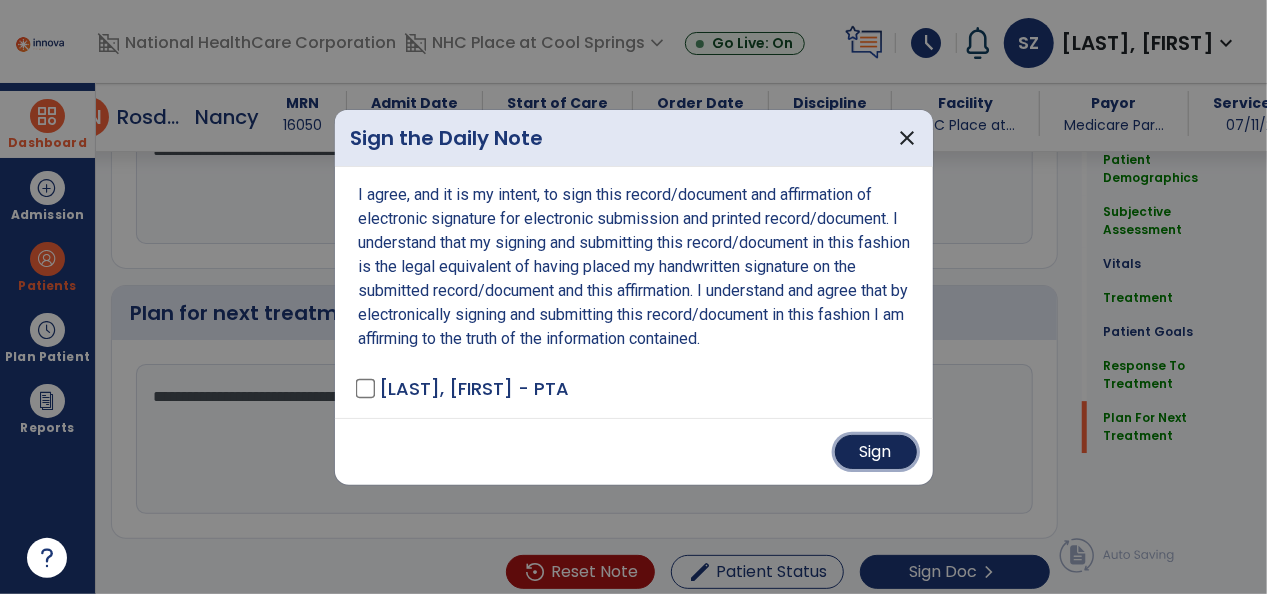 click on "Sign" at bounding box center [876, 452] 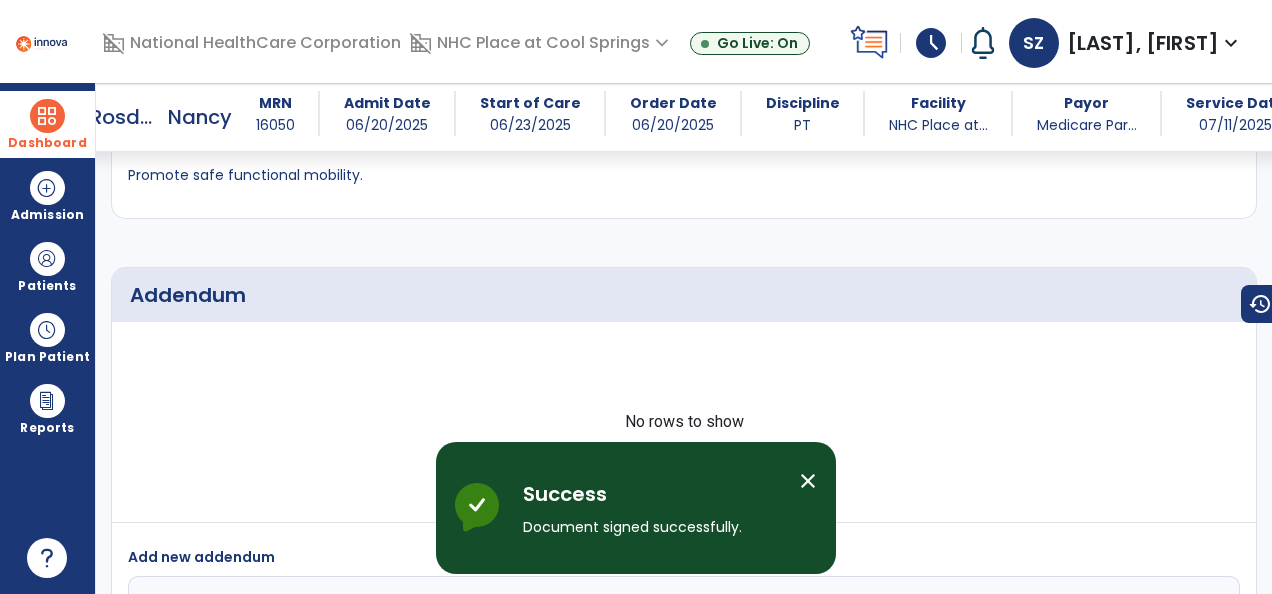 scroll, scrollTop: 4424, scrollLeft: 0, axis: vertical 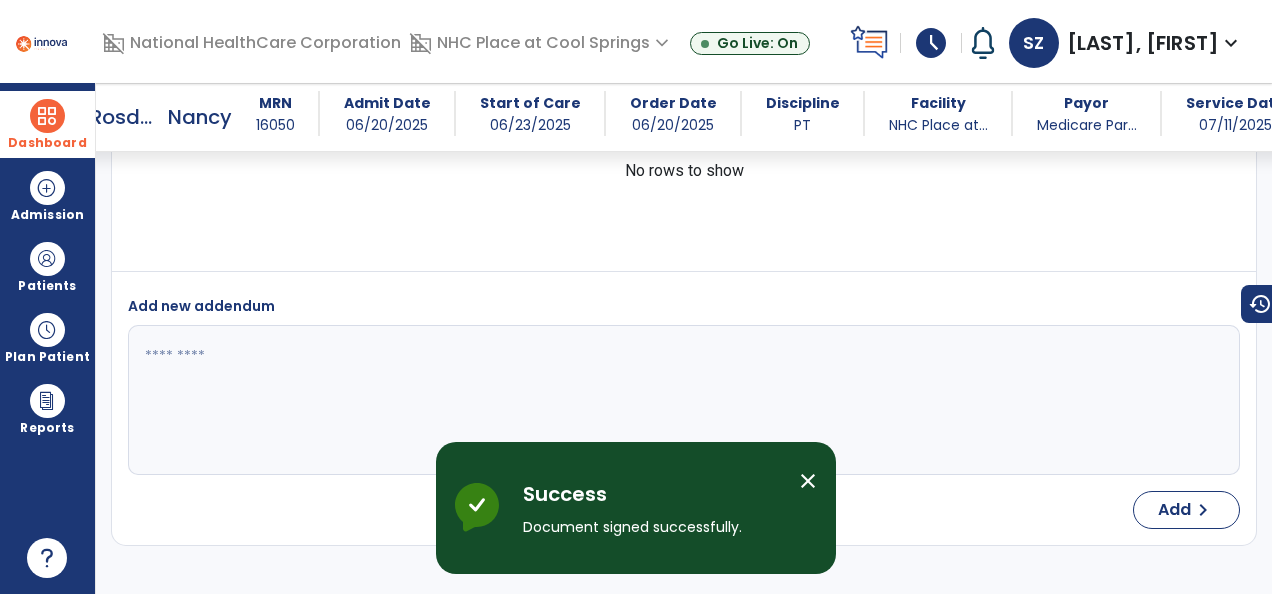 click at bounding box center [47, 116] 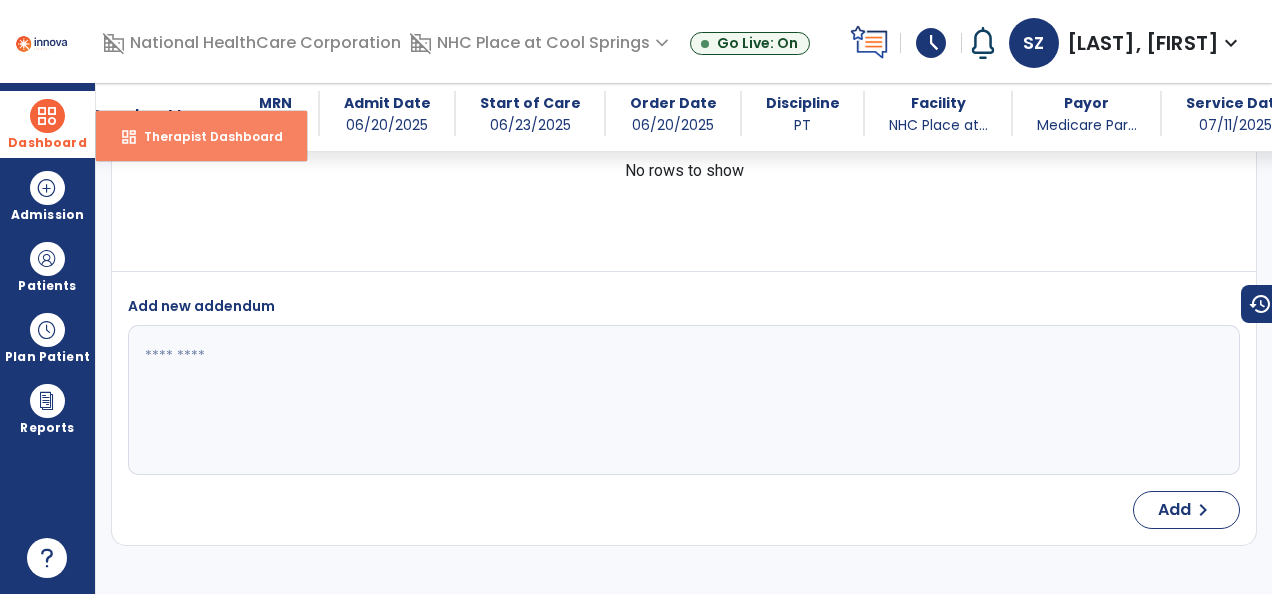 click on "Therapist Dashboard" at bounding box center [205, 136] 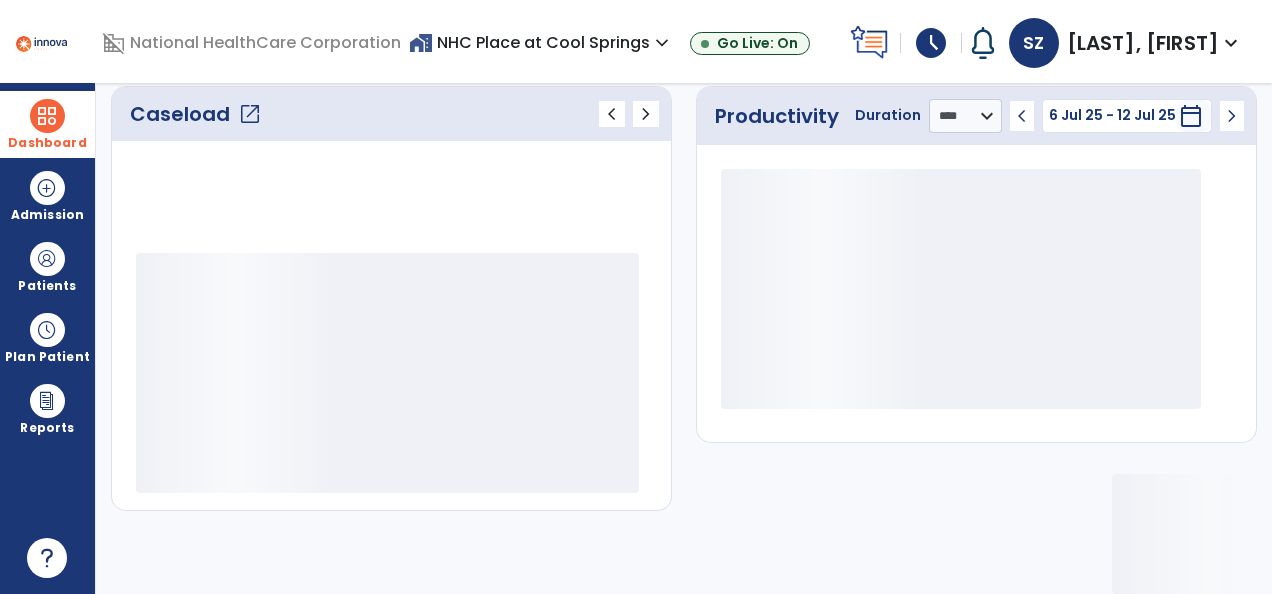 scroll, scrollTop: 306, scrollLeft: 0, axis: vertical 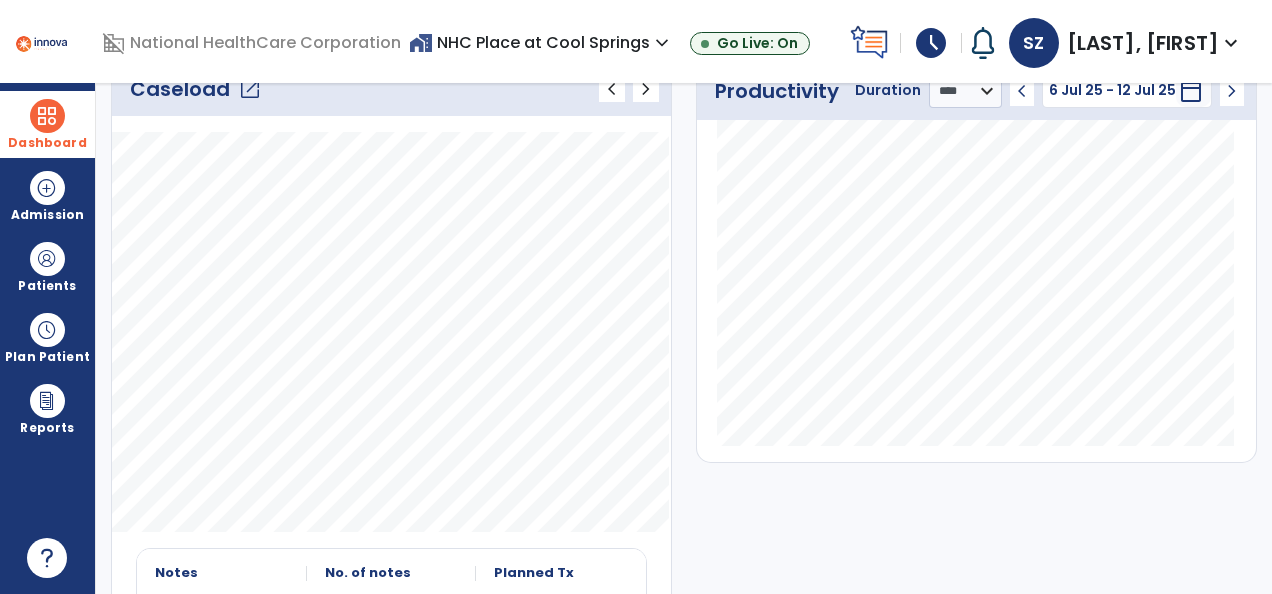 click on "Caseload   open_in_new" 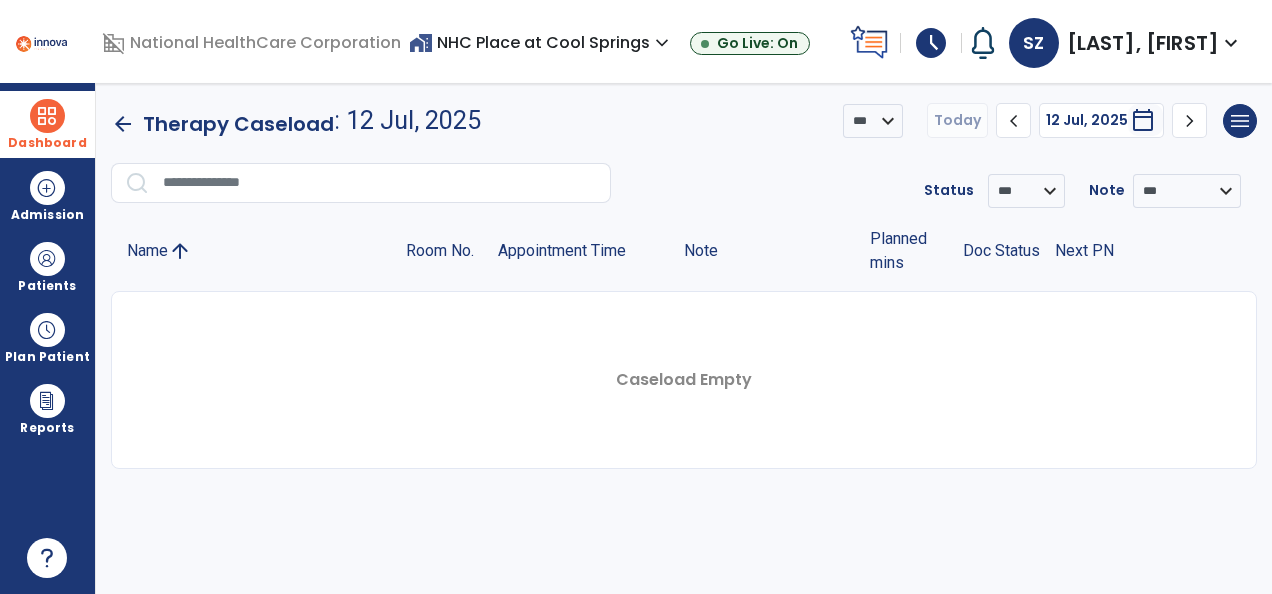 scroll, scrollTop: 0, scrollLeft: 0, axis: both 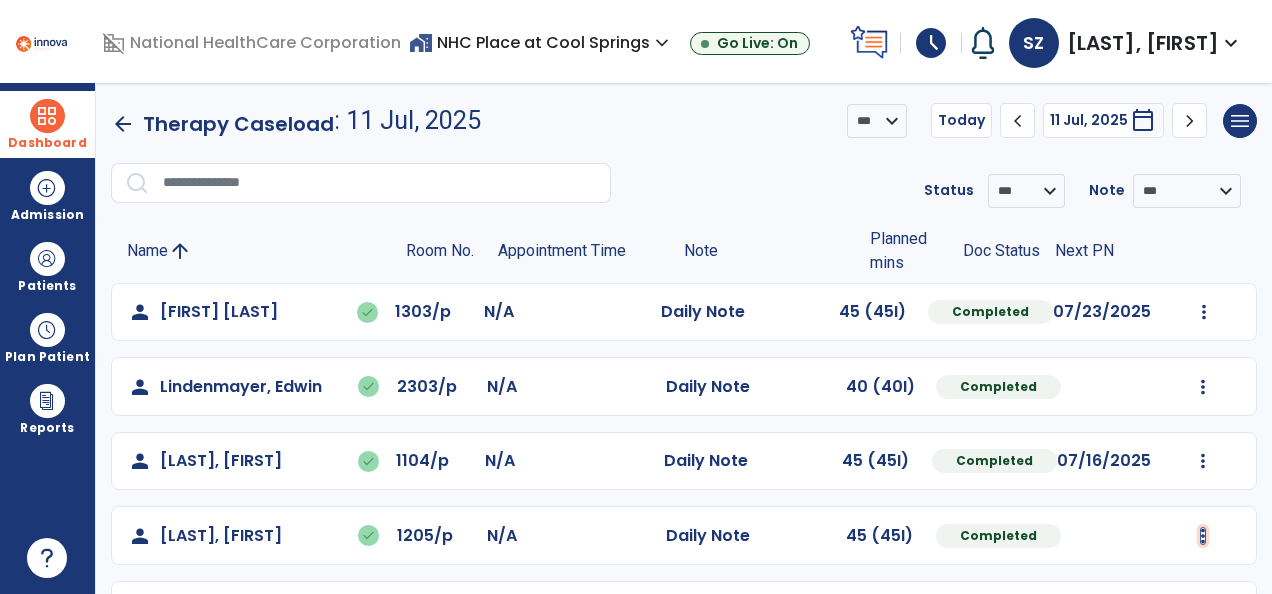 click at bounding box center (1204, 312) 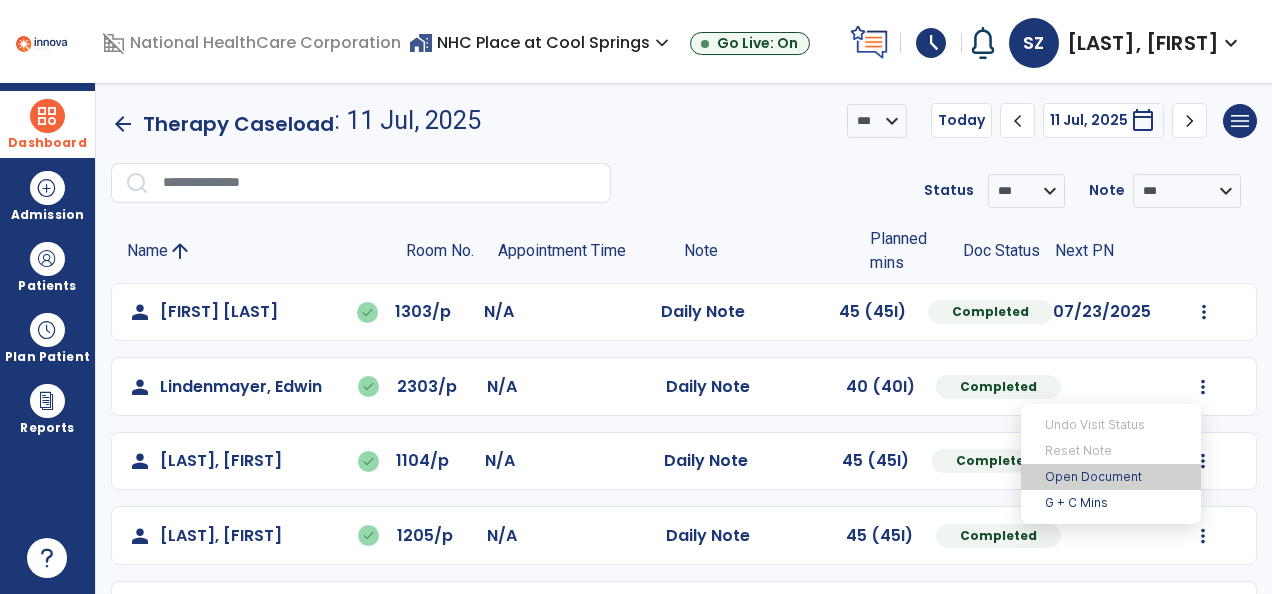 click on "Open Document" at bounding box center [1111, 477] 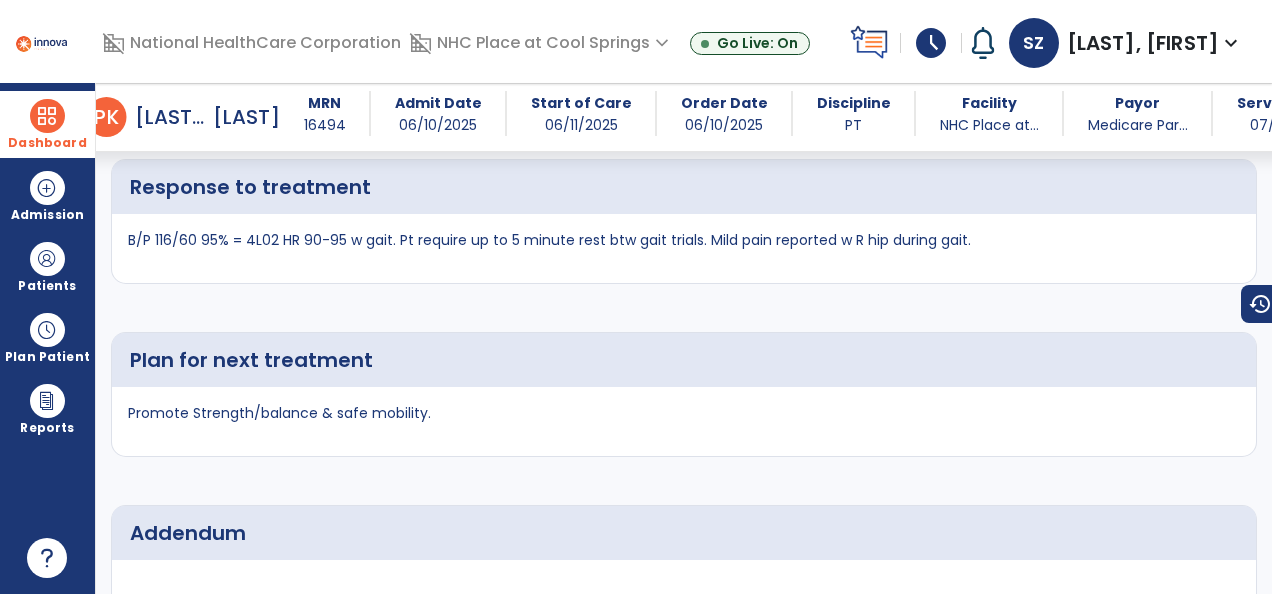 scroll, scrollTop: 3840, scrollLeft: 0, axis: vertical 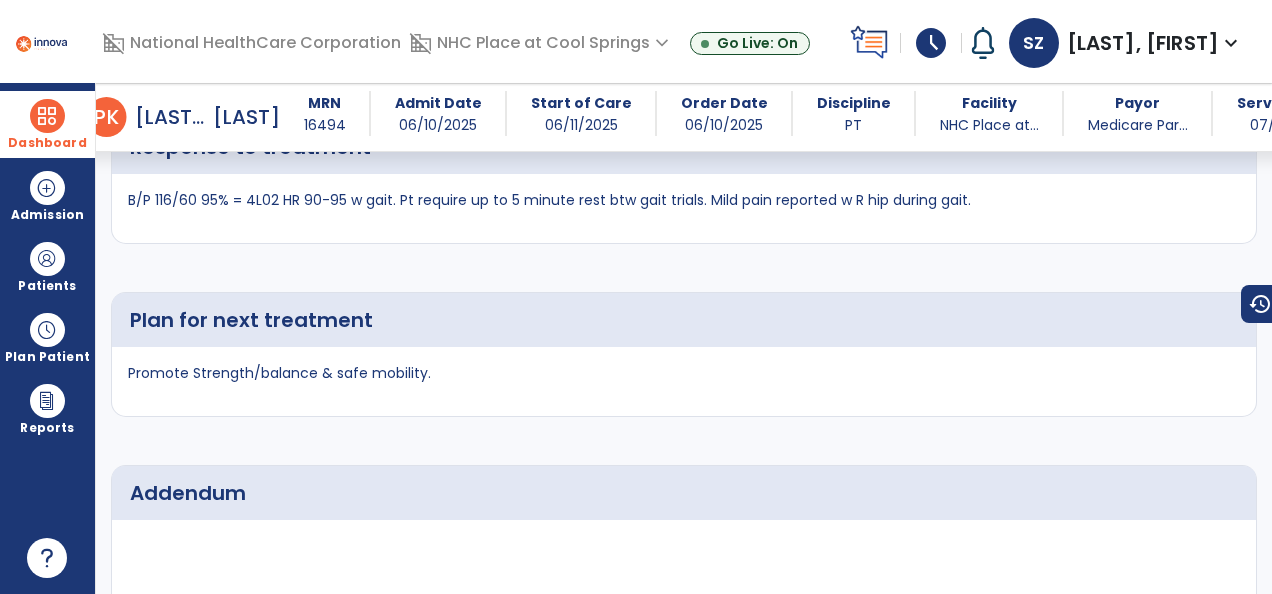 click at bounding box center [47, 116] 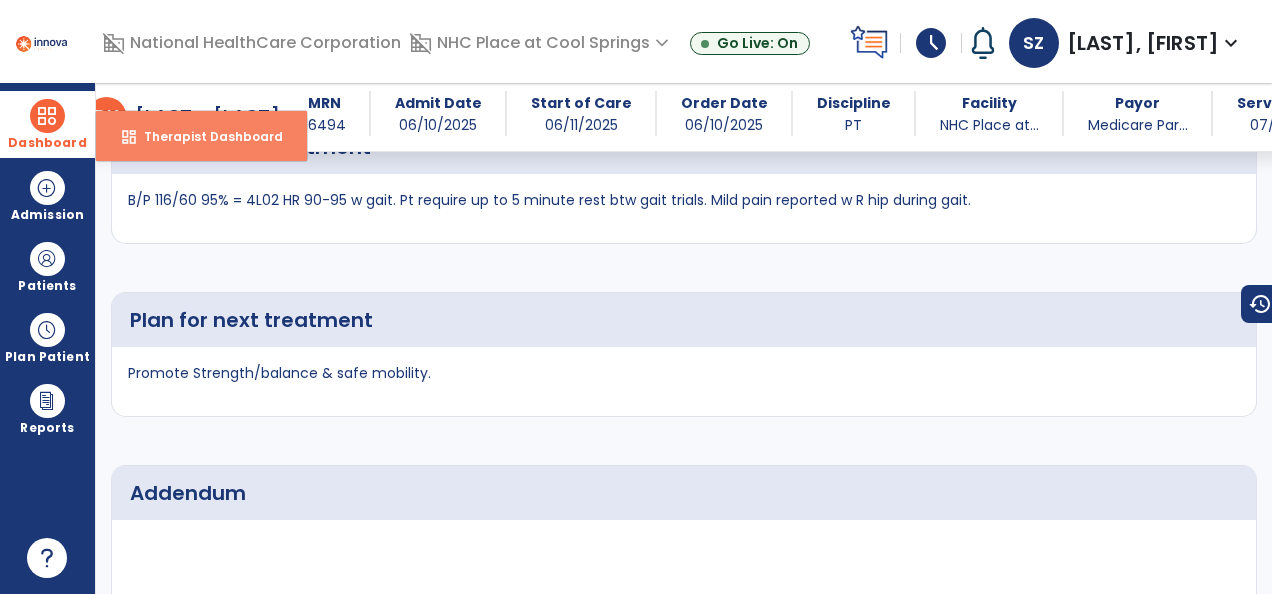 click on "Therapist Dashboard" at bounding box center (205, 136) 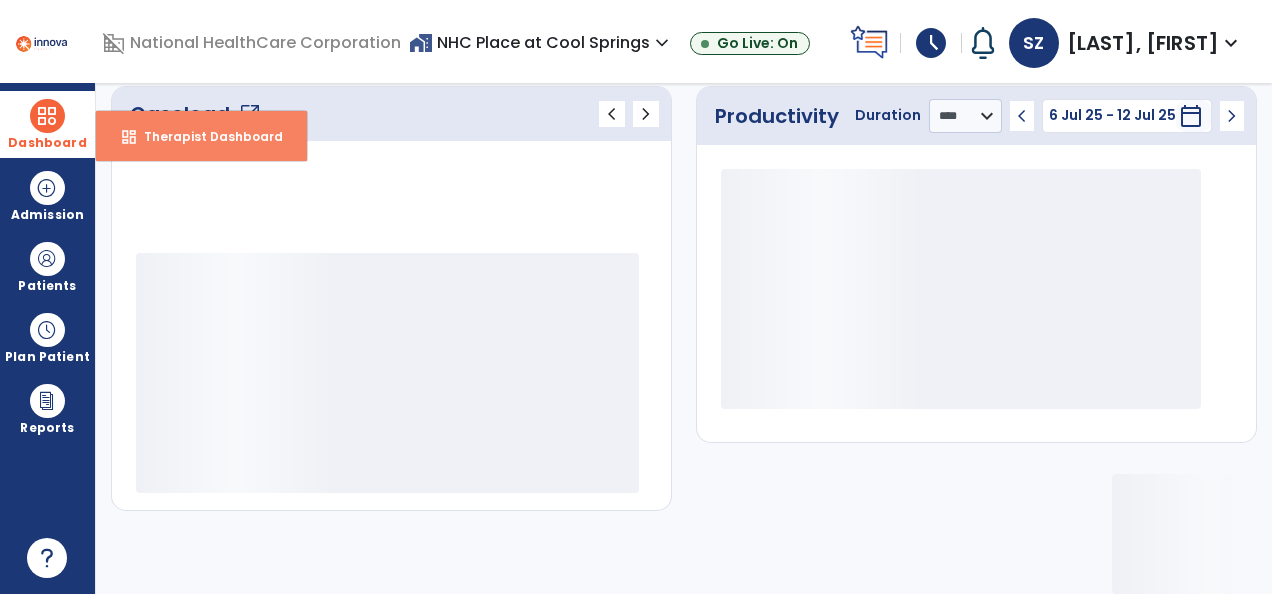 scroll, scrollTop: 306, scrollLeft: 0, axis: vertical 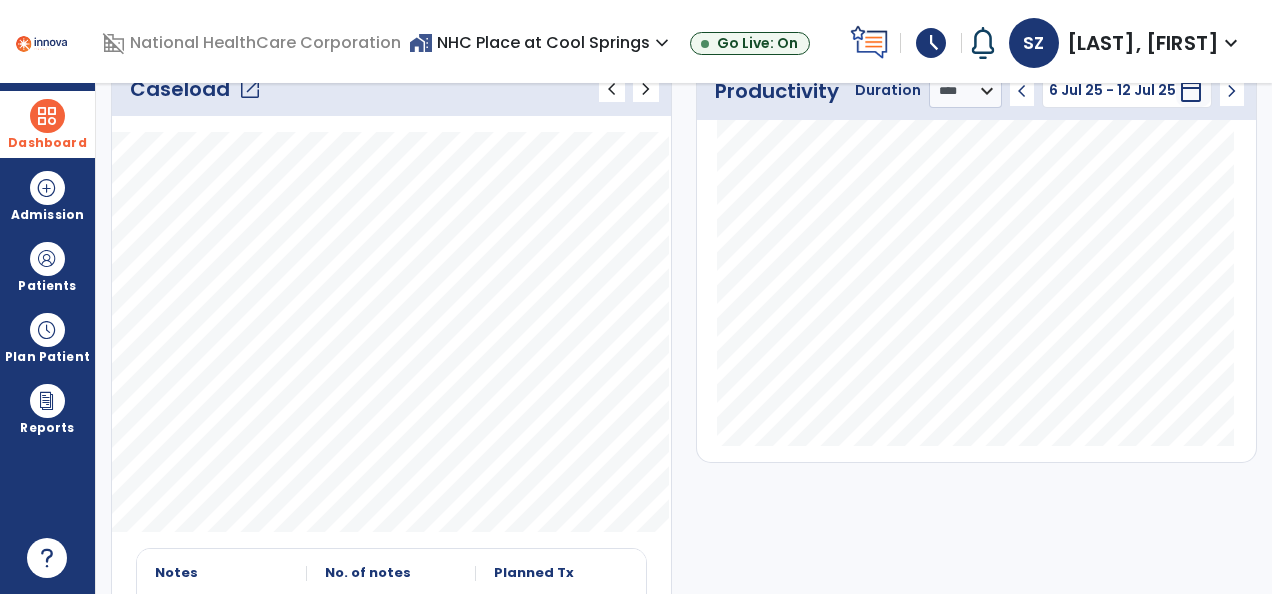 click on "Caseload   open_in_new" 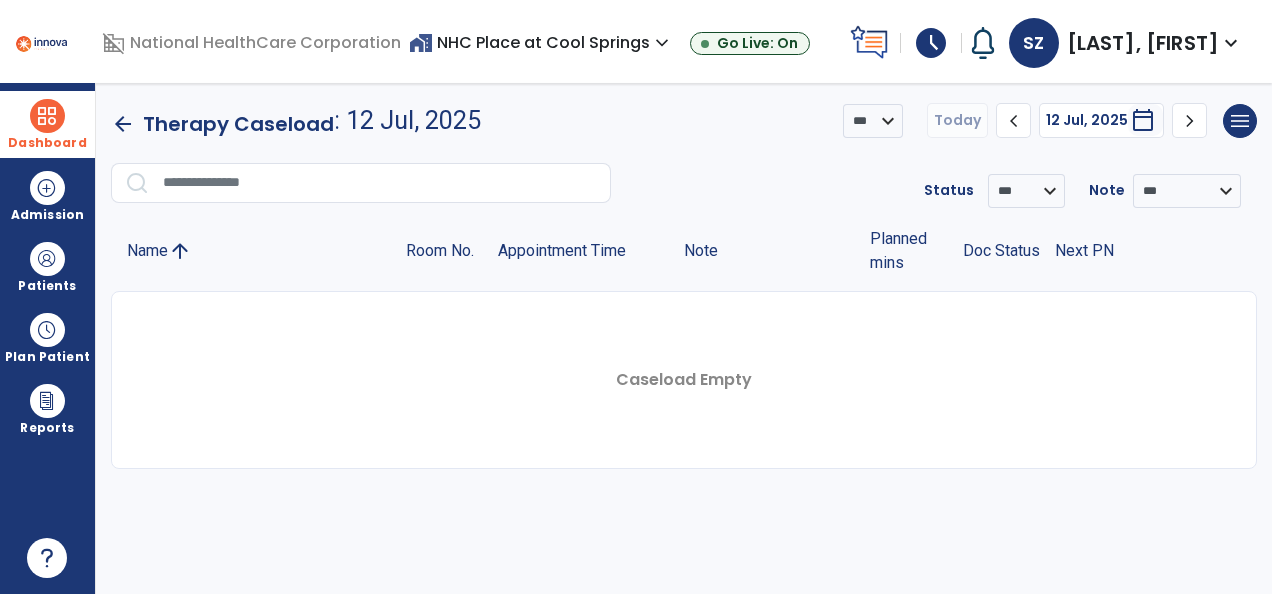 scroll, scrollTop: 0, scrollLeft: 0, axis: both 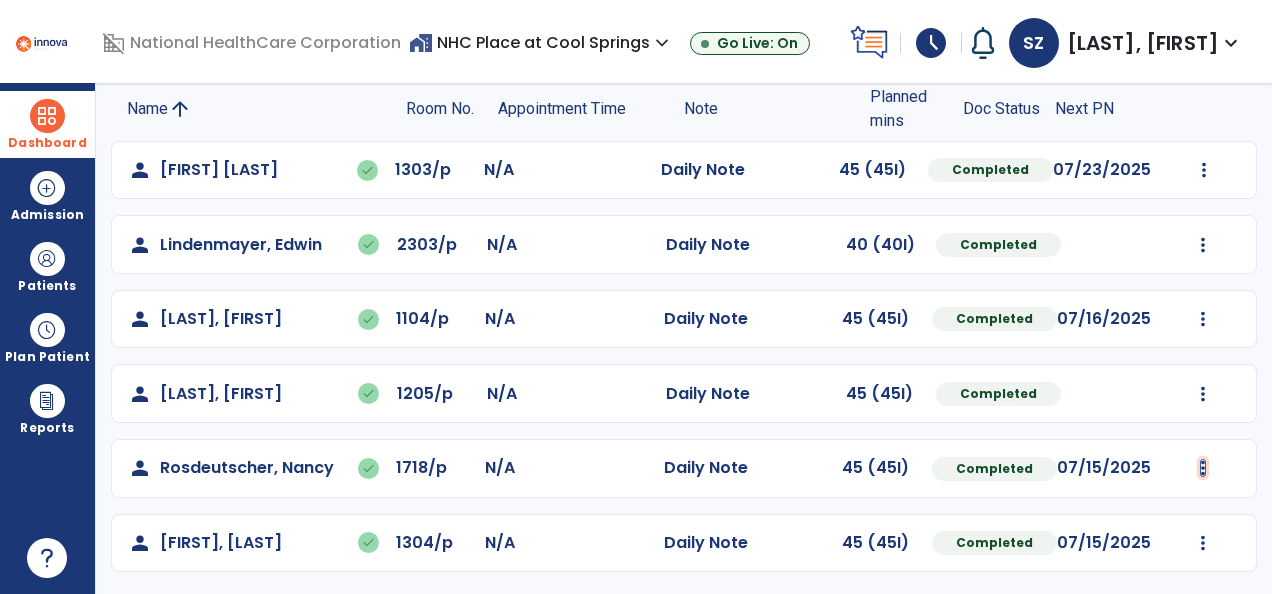 click at bounding box center (1204, 170) 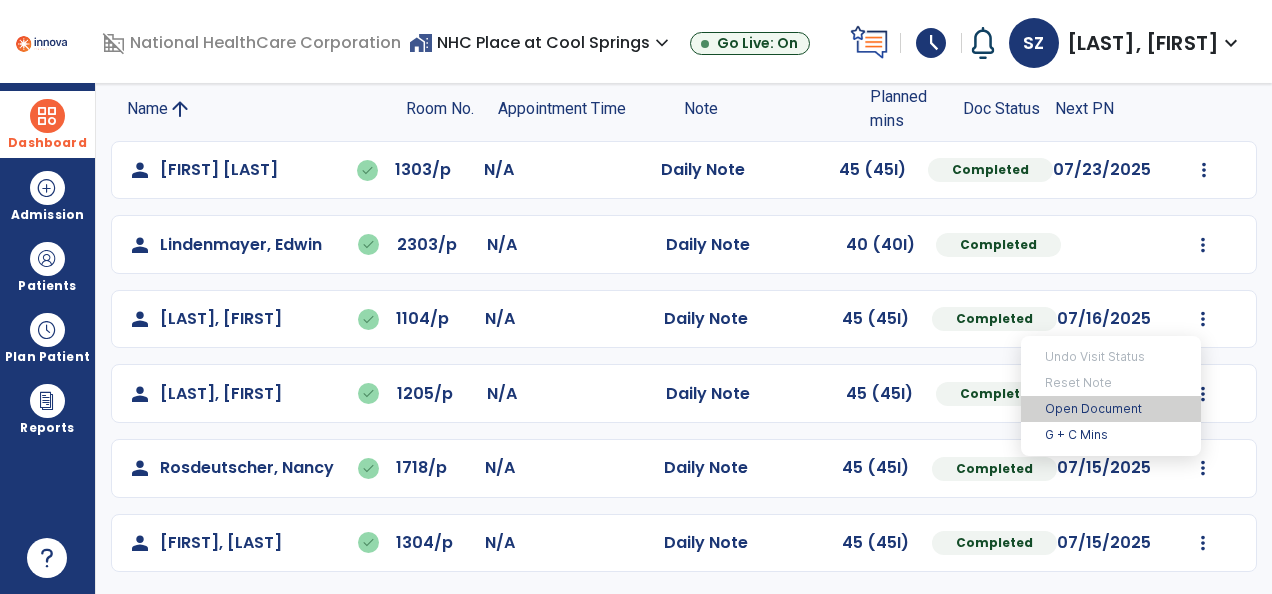 click on "Open Document" at bounding box center [1111, 409] 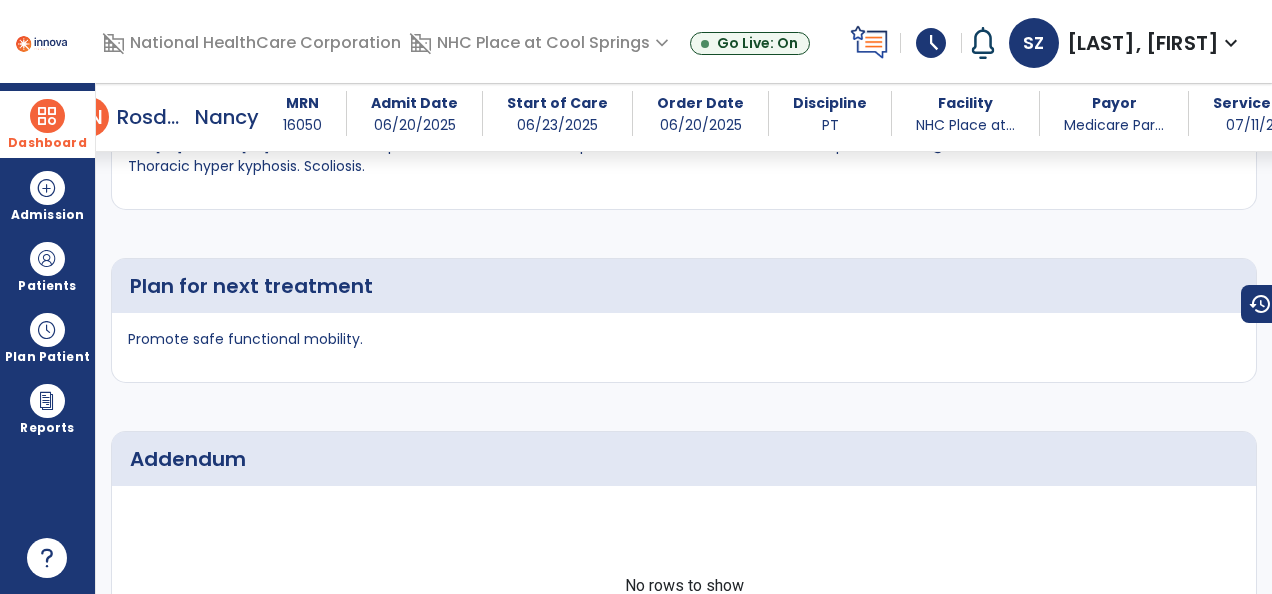 scroll, scrollTop: 3982, scrollLeft: 0, axis: vertical 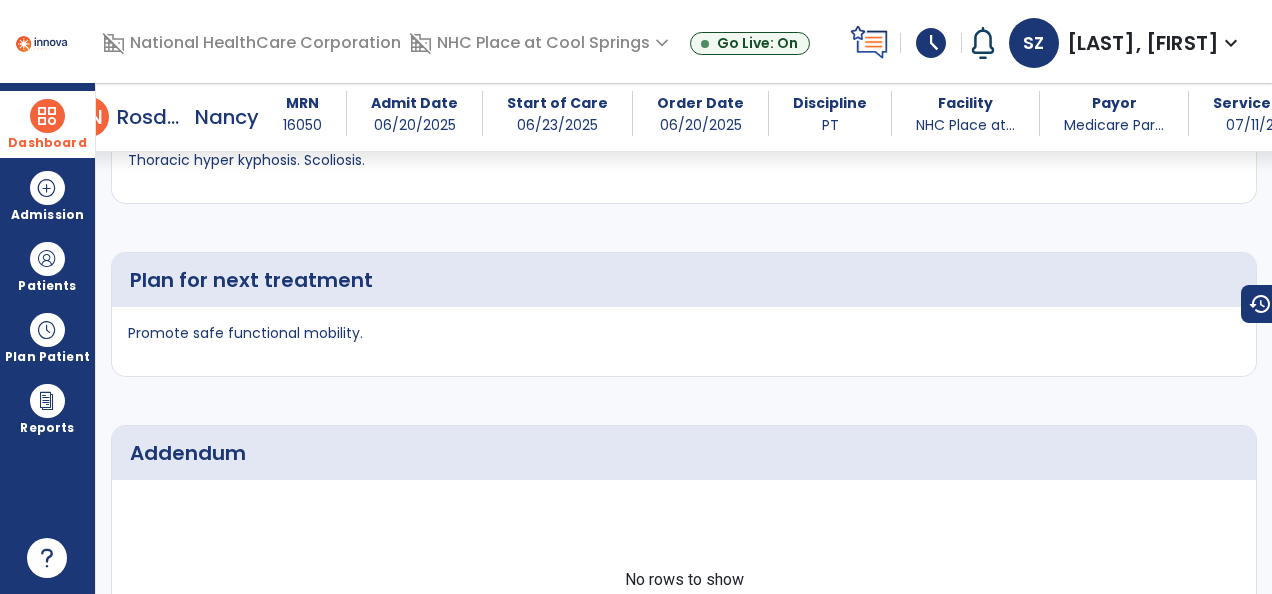 click at bounding box center (47, 116) 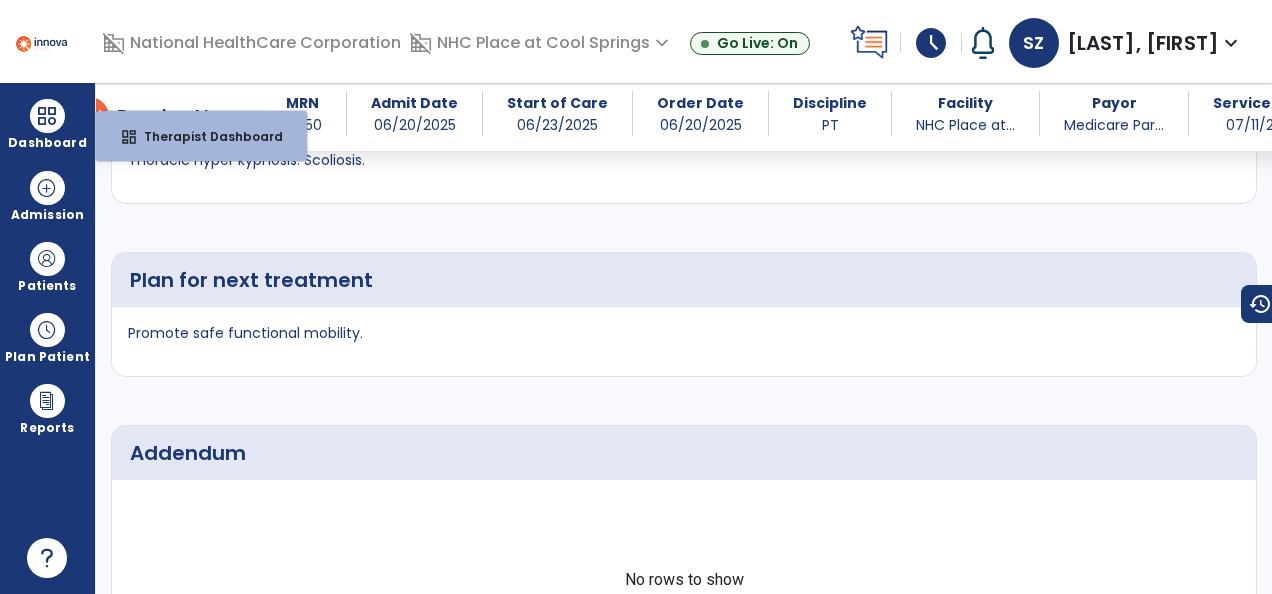 click on "Nancy" at bounding box center (227, 117) 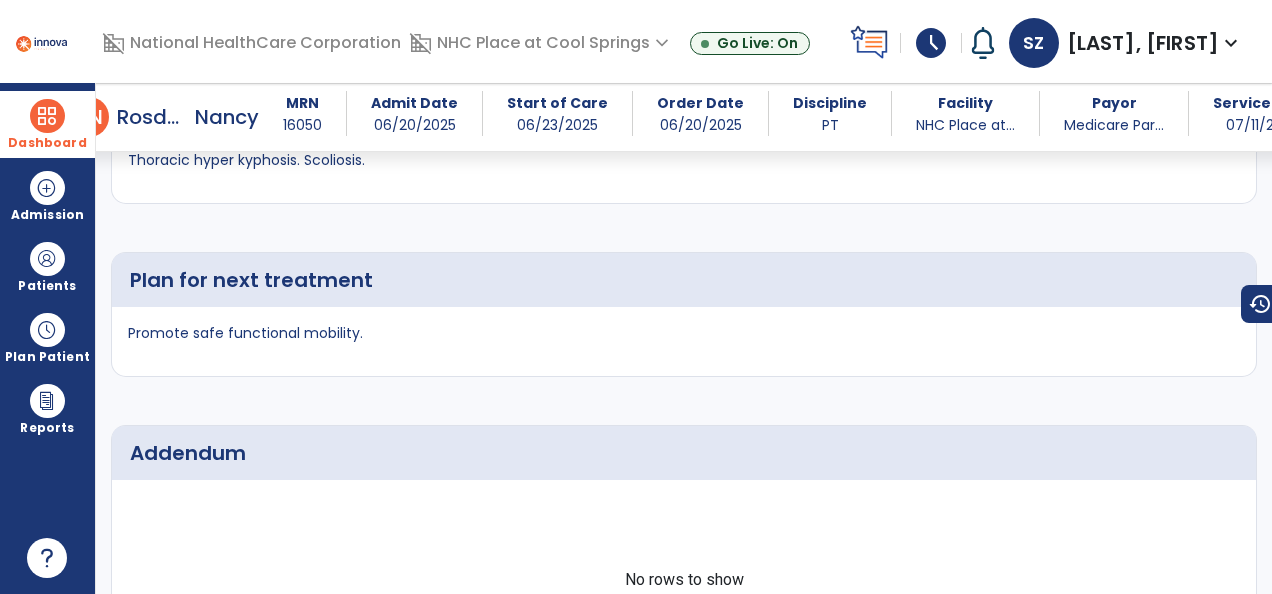 click on "Dashboard" at bounding box center (47, 124) 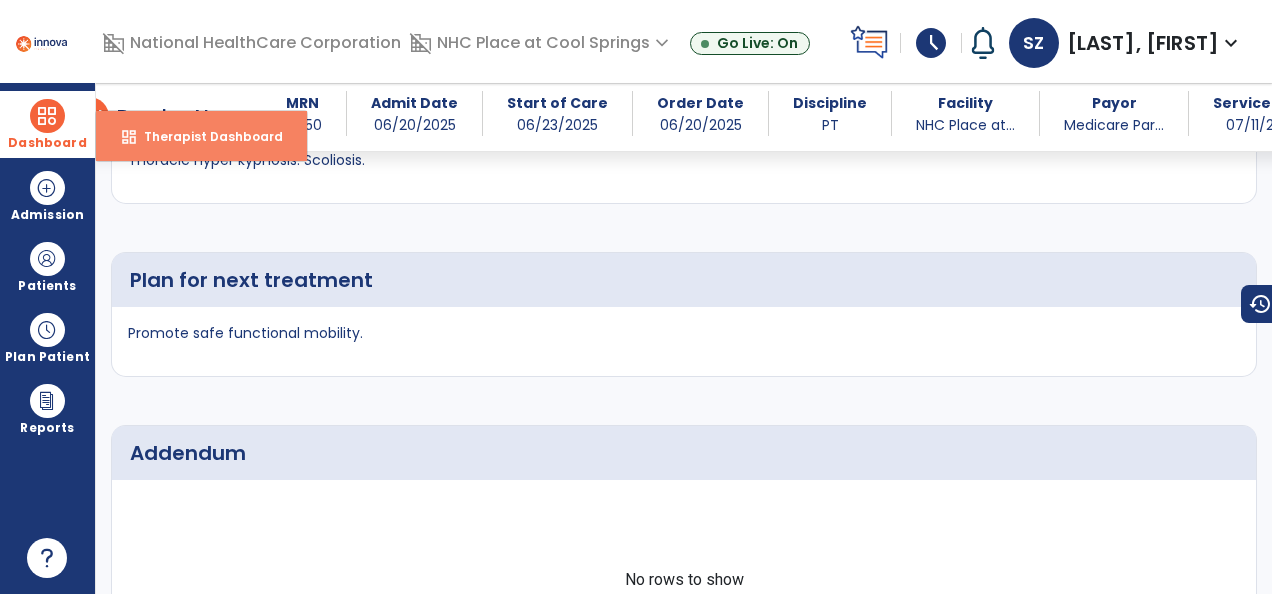 click on "Therapist Dashboard" at bounding box center [205, 136] 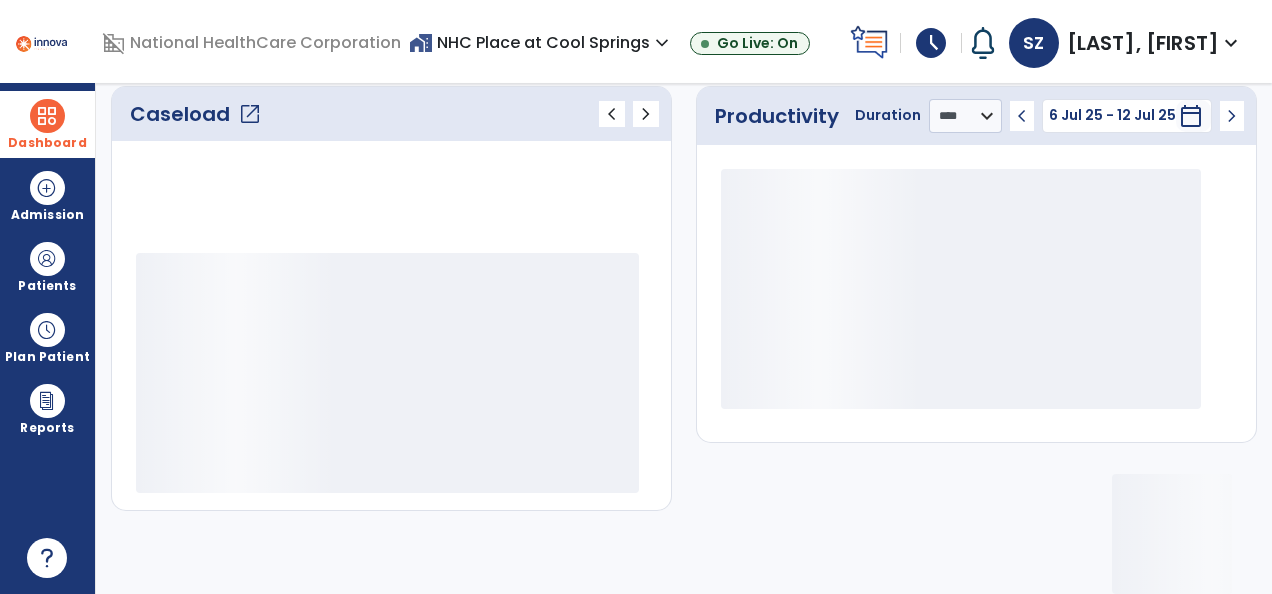 scroll, scrollTop: 306, scrollLeft: 0, axis: vertical 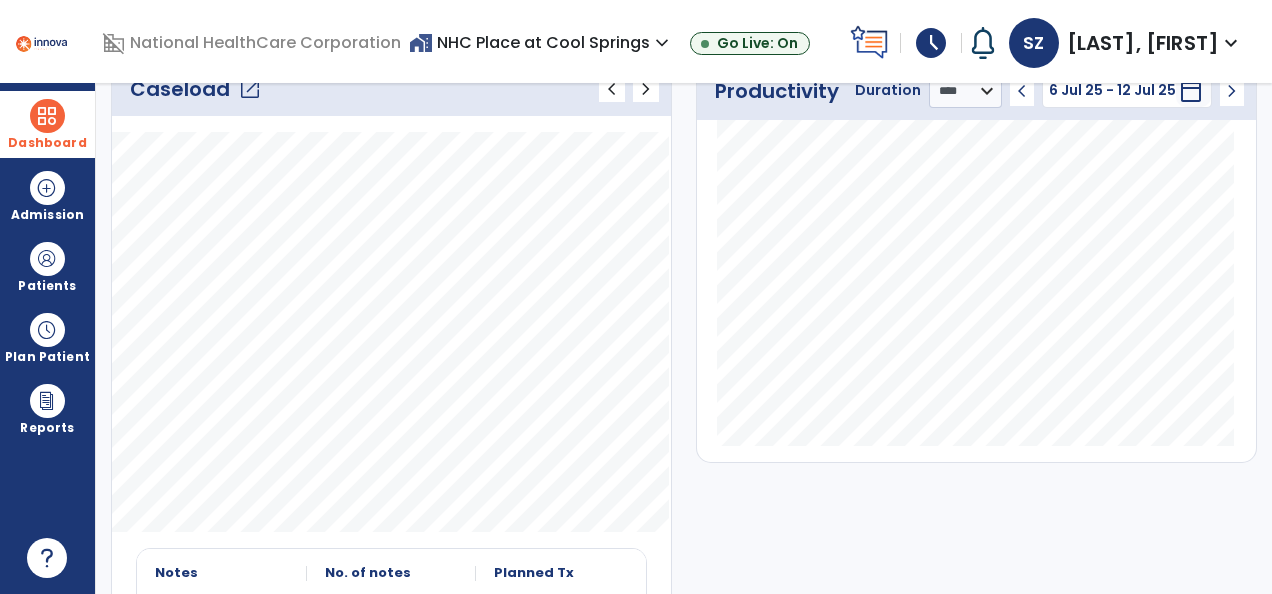 click on "Caseload   open_in_new" 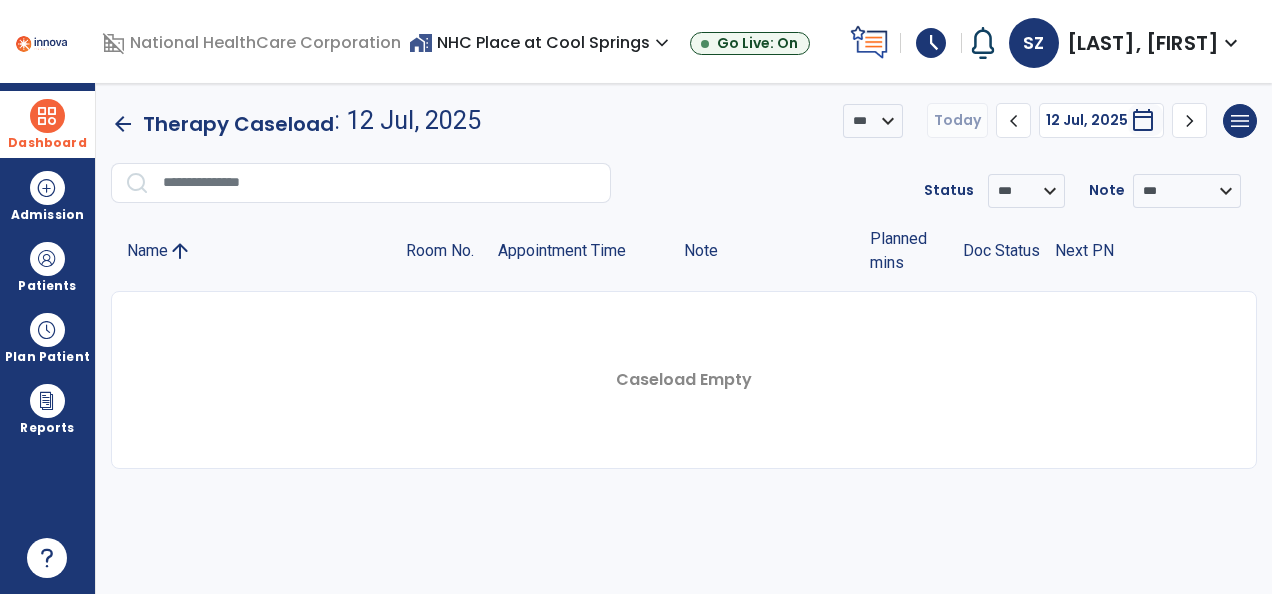 scroll, scrollTop: 0, scrollLeft: 0, axis: both 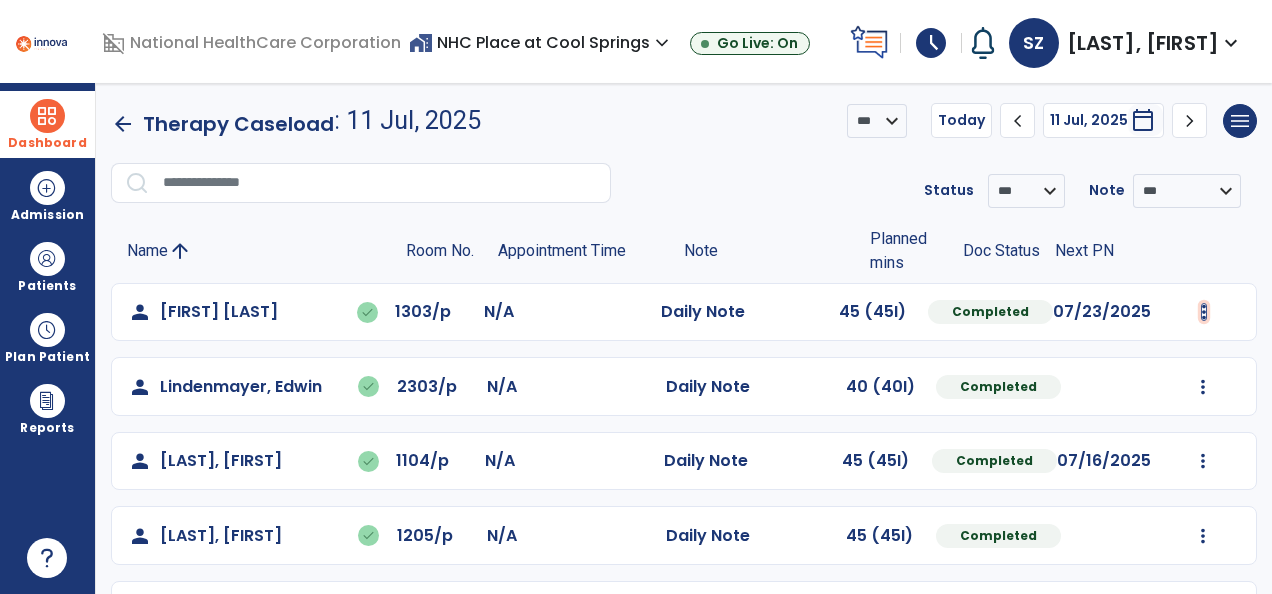 click at bounding box center (1204, 312) 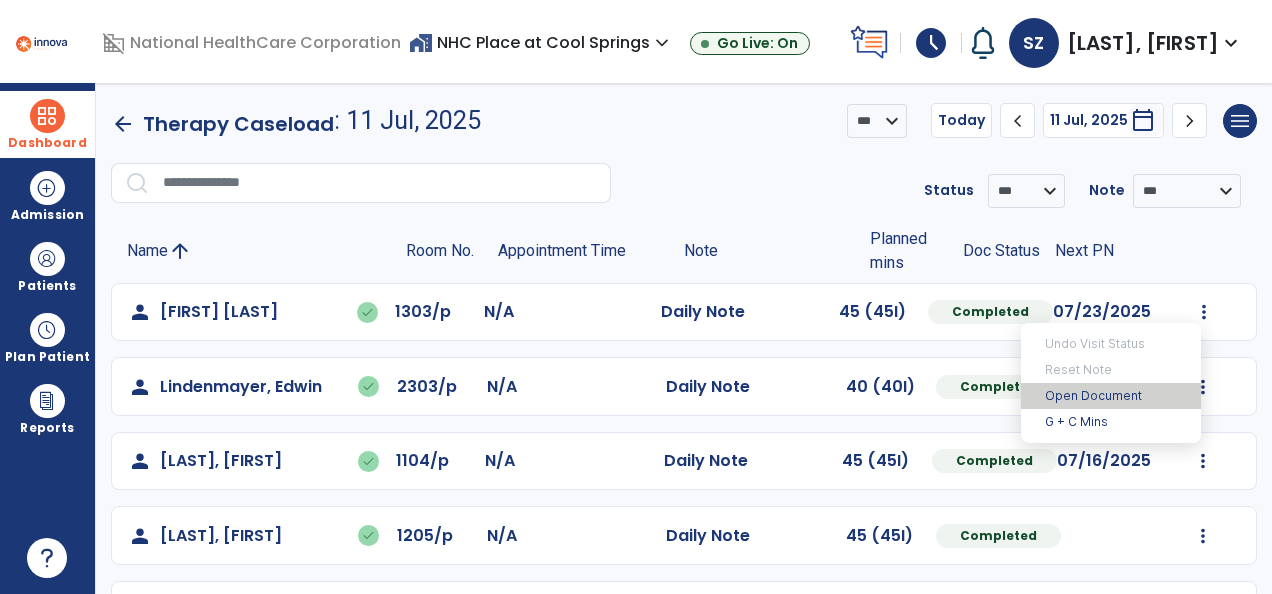 click on "Open Document" at bounding box center (1111, 396) 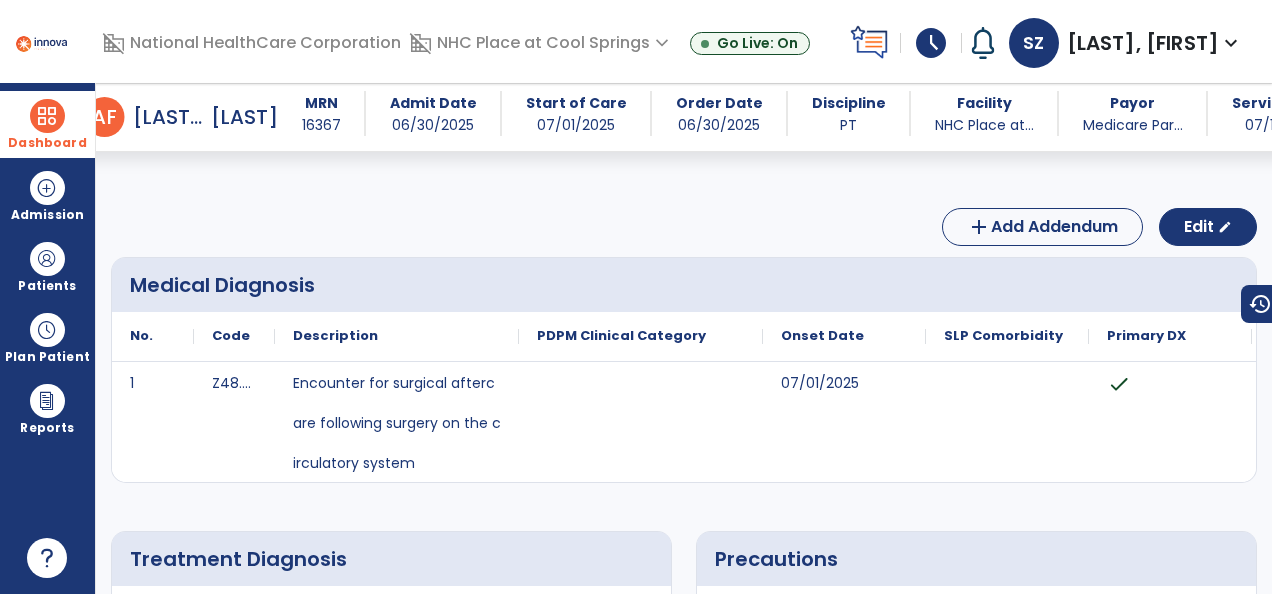 scroll, scrollTop: 0, scrollLeft: 0, axis: both 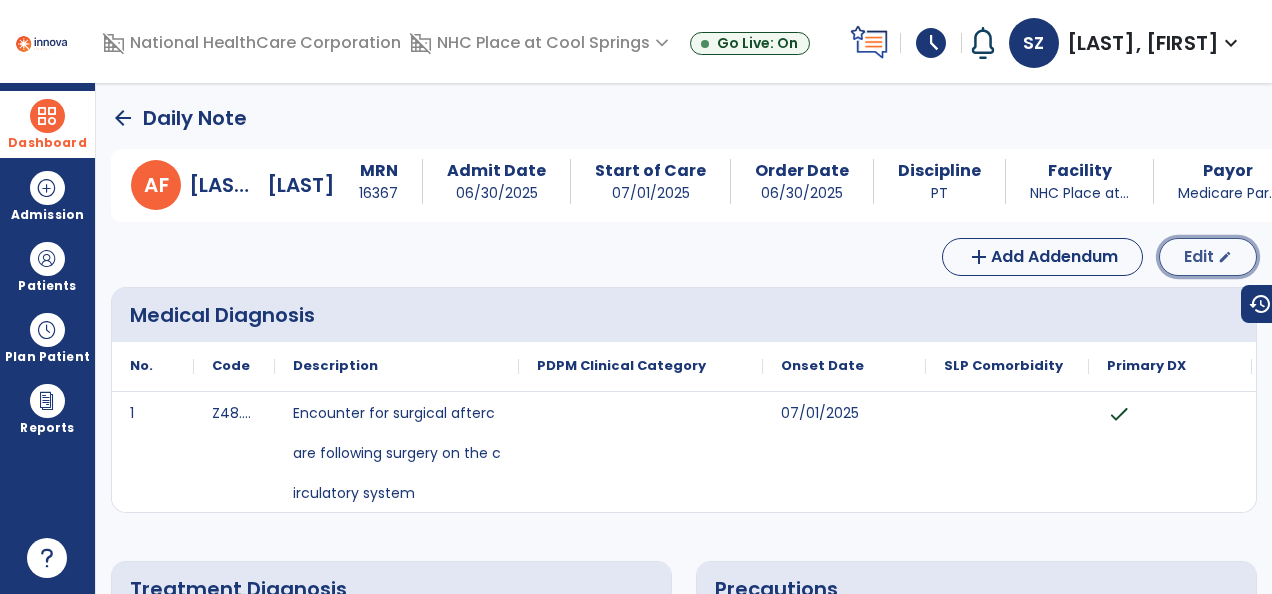 click on "Edit" 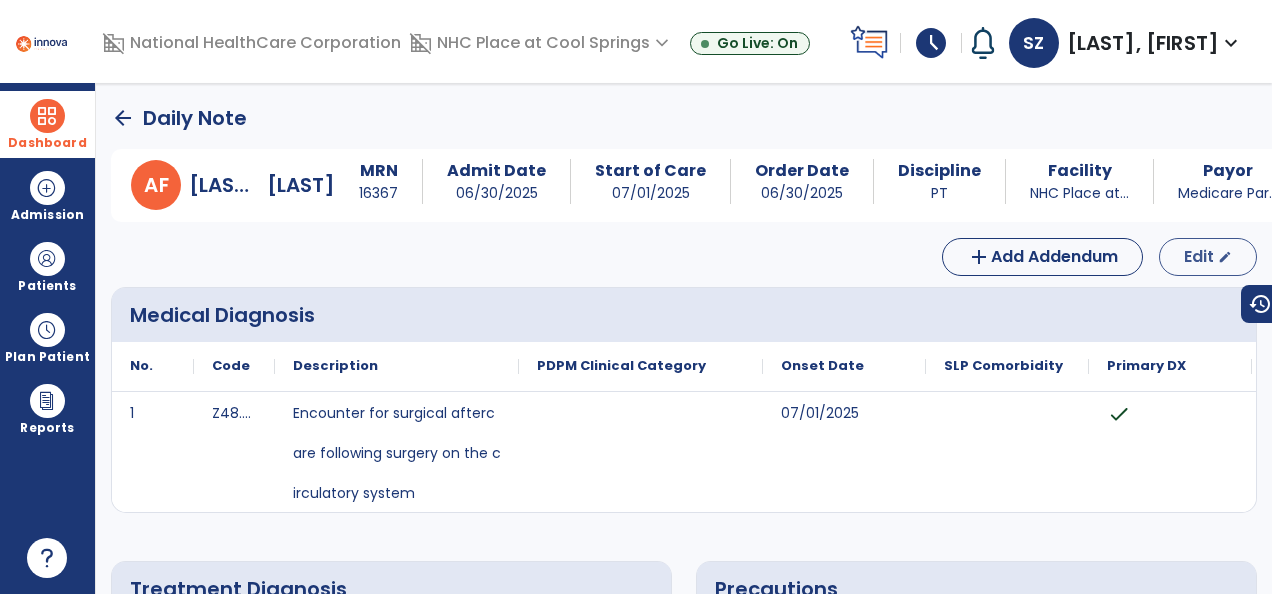 select on "*" 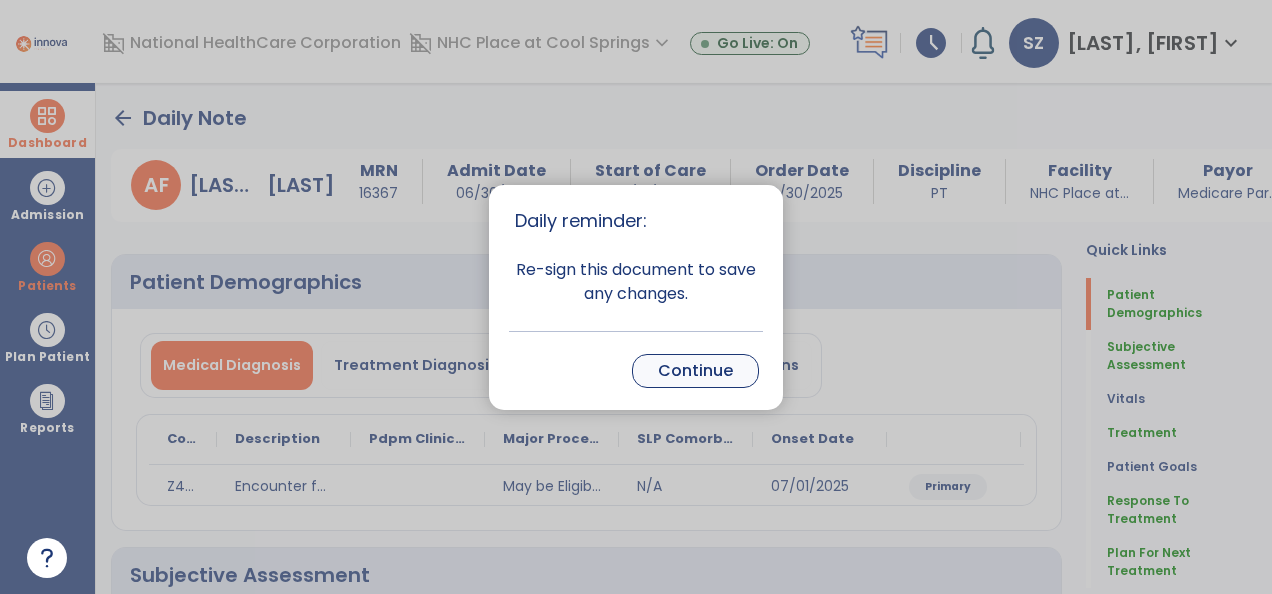 click on "Continue" at bounding box center [695, 371] 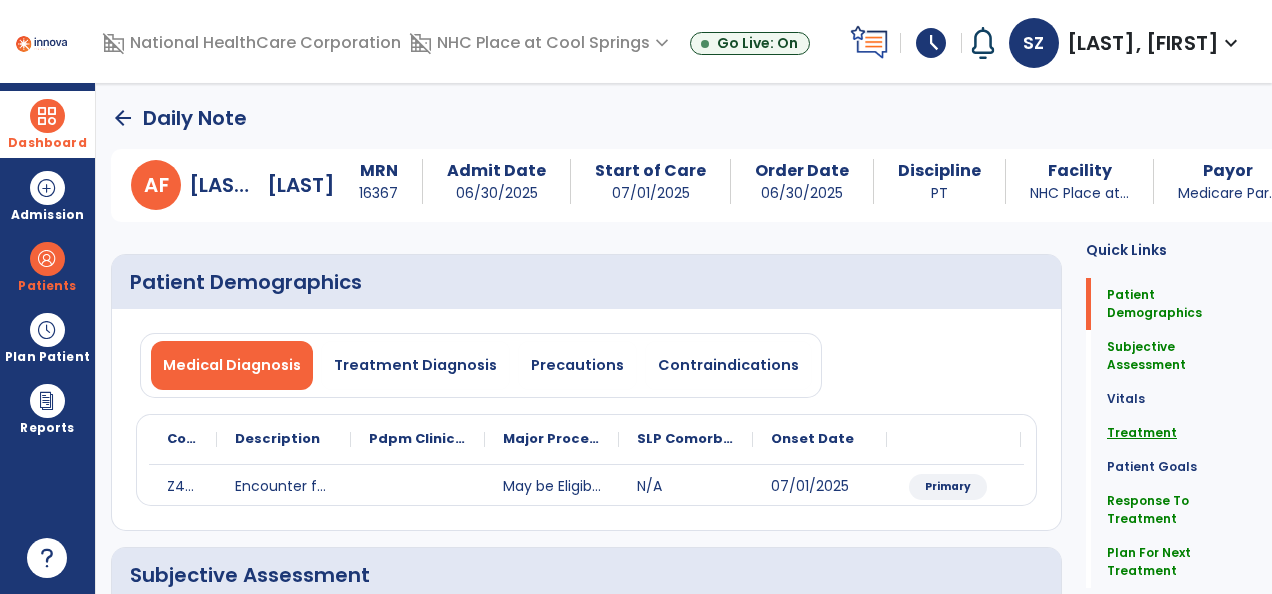click on "Treatment" 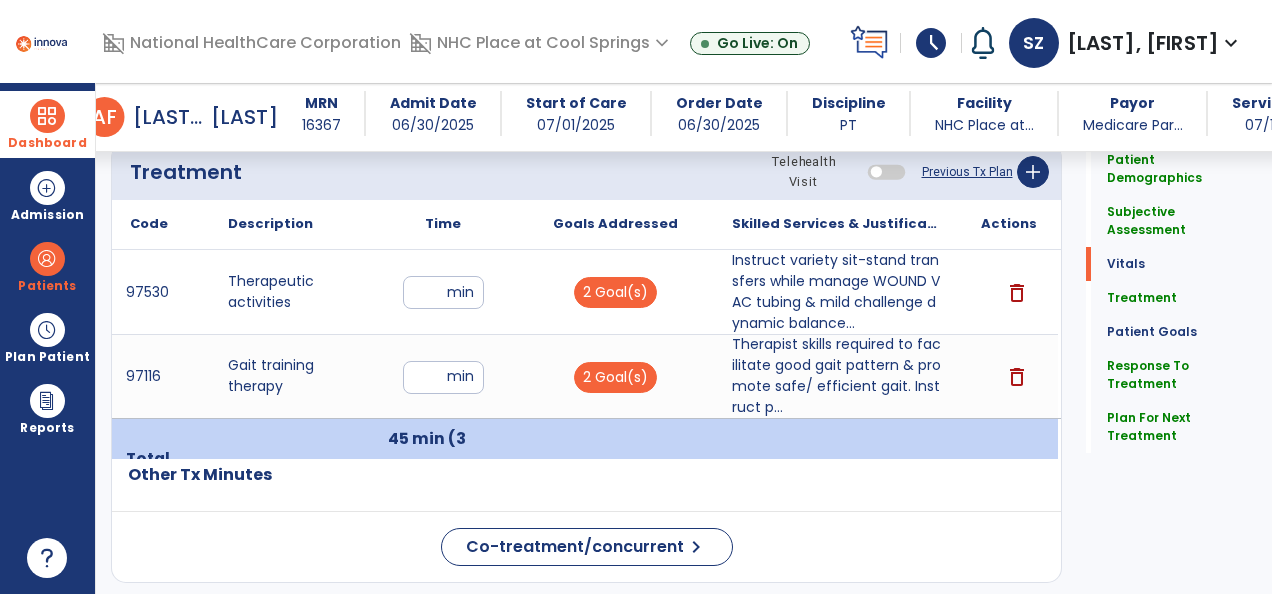 scroll, scrollTop: 1146, scrollLeft: 0, axis: vertical 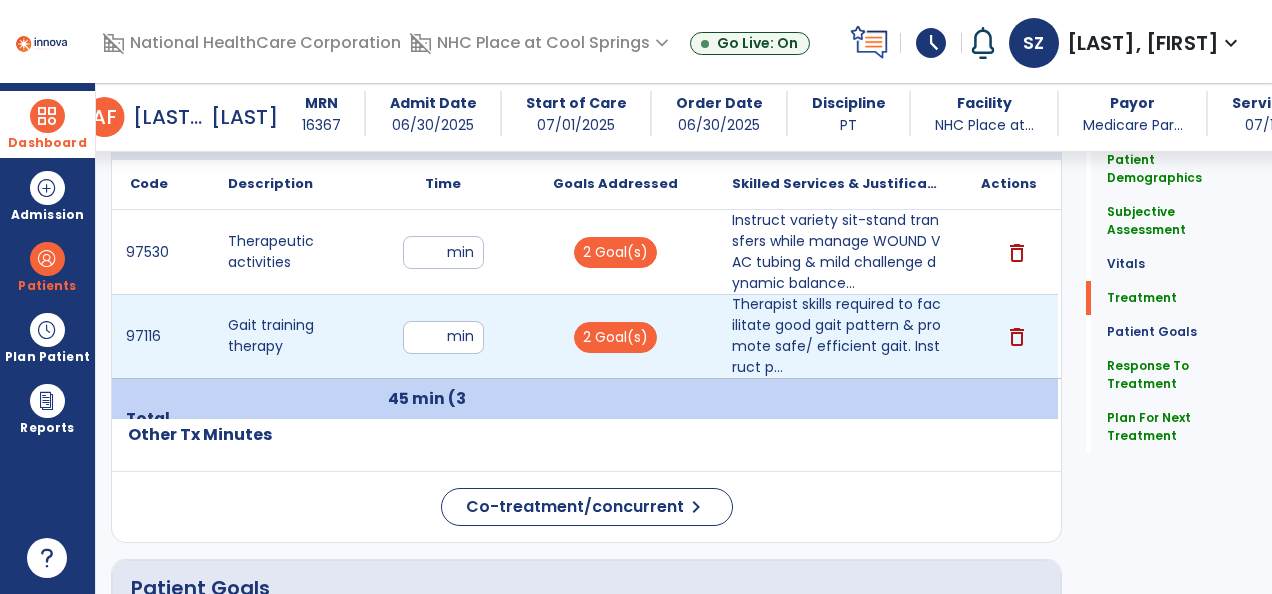 click on "**" at bounding box center [443, 337] 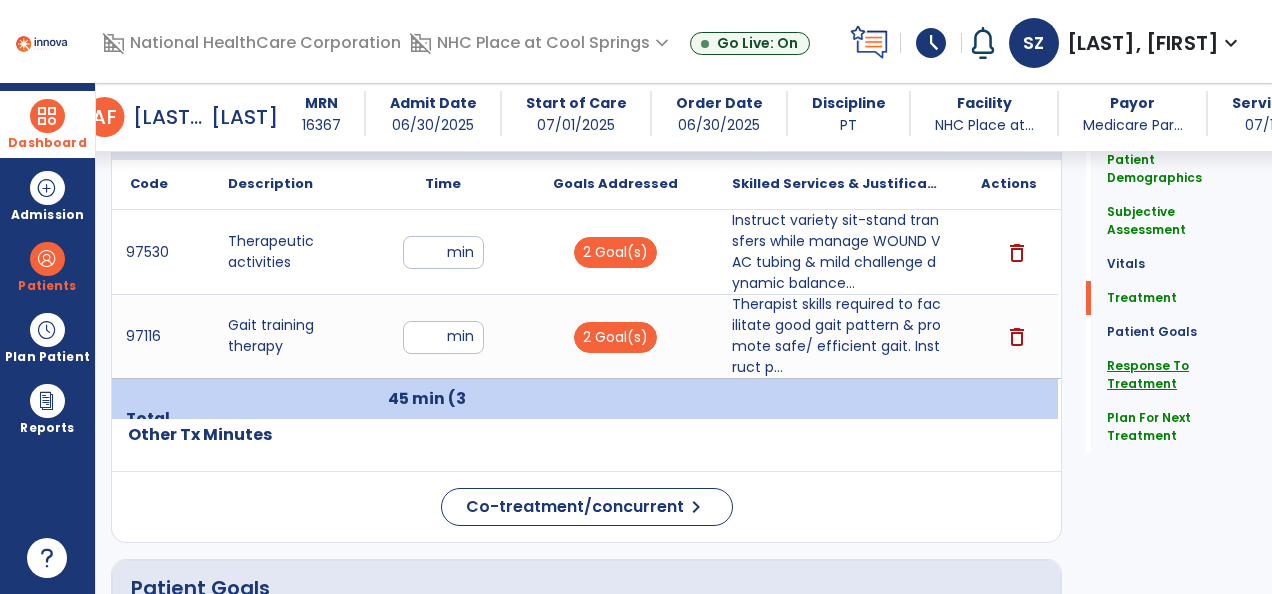 click on "Response To Treatment" 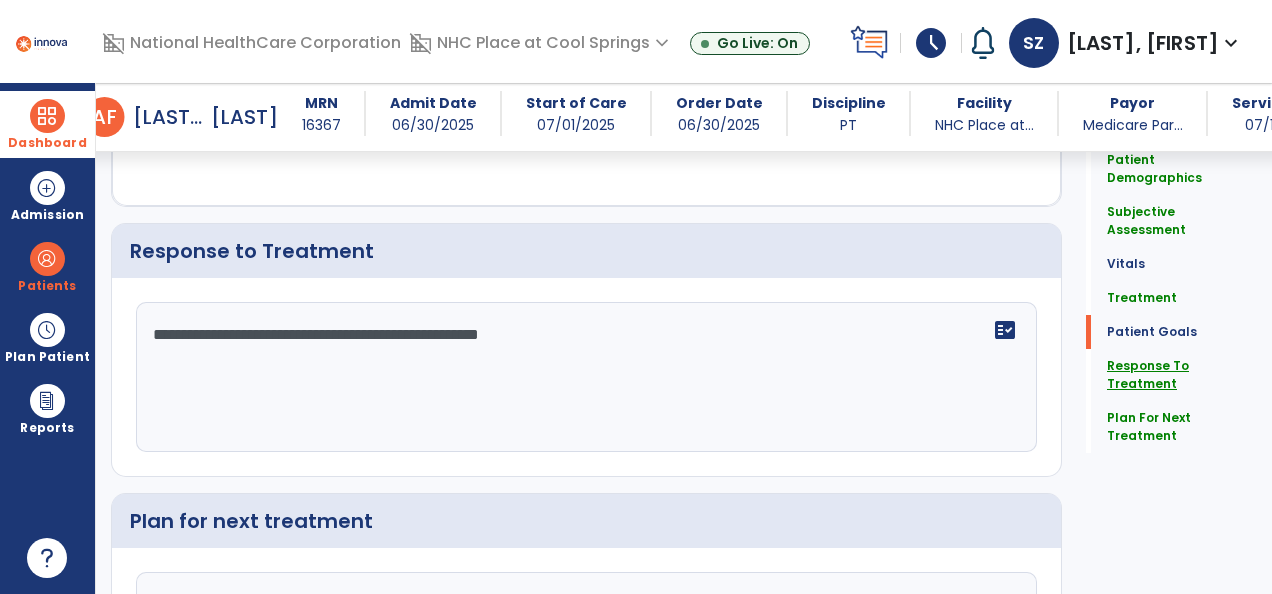 scroll, scrollTop: 2832, scrollLeft: 0, axis: vertical 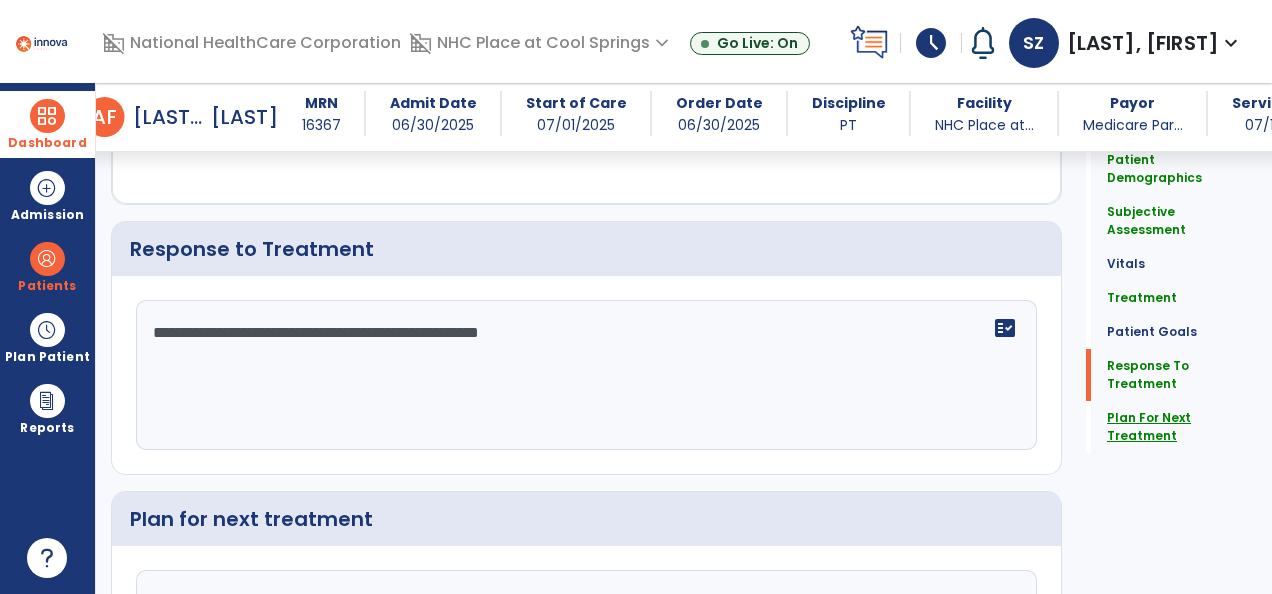 click on "Plan For Next Treatment" 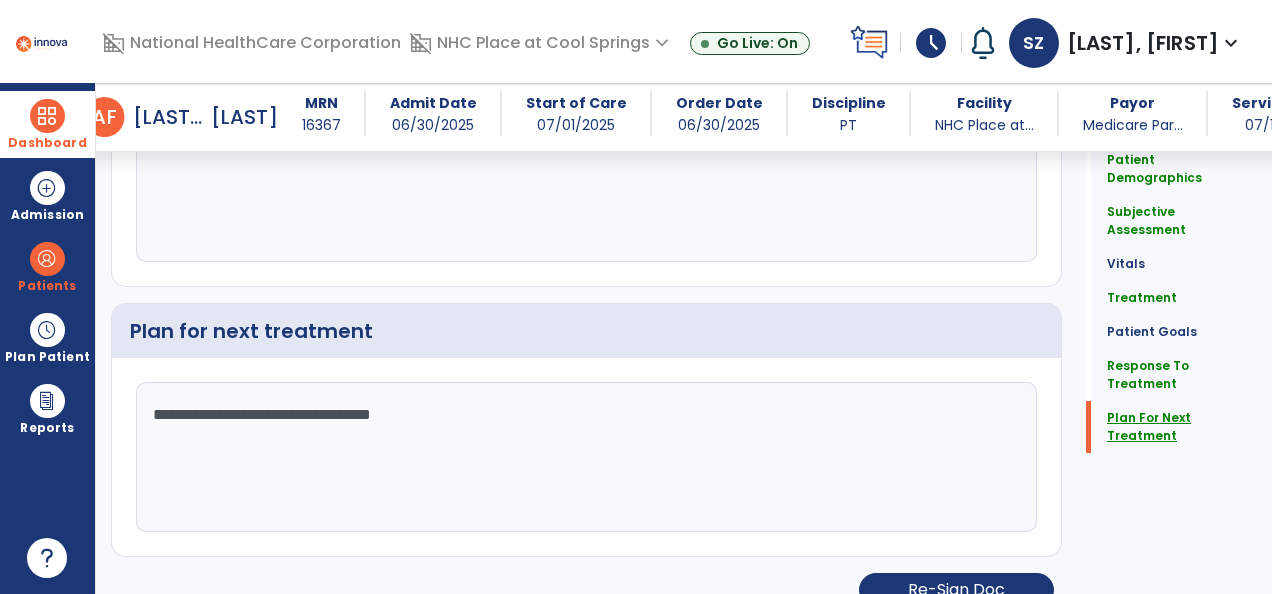 scroll, scrollTop: 3037, scrollLeft: 0, axis: vertical 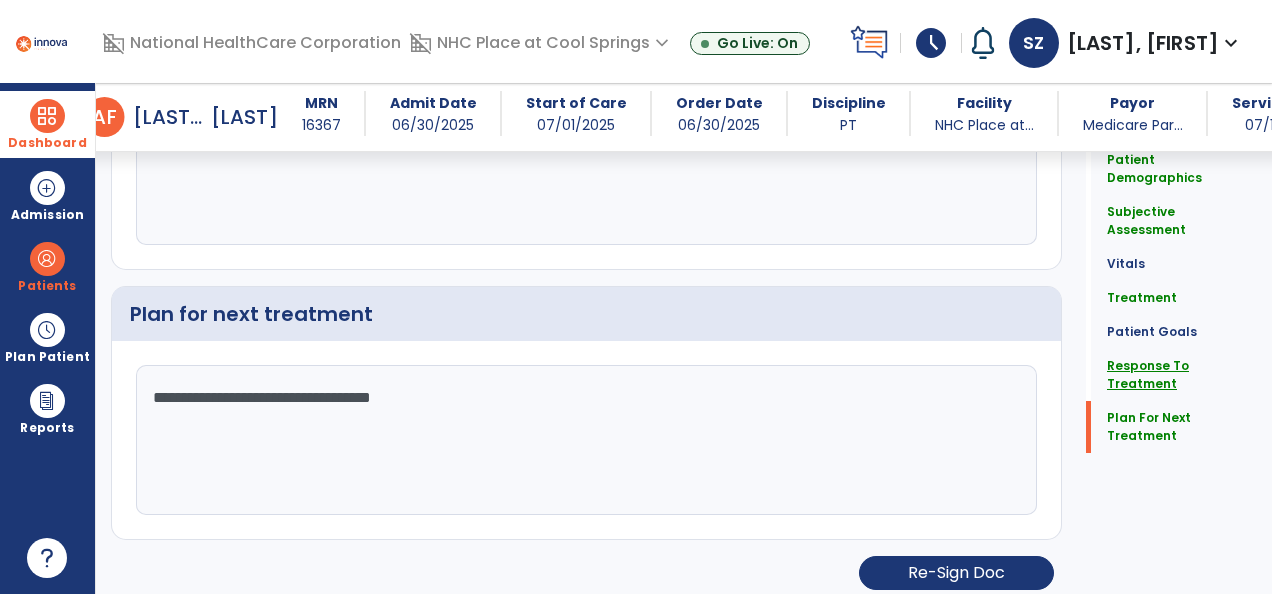 click on "Response To Treatment" 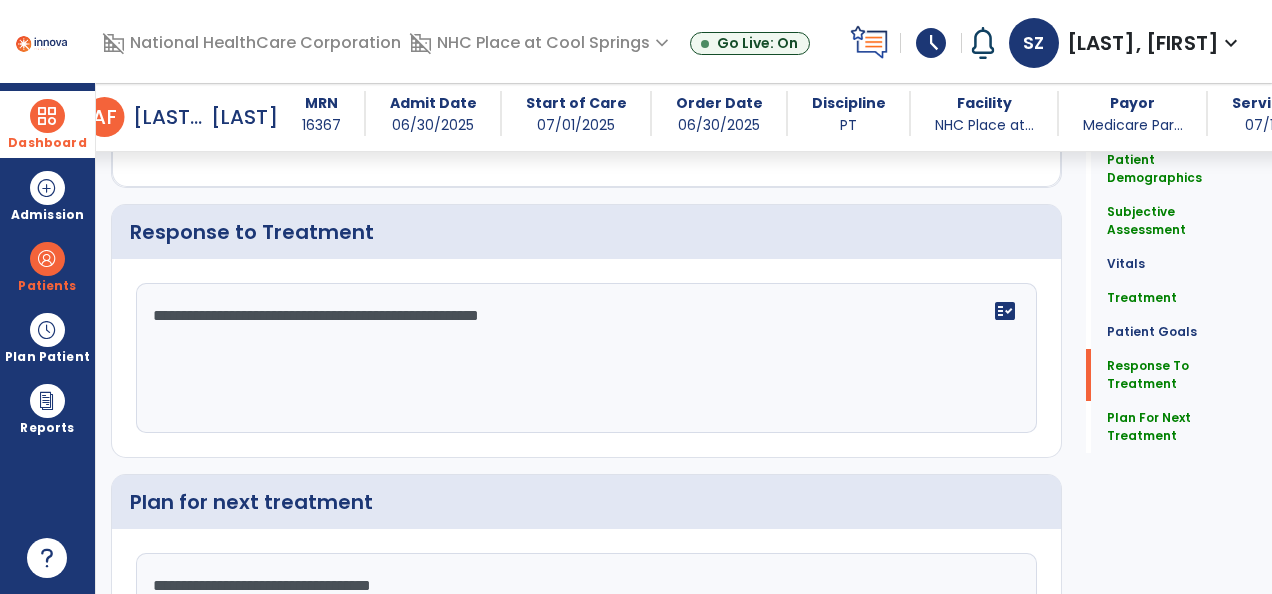 scroll, scrollTop: 2832, scrollLeft: 0, axis: vertical 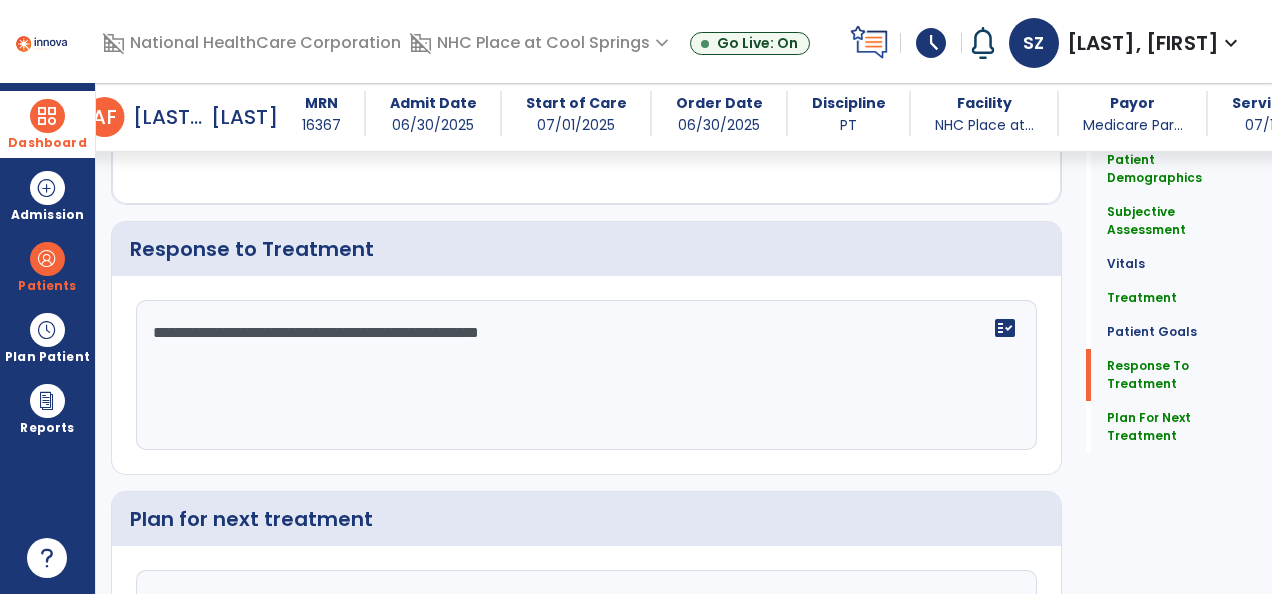 click on "**********" 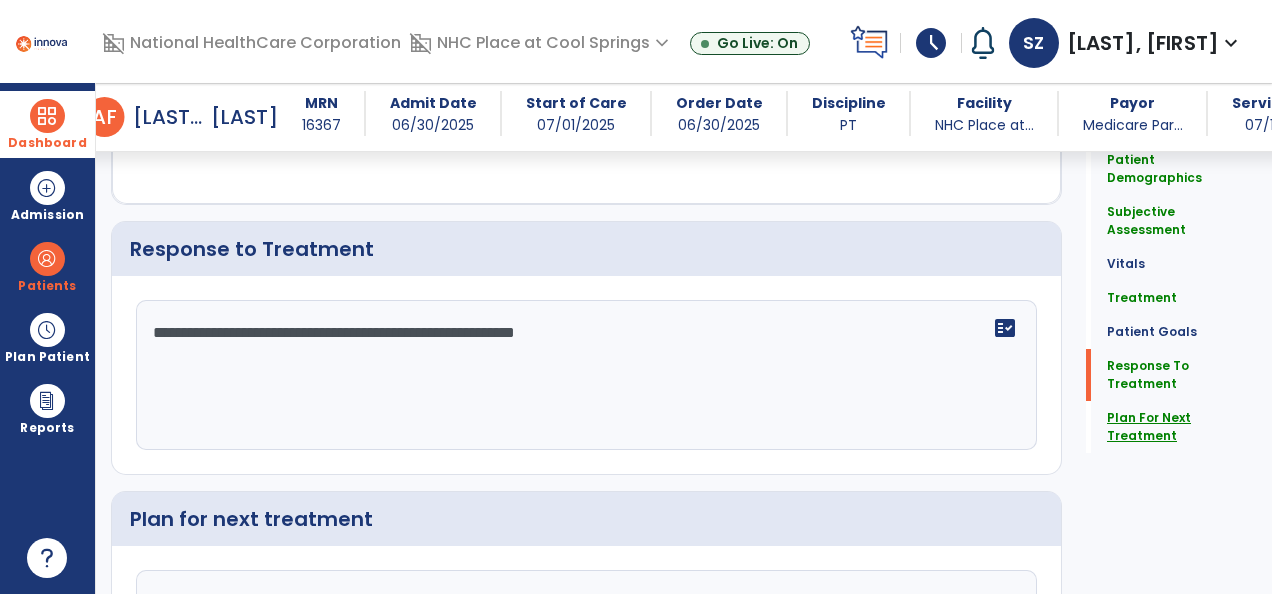 type on "**********" 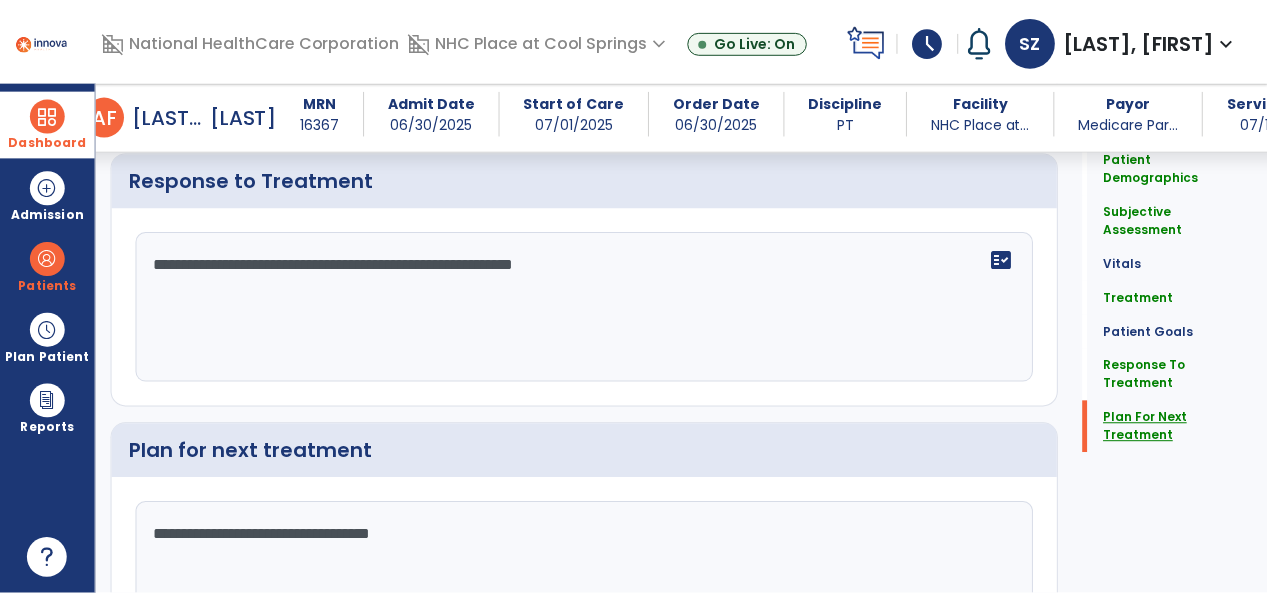 scroll, scrollTop: 3037, scrollLeft: 0, axis: vertical 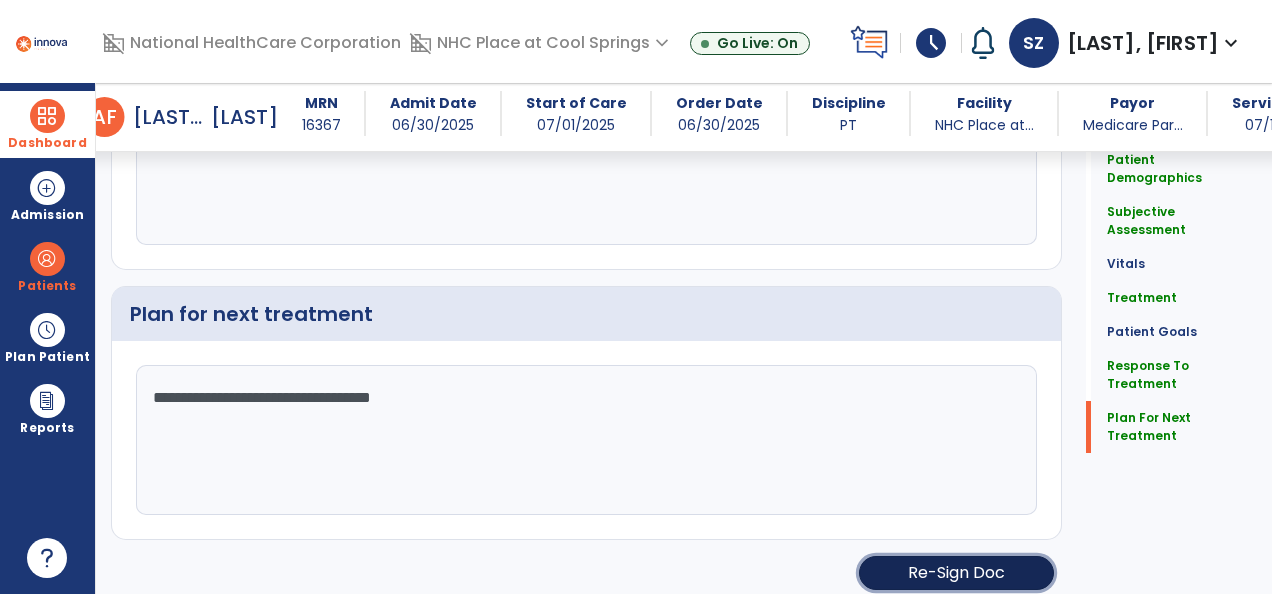 click on "Re-Sign Doc" 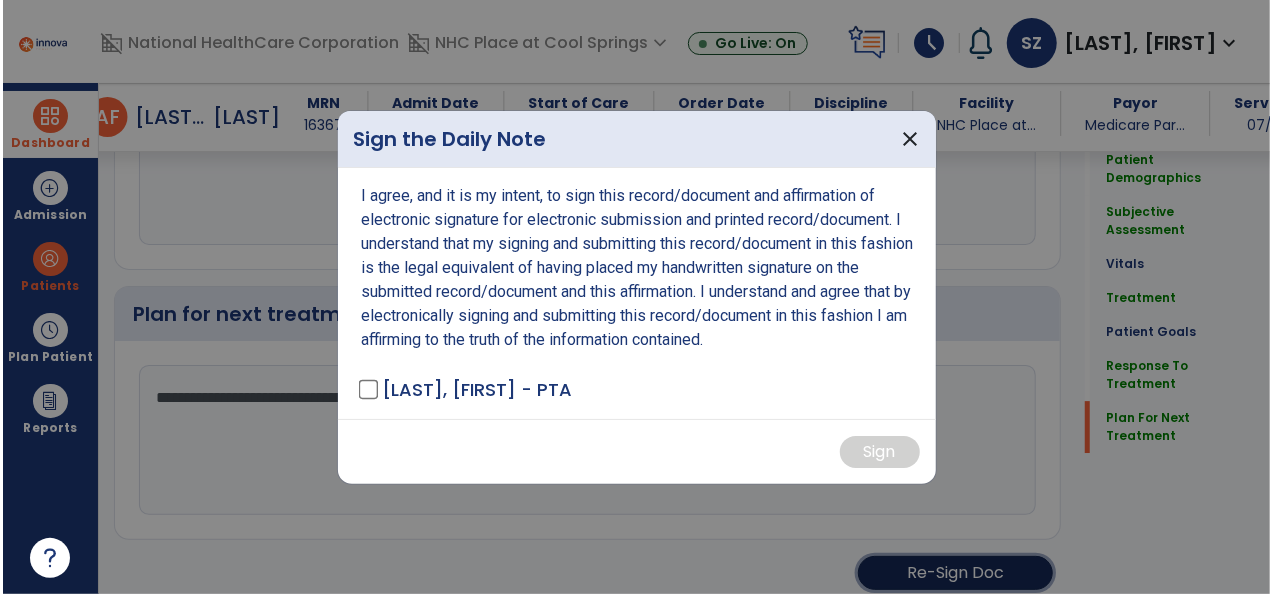 scroll, scrollTop: 3037, scrollLeft: 0, axis: vertical 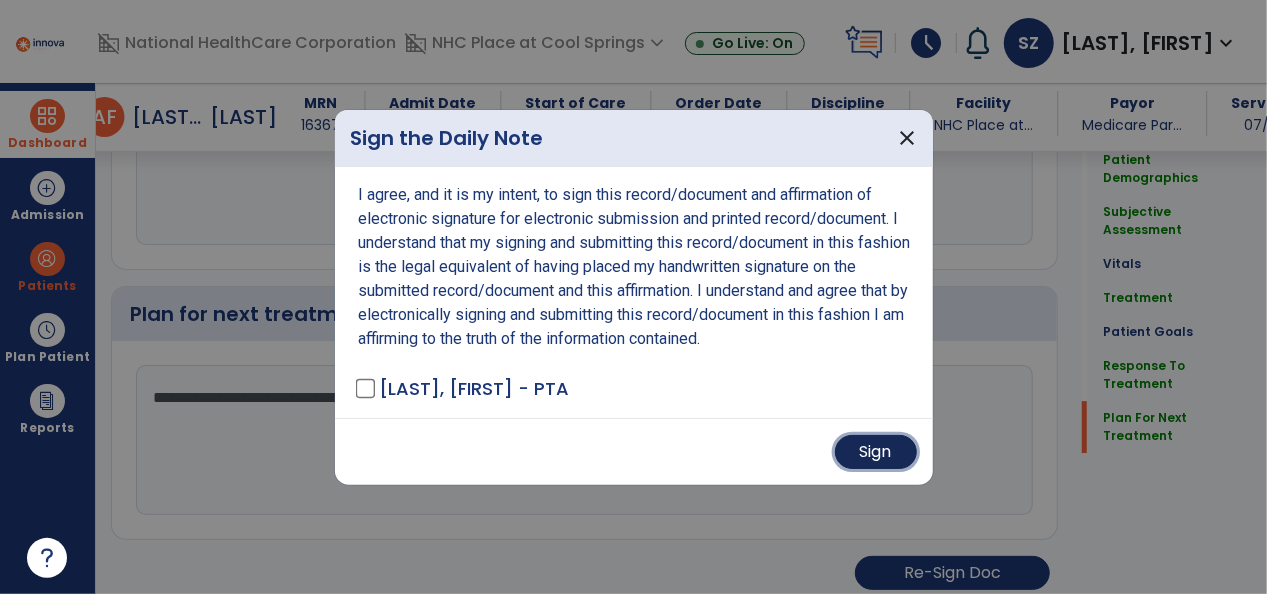 click on "Sign" at bounding box center (876, 452) 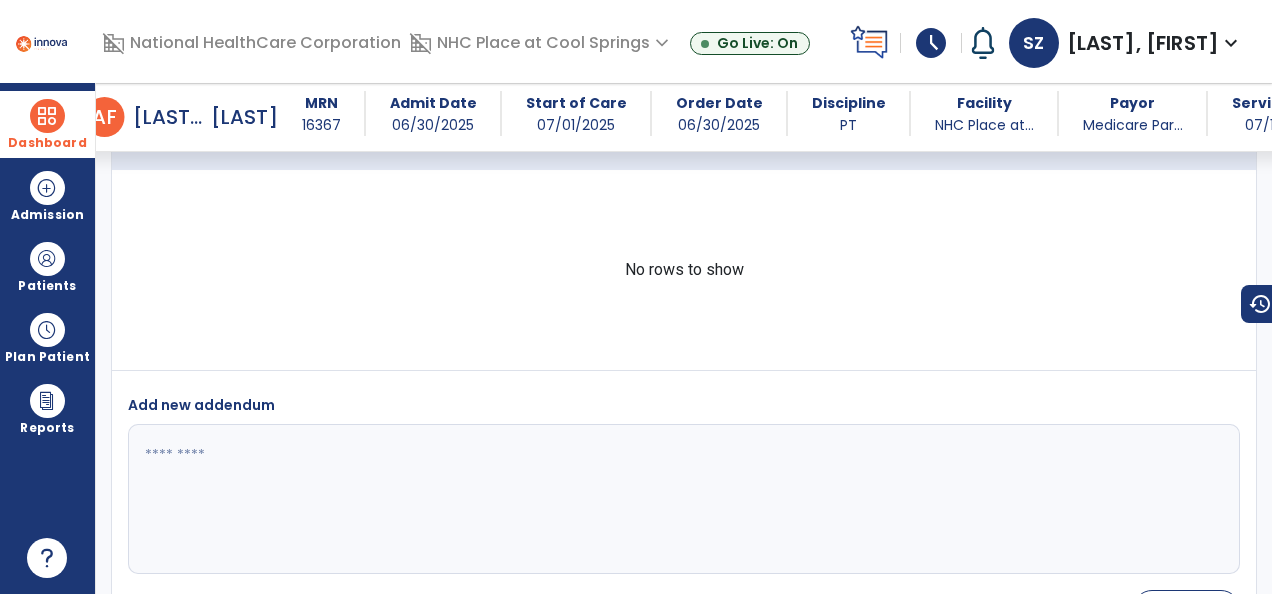 scroll, scrollTop: 4534, scrollLeft: 0, axis: vertical 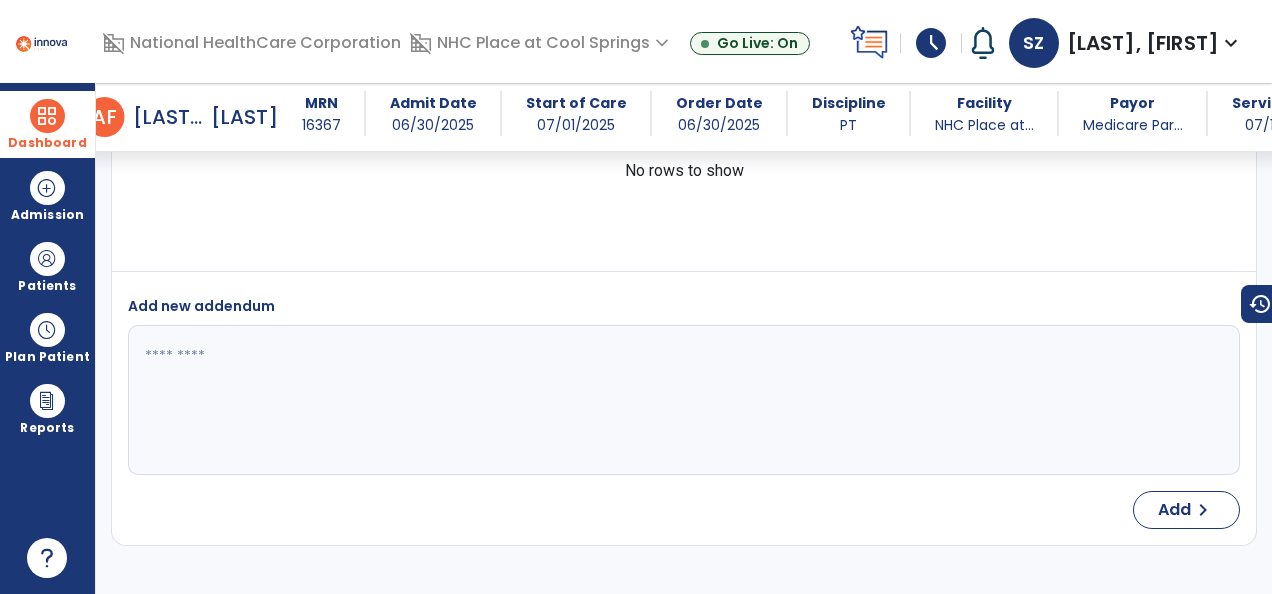 click on "arrow_back Daily Note arrow_back A F [LAST], [FIRST] MRN 16367 Admit Date 06/30/[DATE] Start of Care 07/01/[DATE] Order Date 06/30/[DATE] Discipline PT Facility NHC Place at... Payor Medicare Par... Service Date 07/11/[DATE] add Add Addendum Edit edit Medical Diagnosis No. Code 1 to" at bounding box center [684, 338] 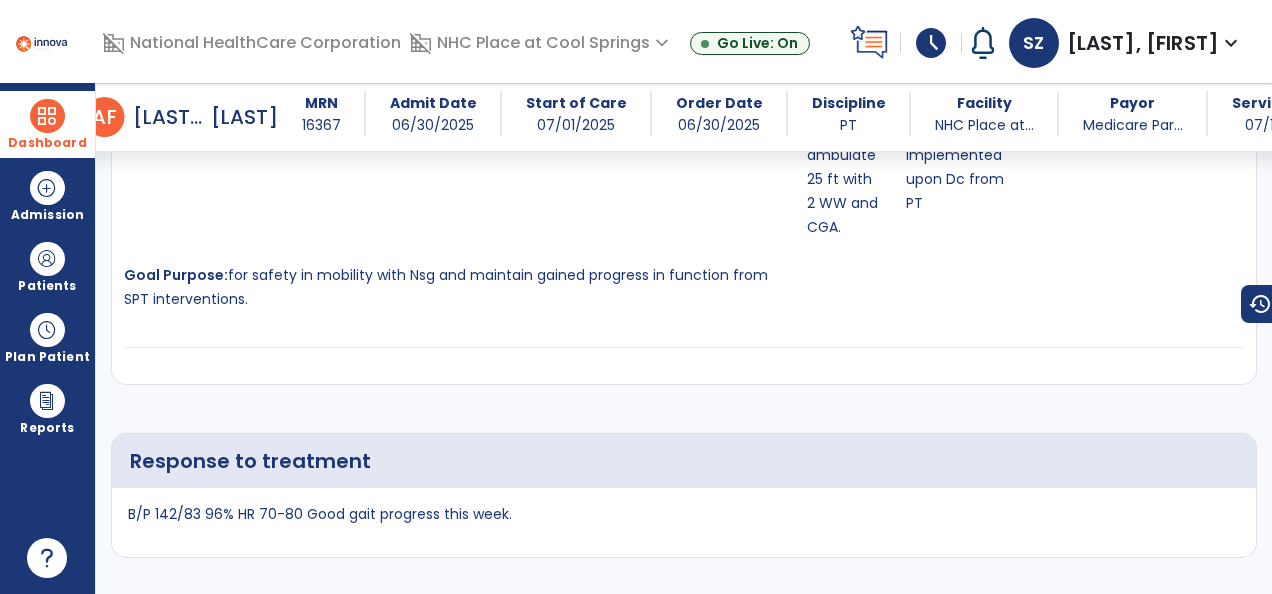 scroll, scrollTop: 3814, scrollLeft: 0, axis: vertical 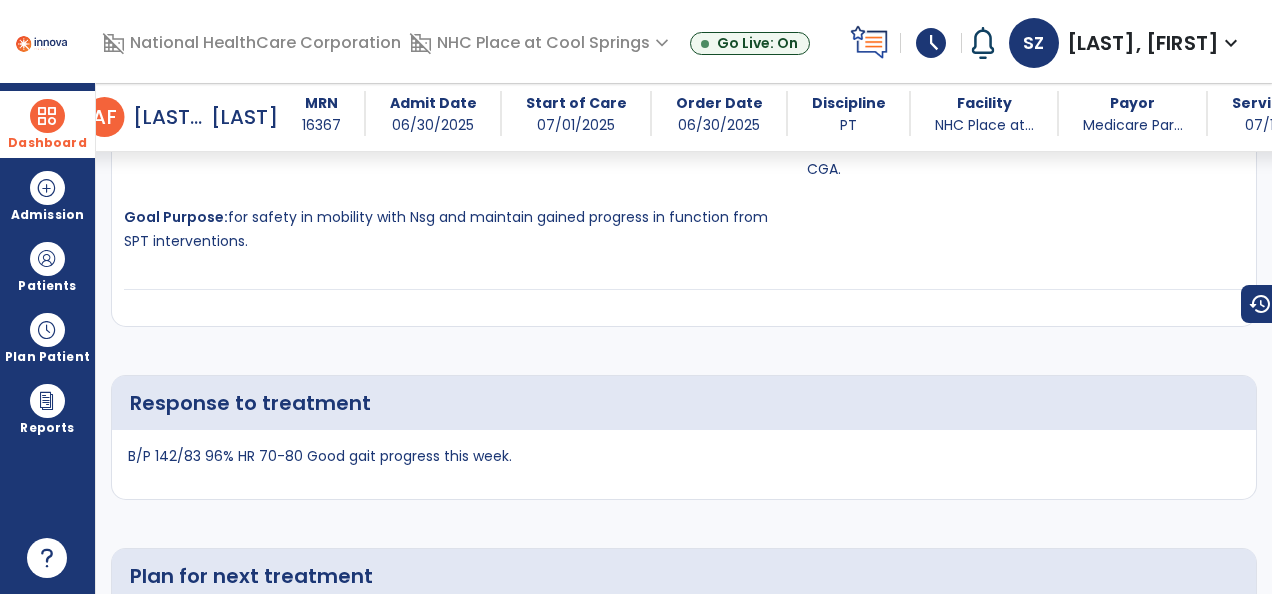 click at bounding box center (47, 116) 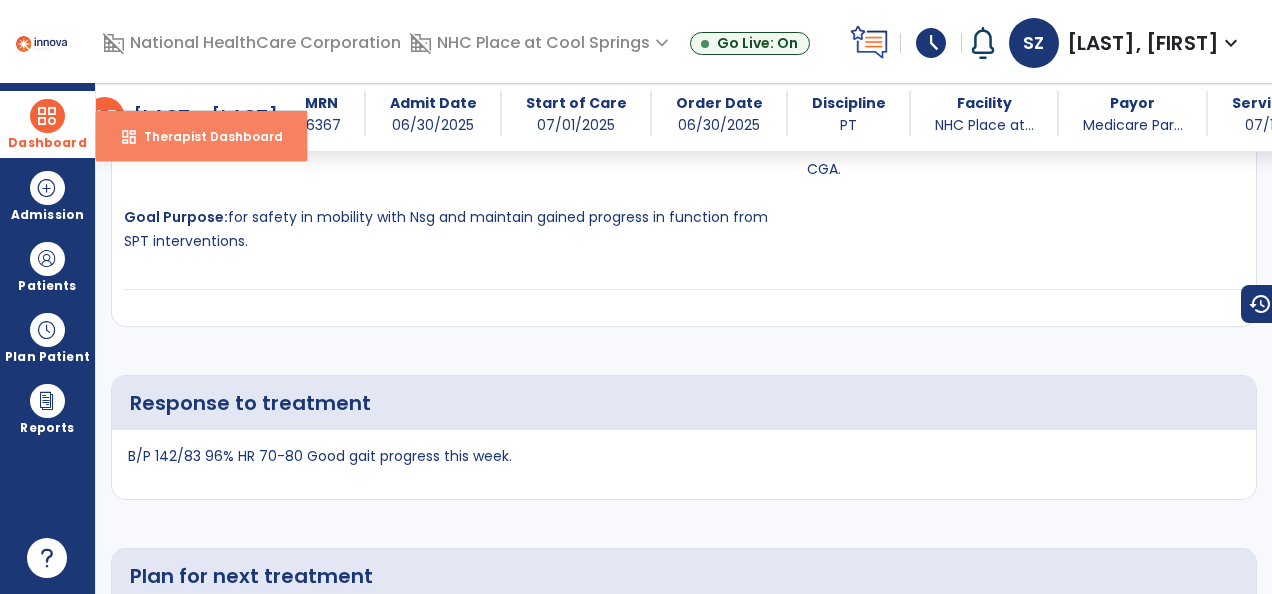 click on "dashboard  Therapist Dashboard" at bounding box center (201, 136) 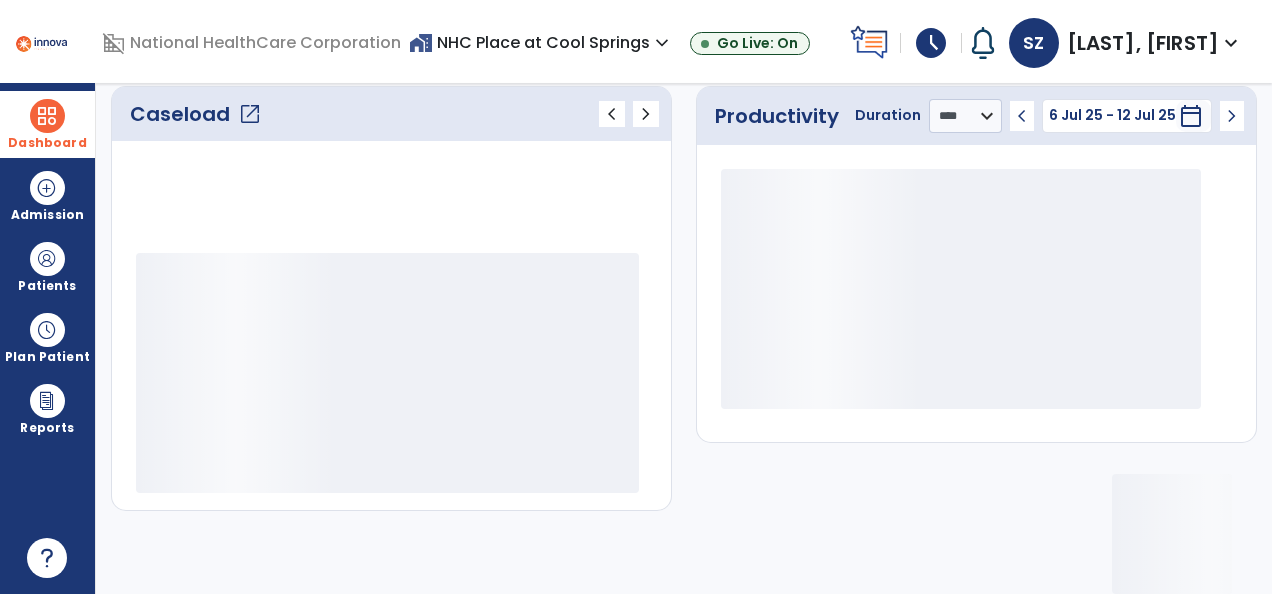 scroll, scrollTop: 306, scrollLeft: 0, axis: vertical 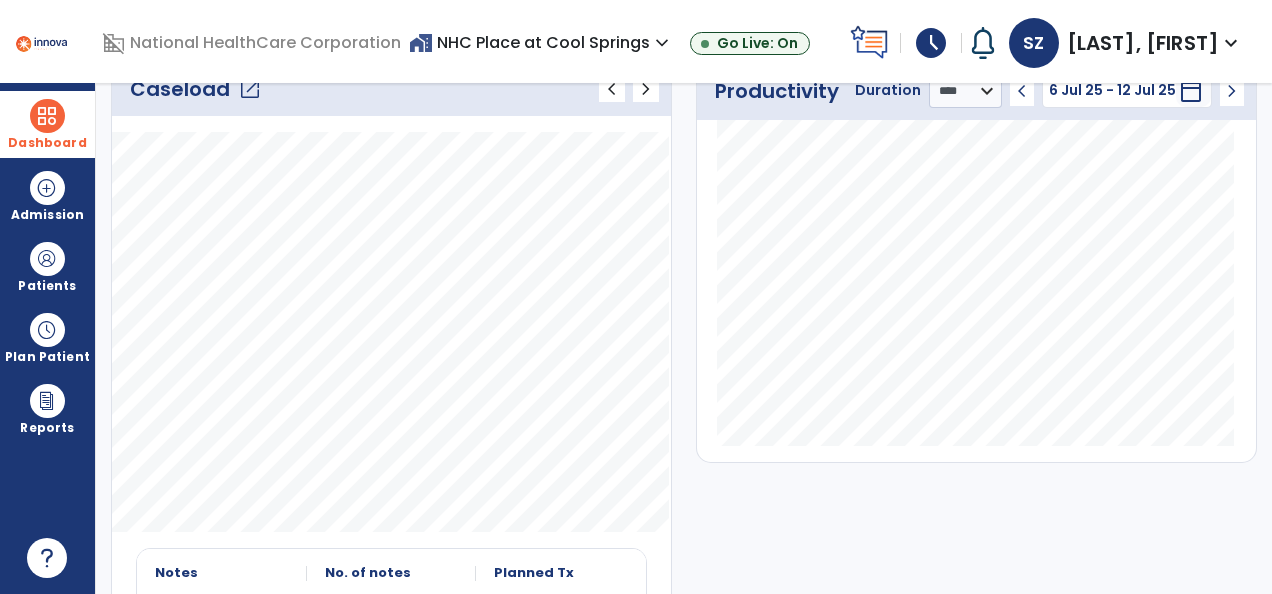 click on "Caseload   open_in_new" 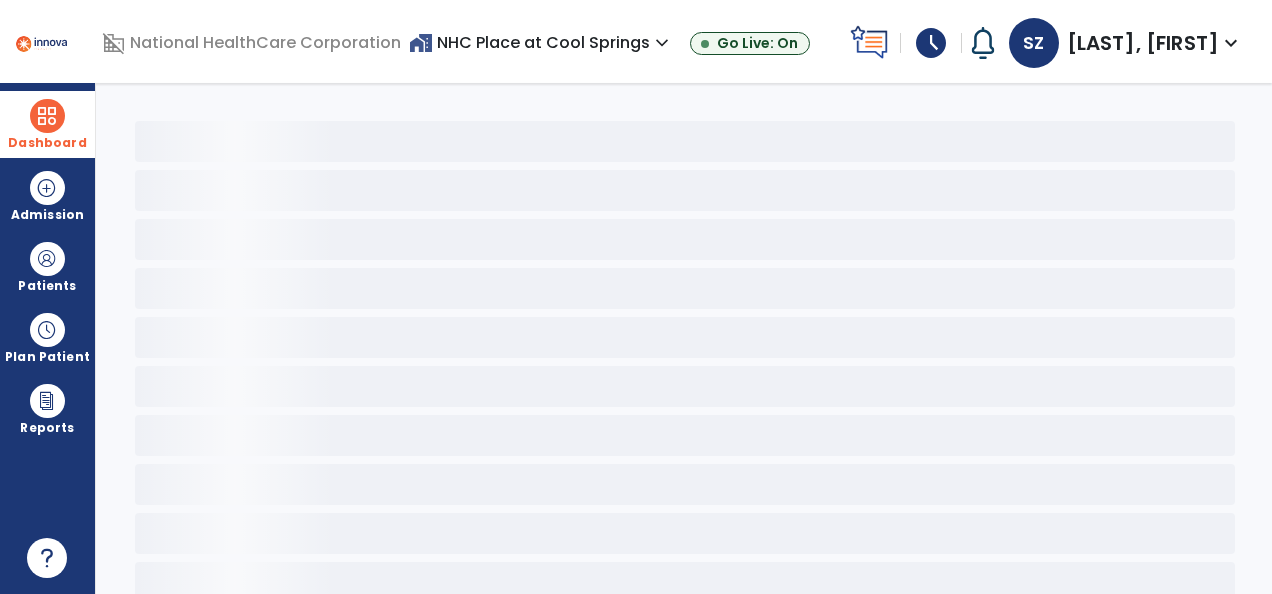 scroll, scrollTop: 0, scrollLeft: 0, axis: both 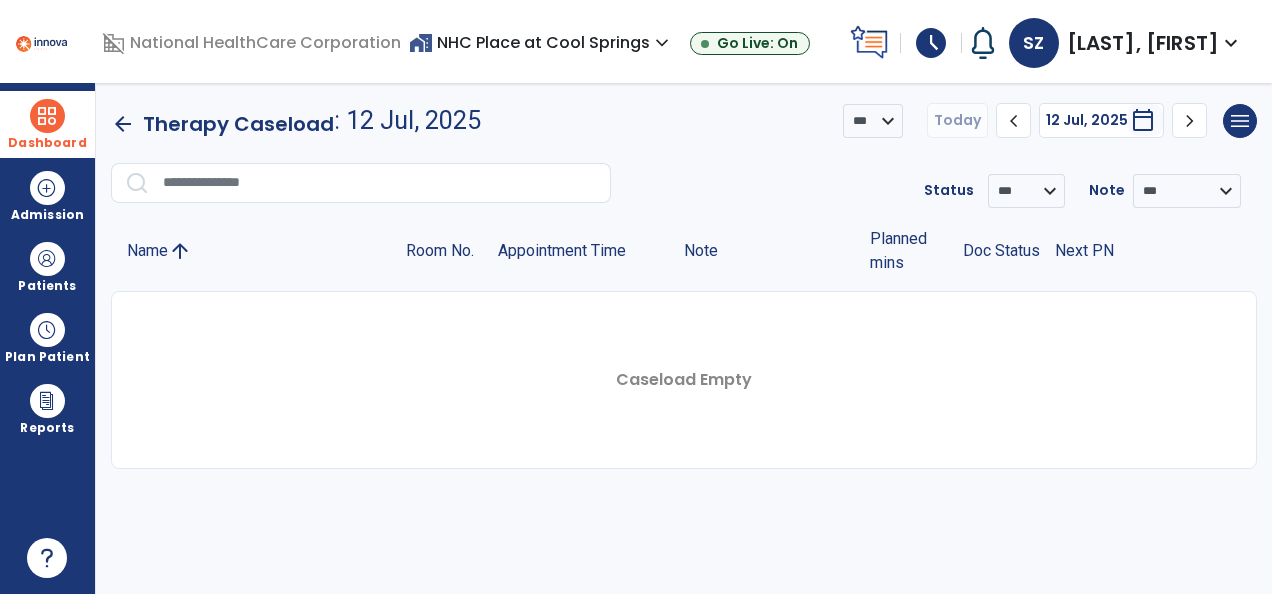 click on "chevron_left" 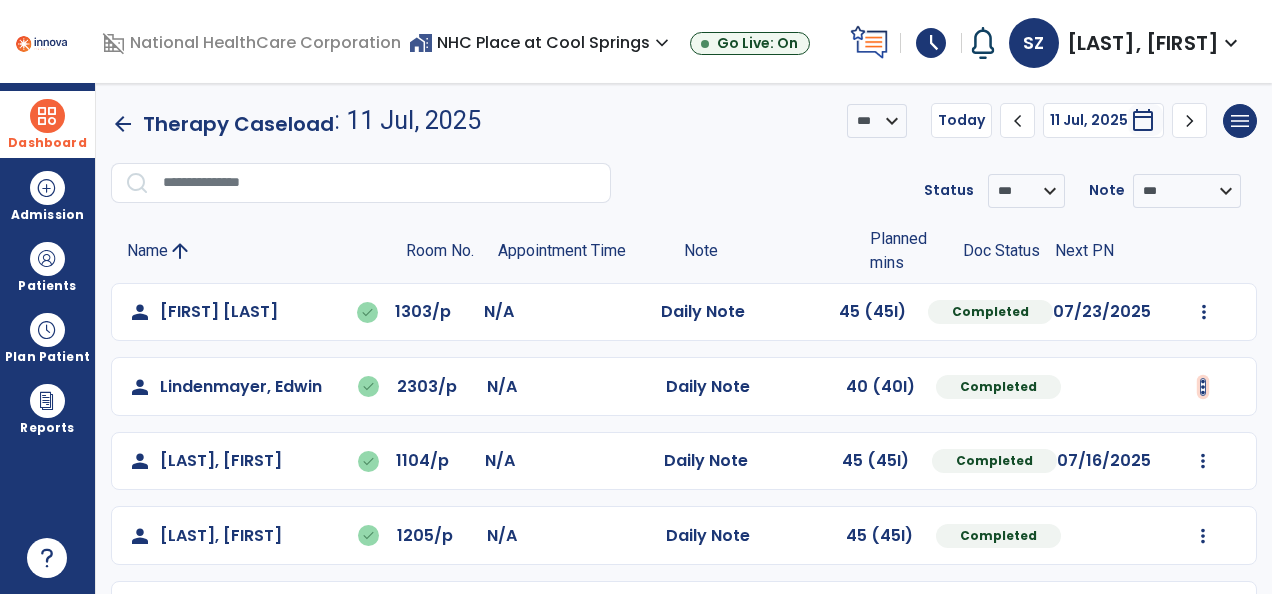 click at bounding box center (1204, 312) 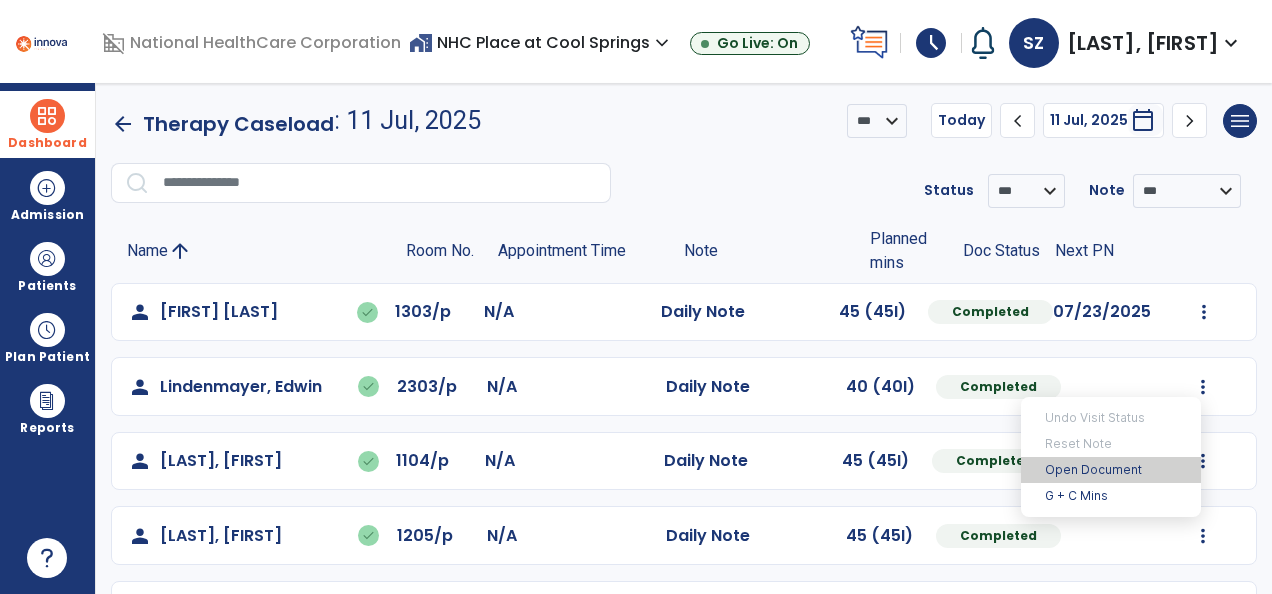 click on "Open Document" at bounding box center [1111, 470] 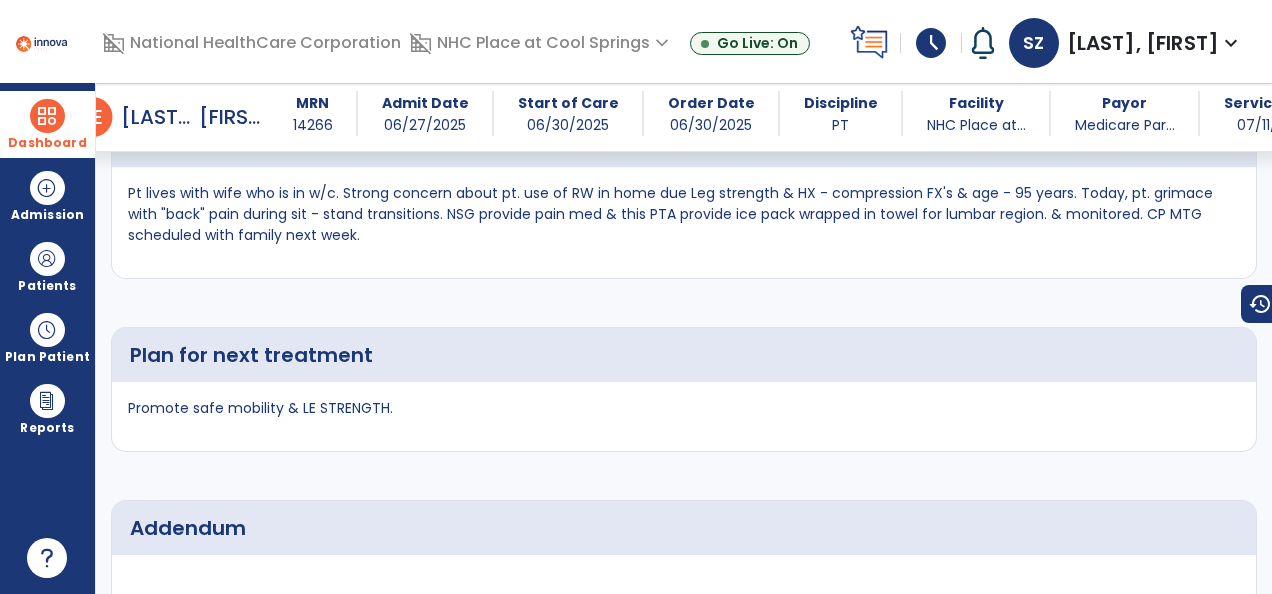 scroll, scrollTop: 5640, scrollLeft: 0, axis: vertical 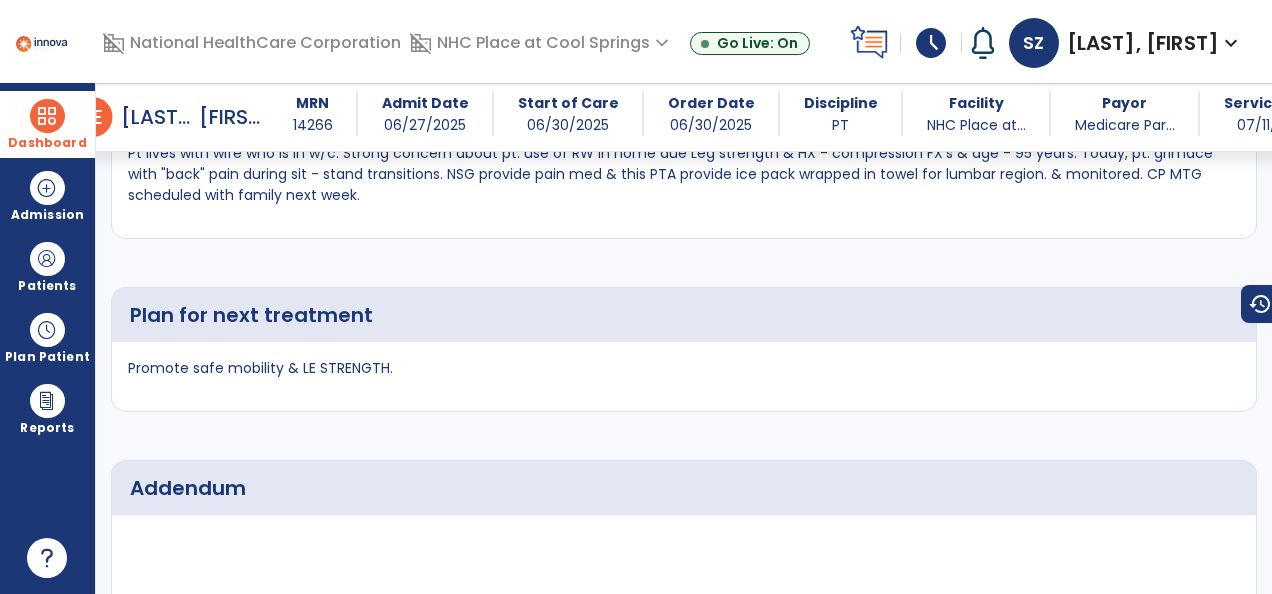 click at bounding box center [47, 116] 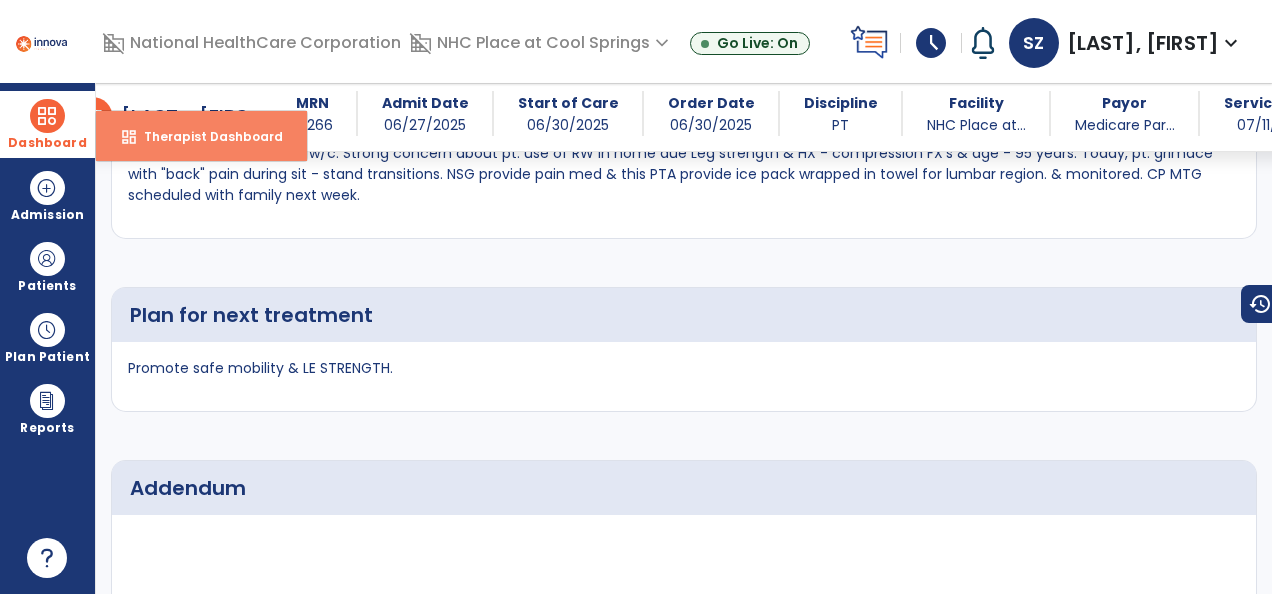 click on "Therapist Dashboard" at bounding box center [205, 136] 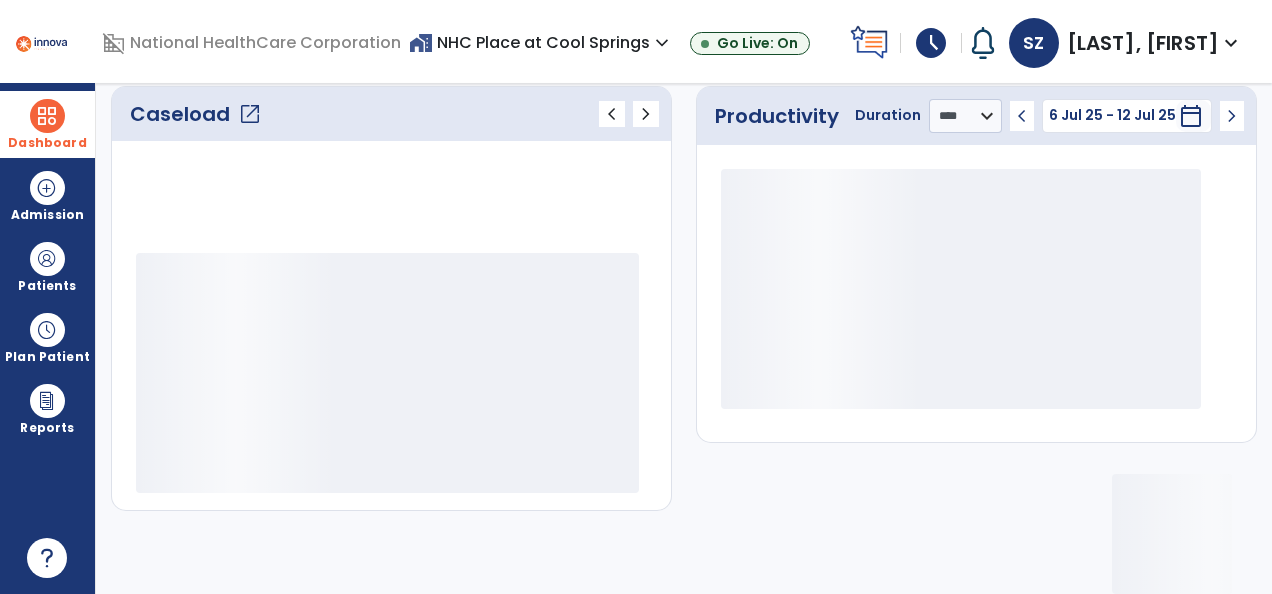 scroll, scrollTop: 306, scrollLeft: 0, axis: vertical 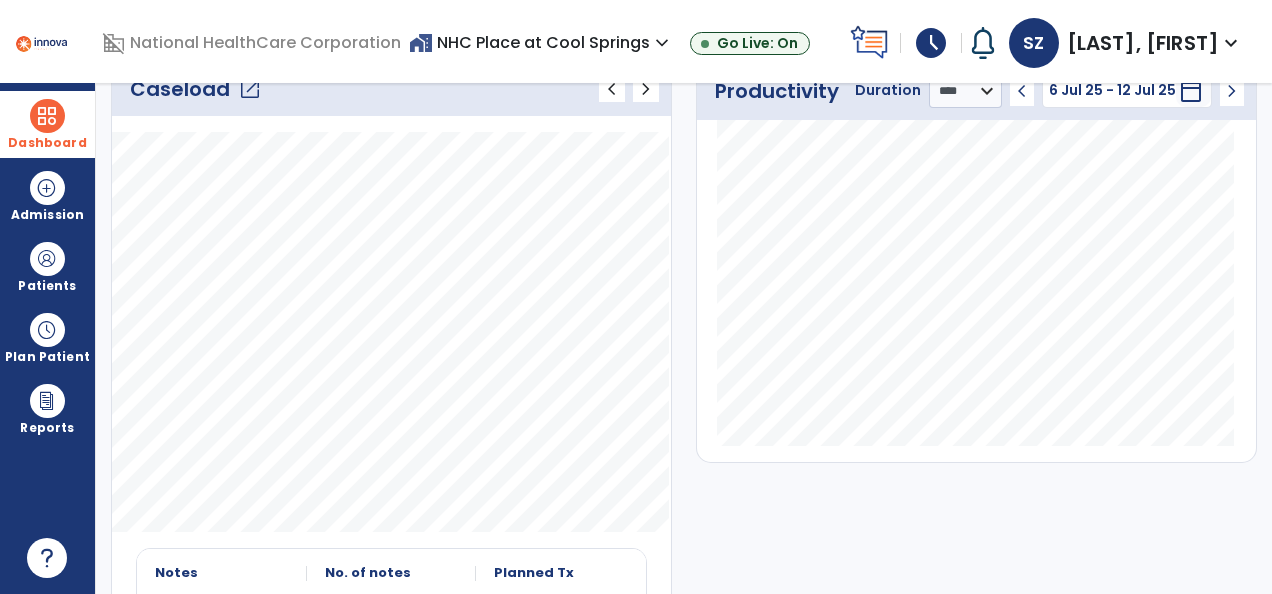 click on "Caseload   open_in_new" 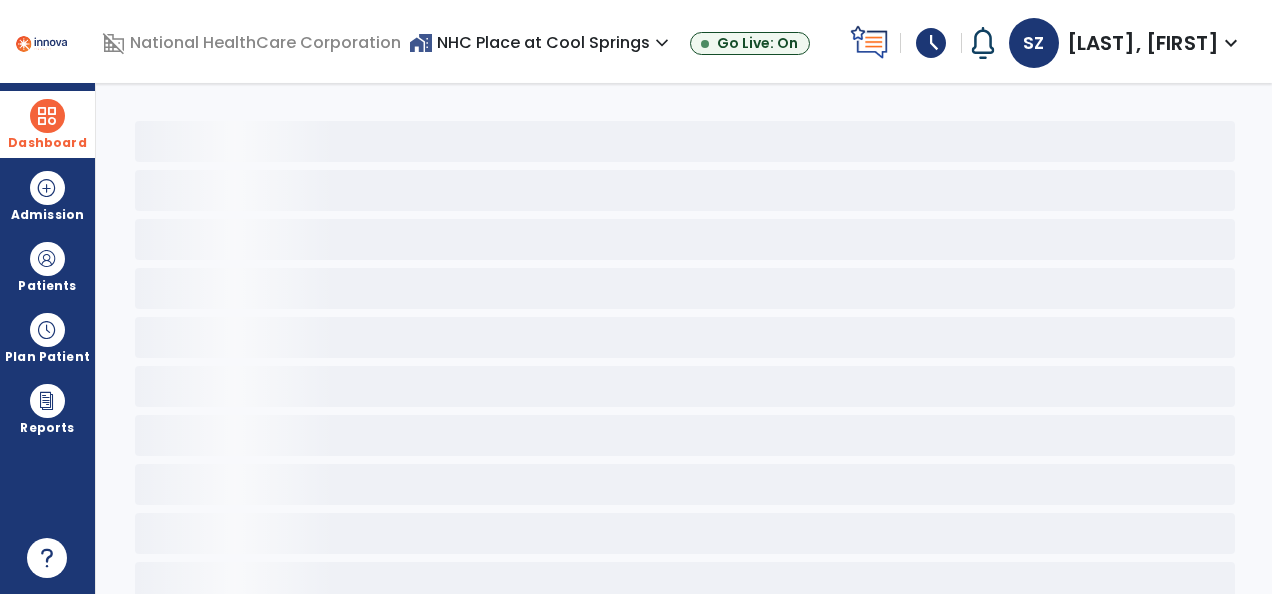 scroll, scrollTop: 0, scrollLeft: 0, axis: both 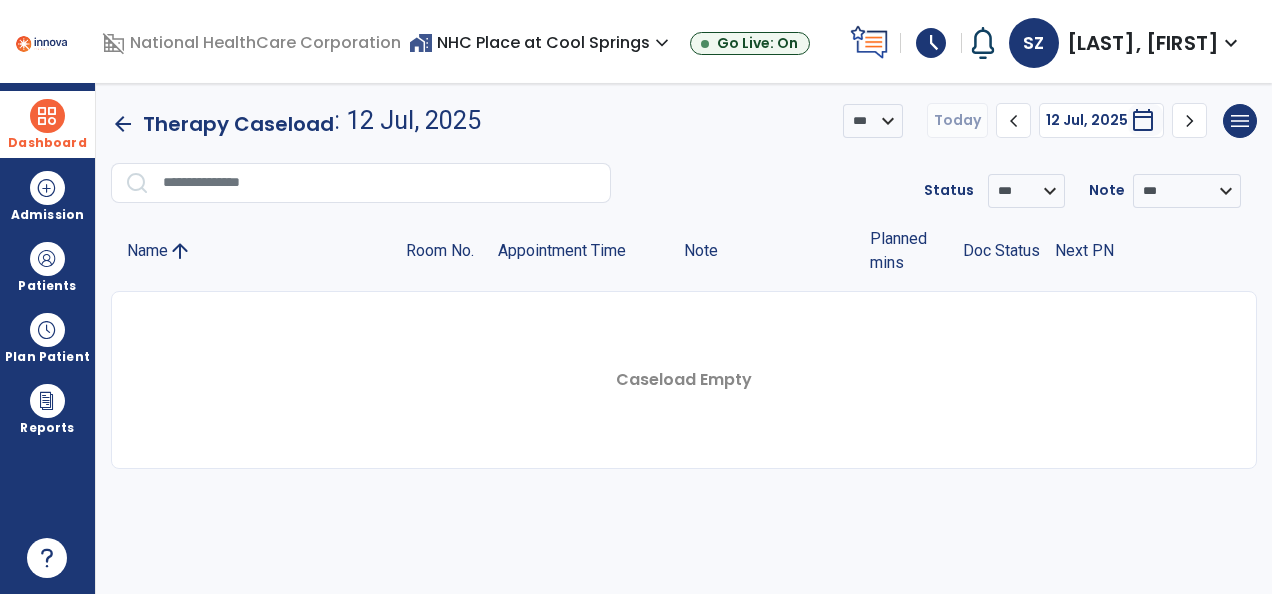 click on "chevron_left" 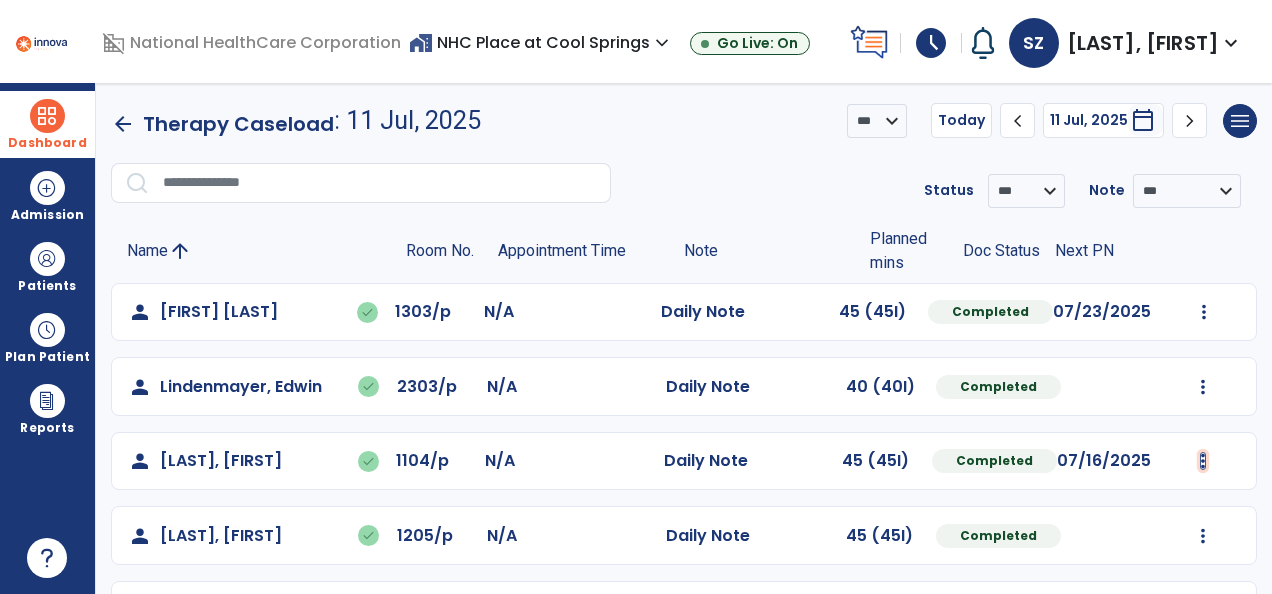 click at bounding box center (1204, 312) 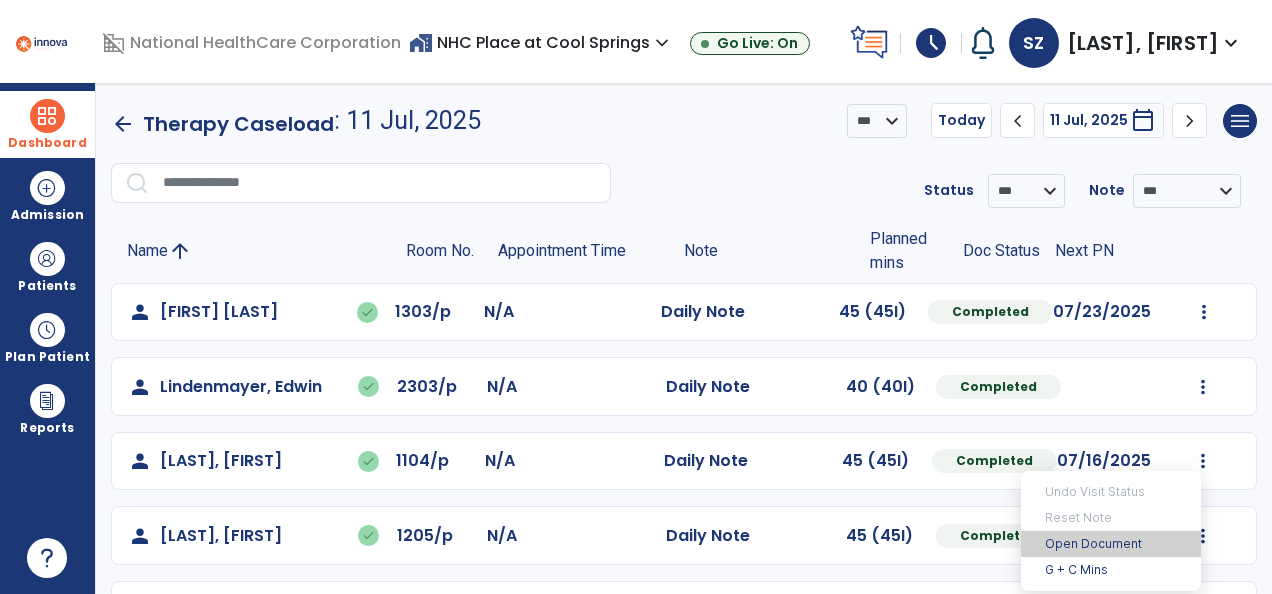 click on "Open Document" at bounding box center (1111, 544) 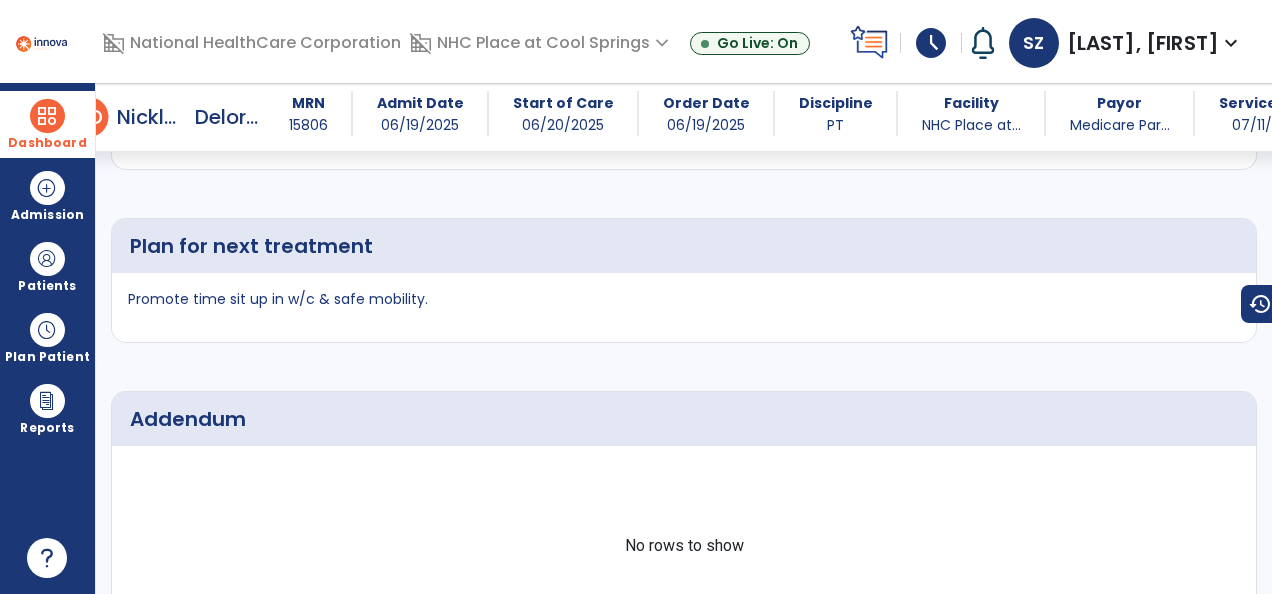scroll, scrollTop: 3960, scrollLeft: 0, axis: vertical 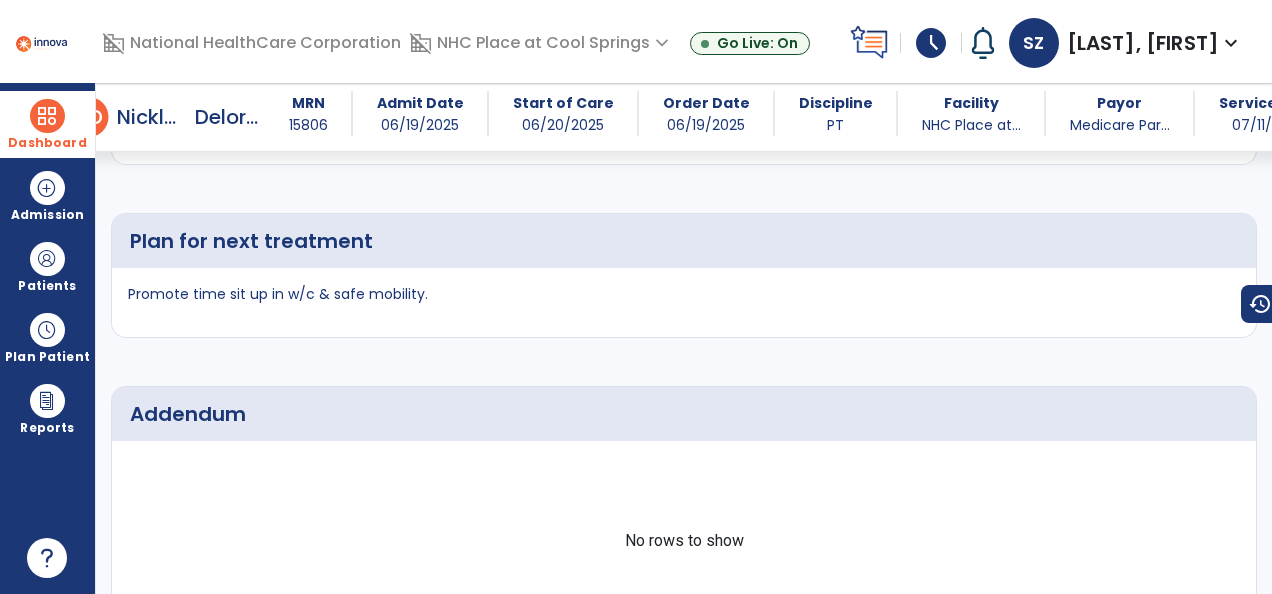 click at bounding box center (47, 116) 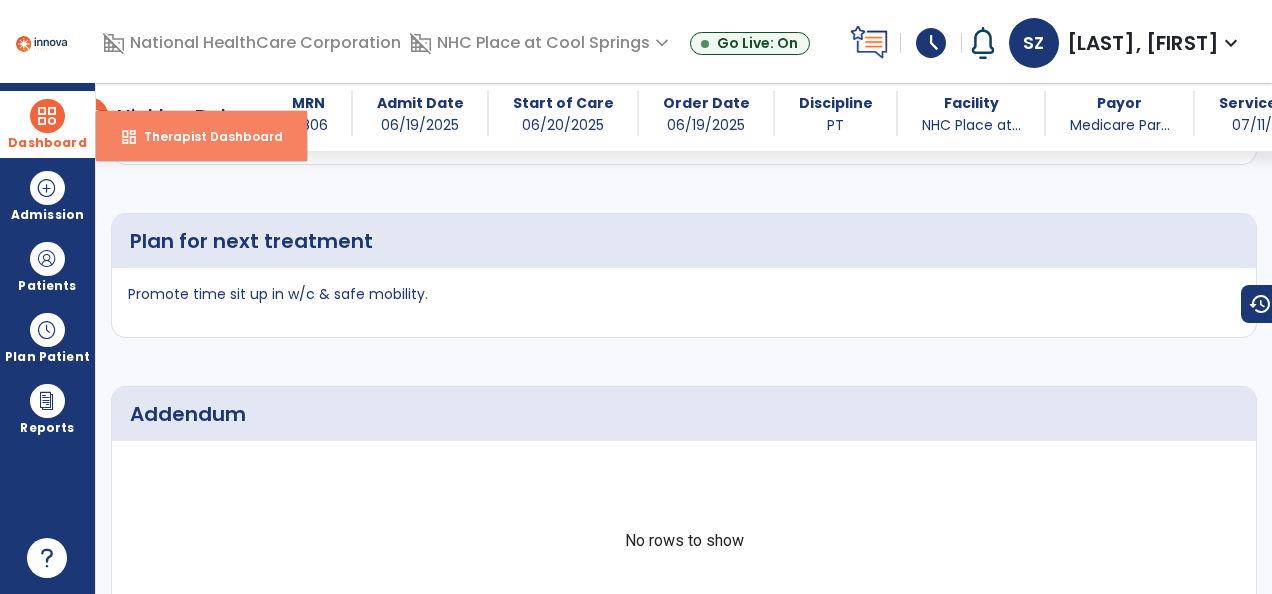 click on "Therapist Dashboard" at bounding box center [205, 136] 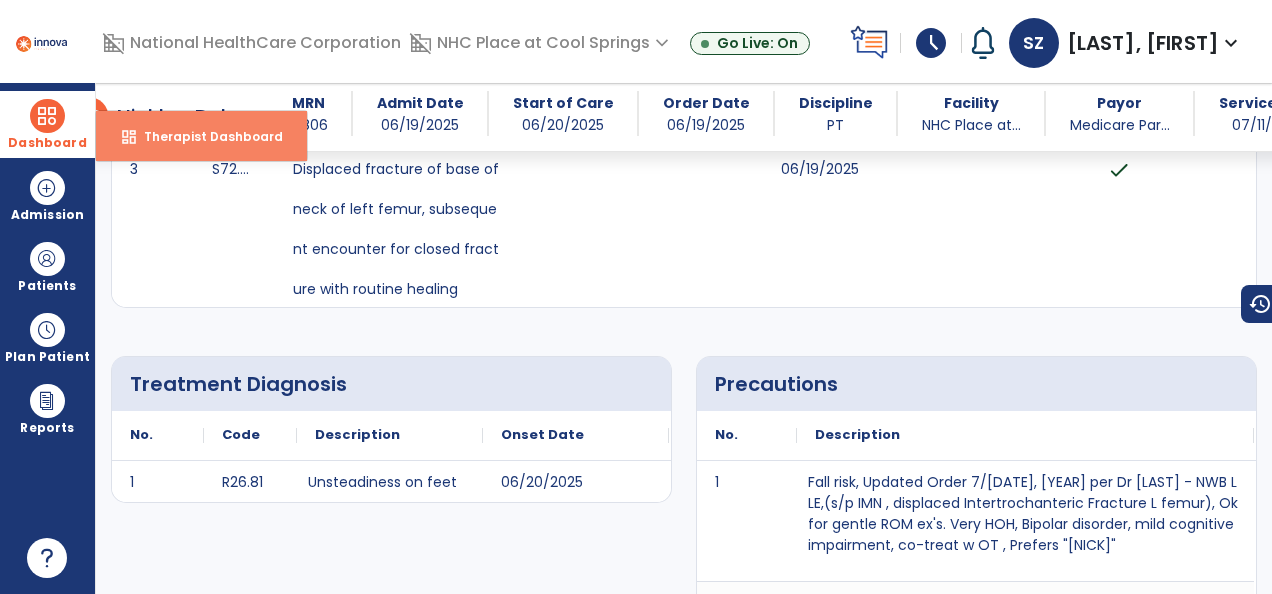 select on "****" 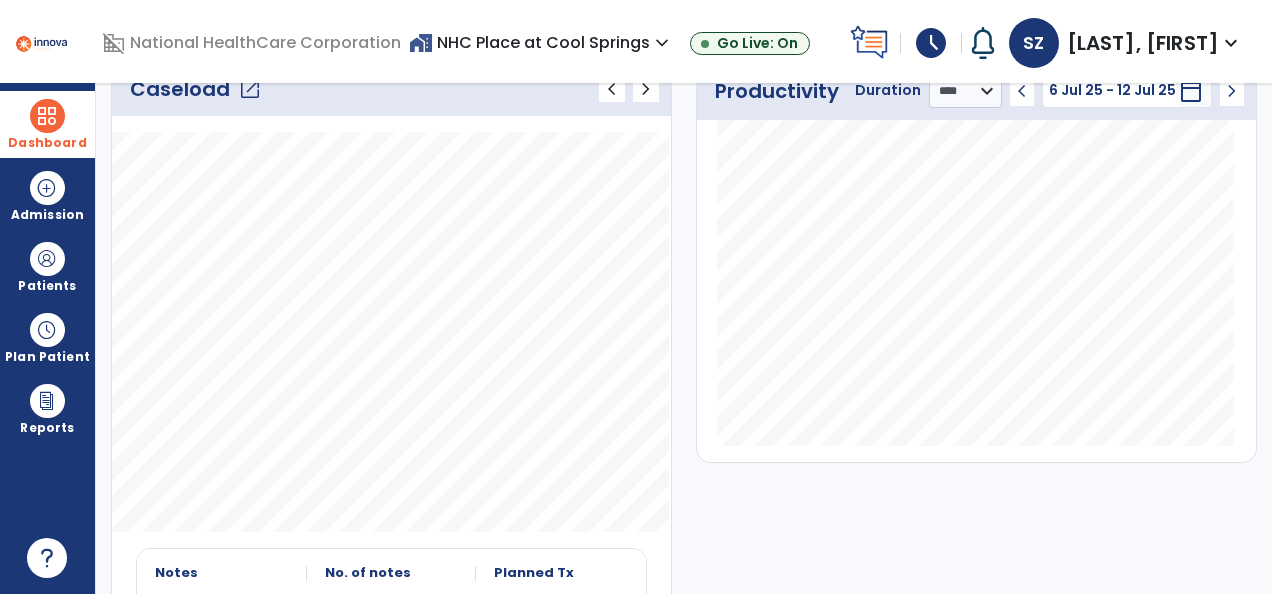 click on "Caseload   open_in_new" 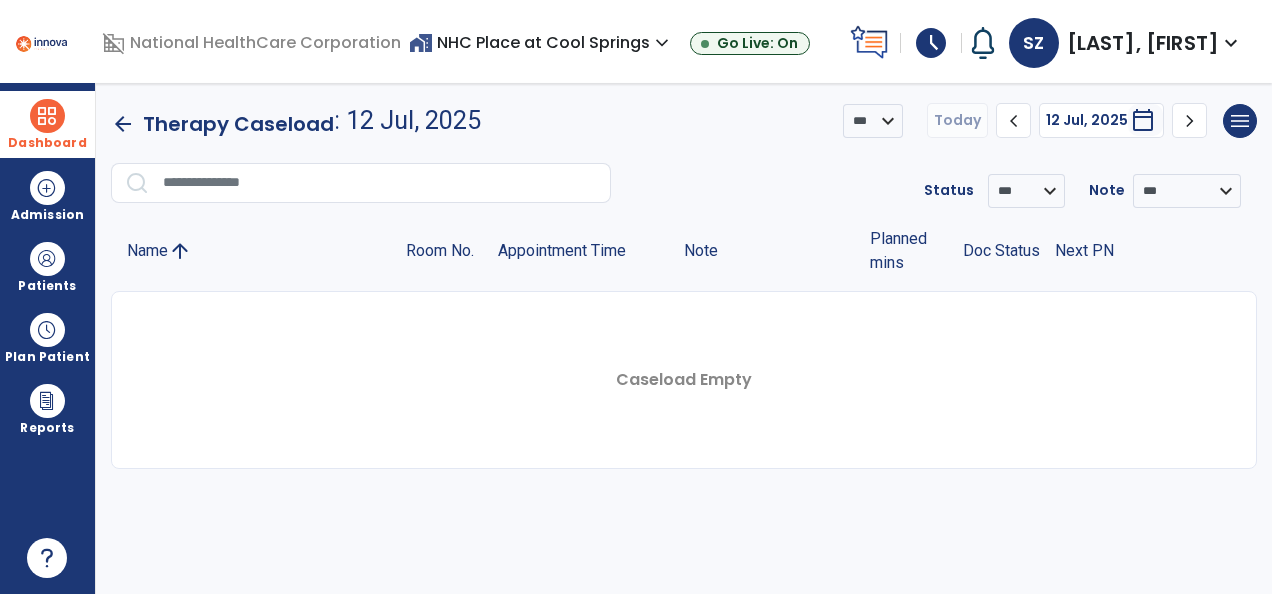 scroll, scrollTop: 0, scrollLeft: 0, axis: both 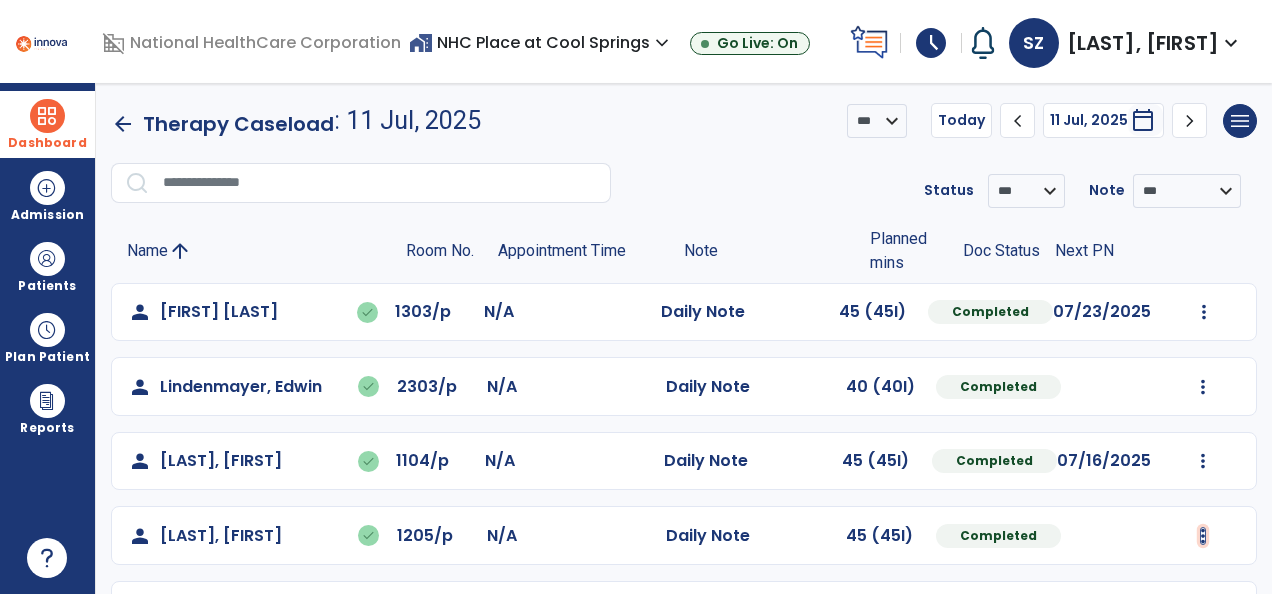 click at bounding box center (1204, 312) 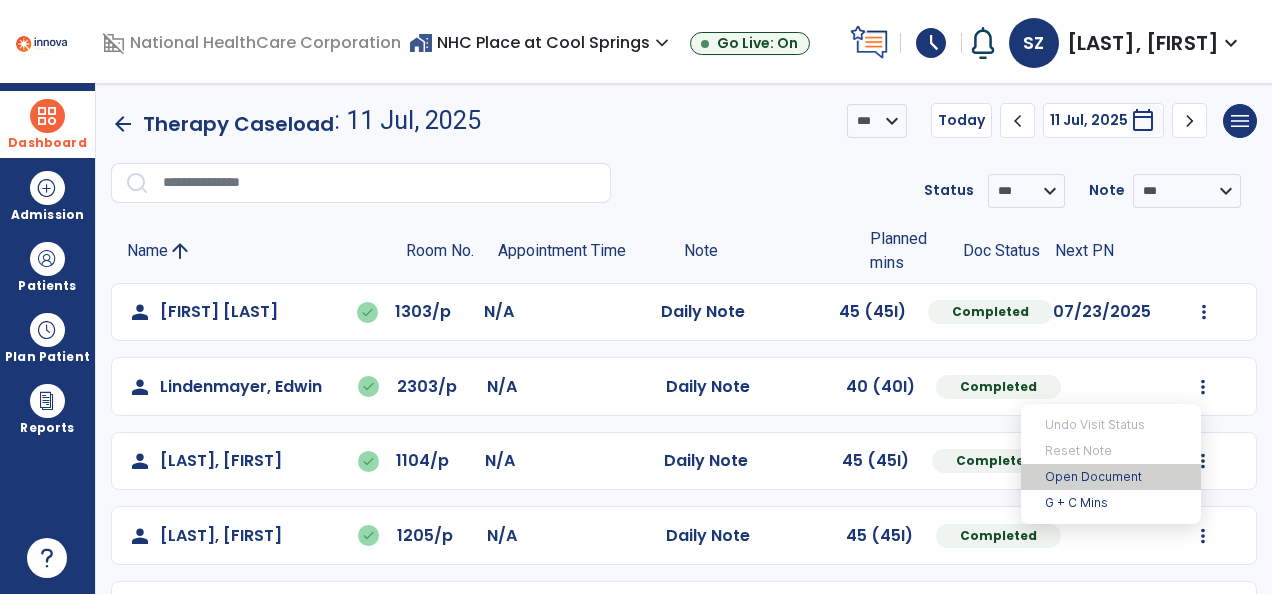 click on "Open Document" at bounding box center [1111, 477] 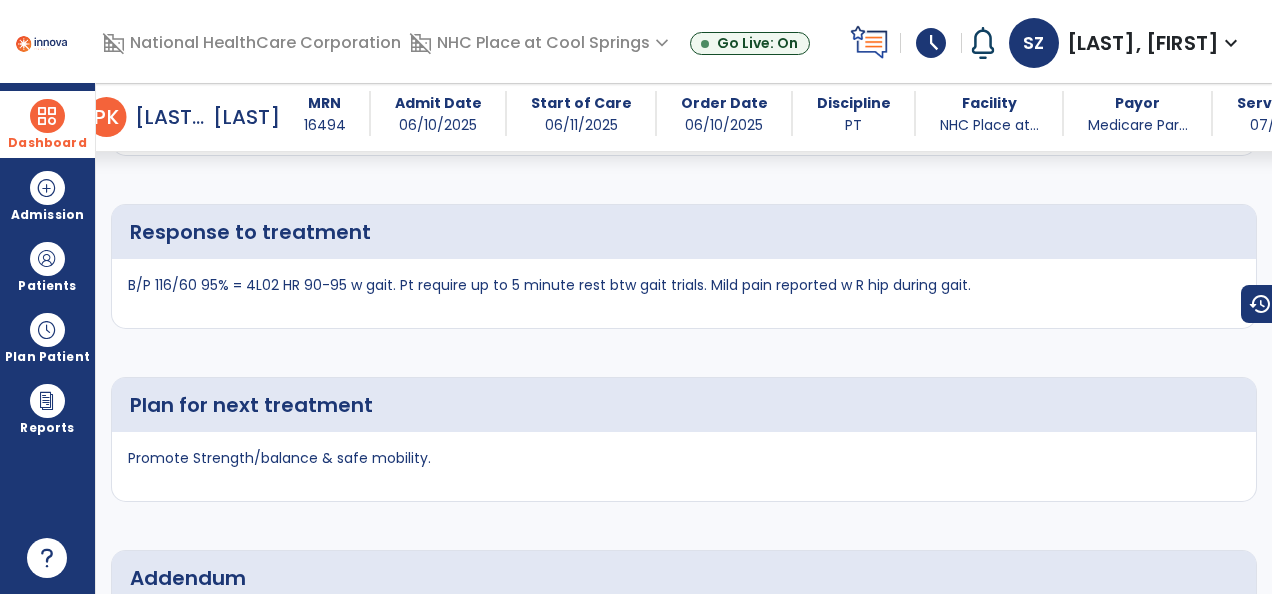 scroll, scrollTop: 3760, scrollLeft: 0, axis: vertical 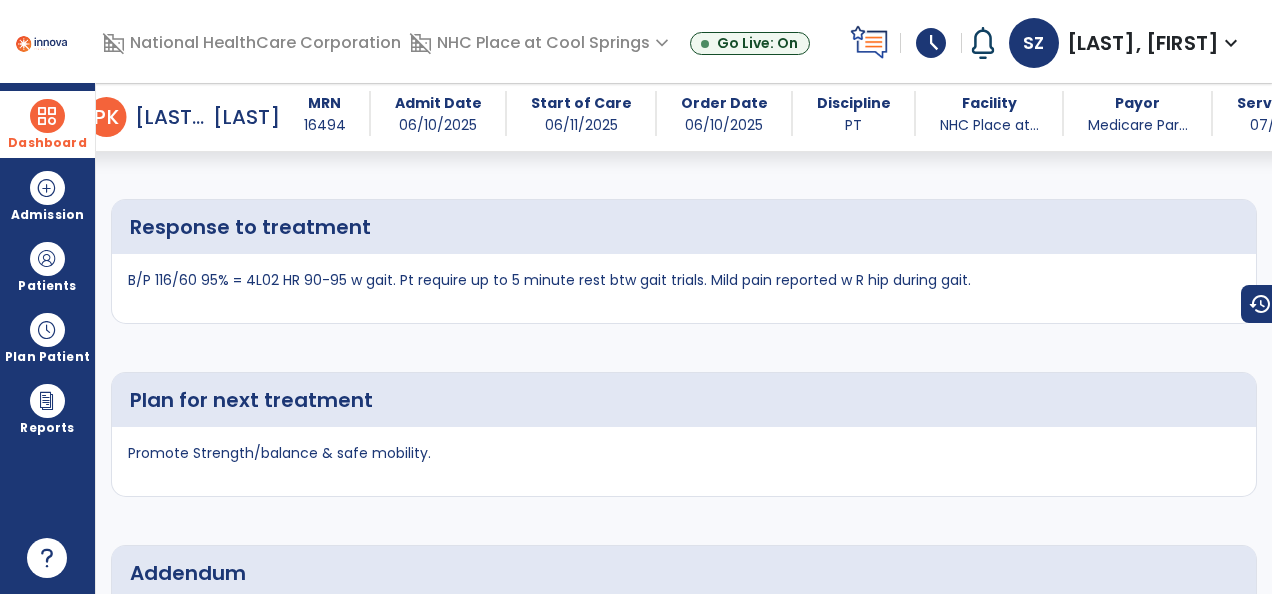 click at bounding box center (47, 116) 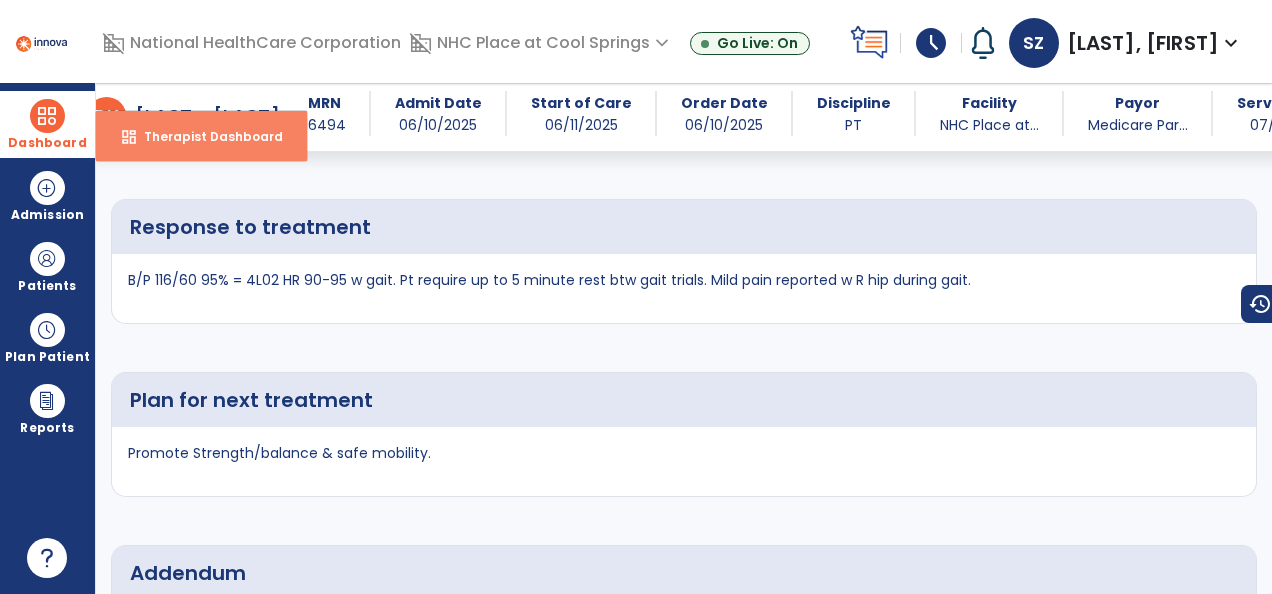 click on "Therapist Dashboard" at bounding box center (205, 136) 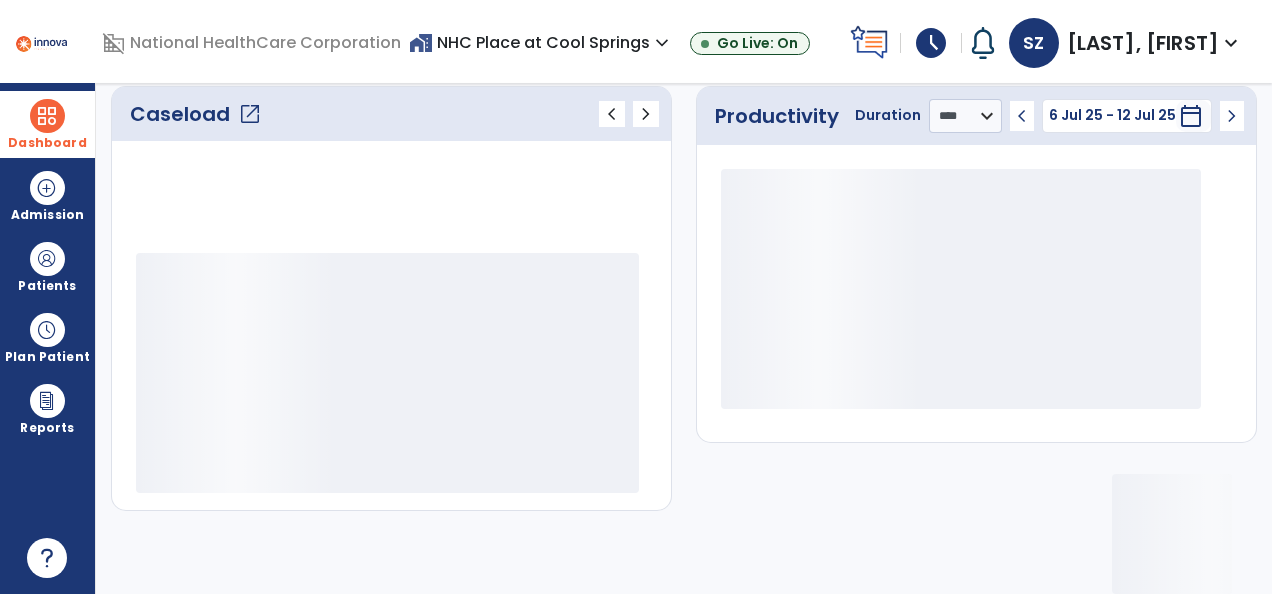 scroll, scrollTop: 306, scrollLeft: 0, axis: vertical 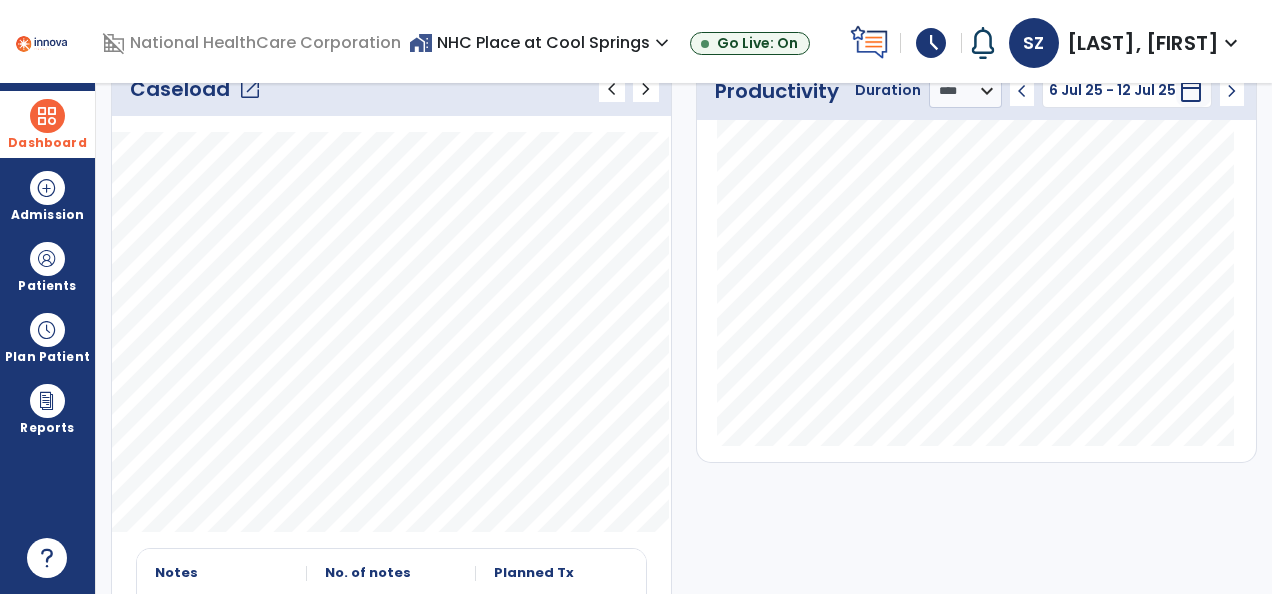 click on "Caseload   open_in_new" 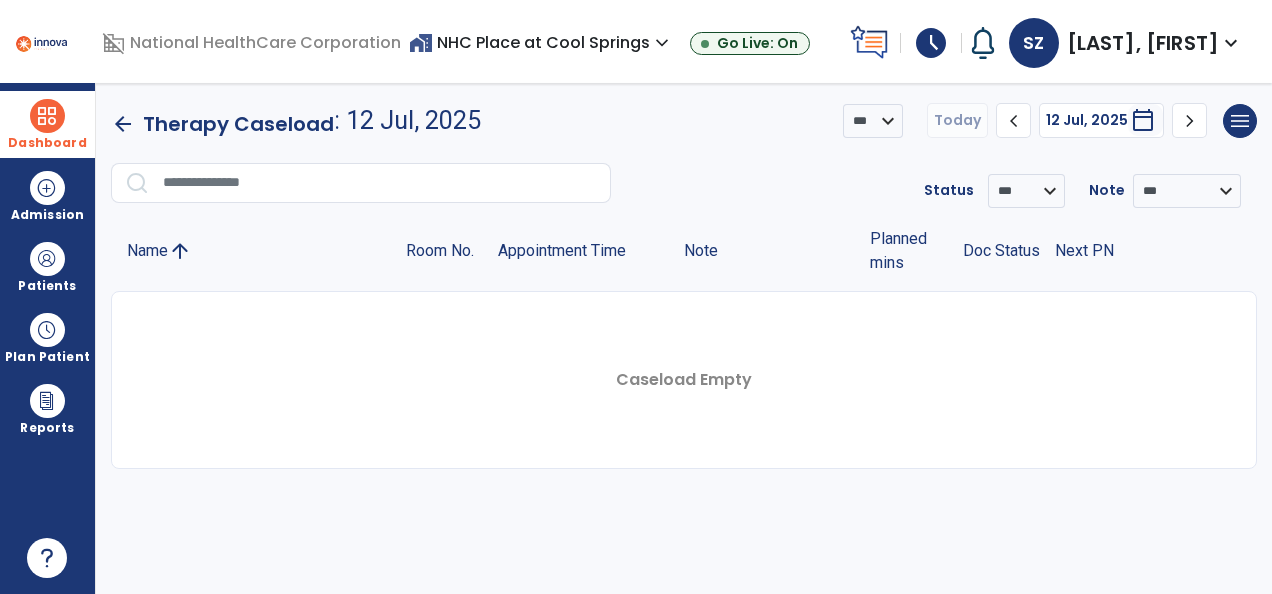 scroll, scrollTop: 0, scrollLeft: 0, axis: both 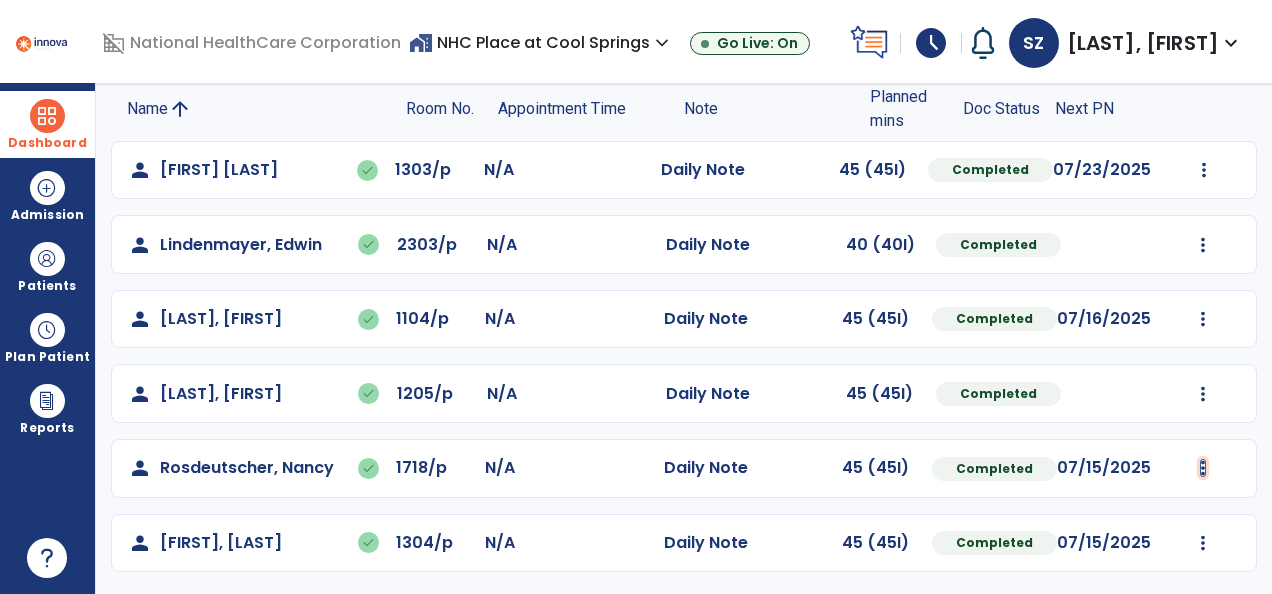 click at bounding box center [1204, 170] 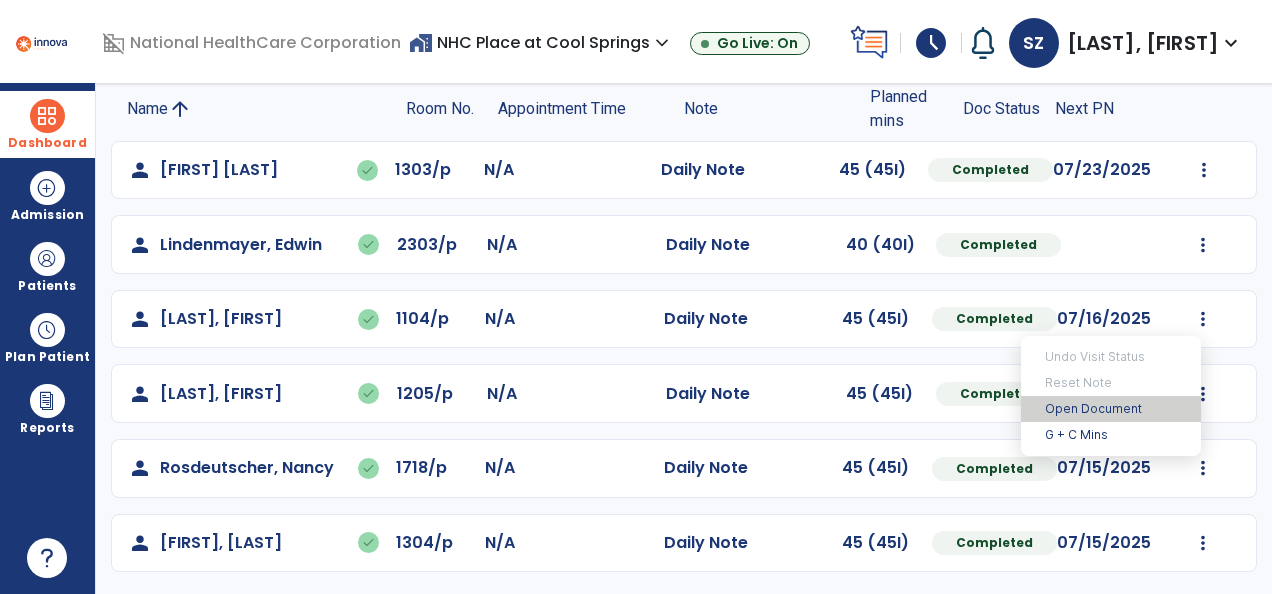 click on "Open Document" at bounding box center (1111, 409) 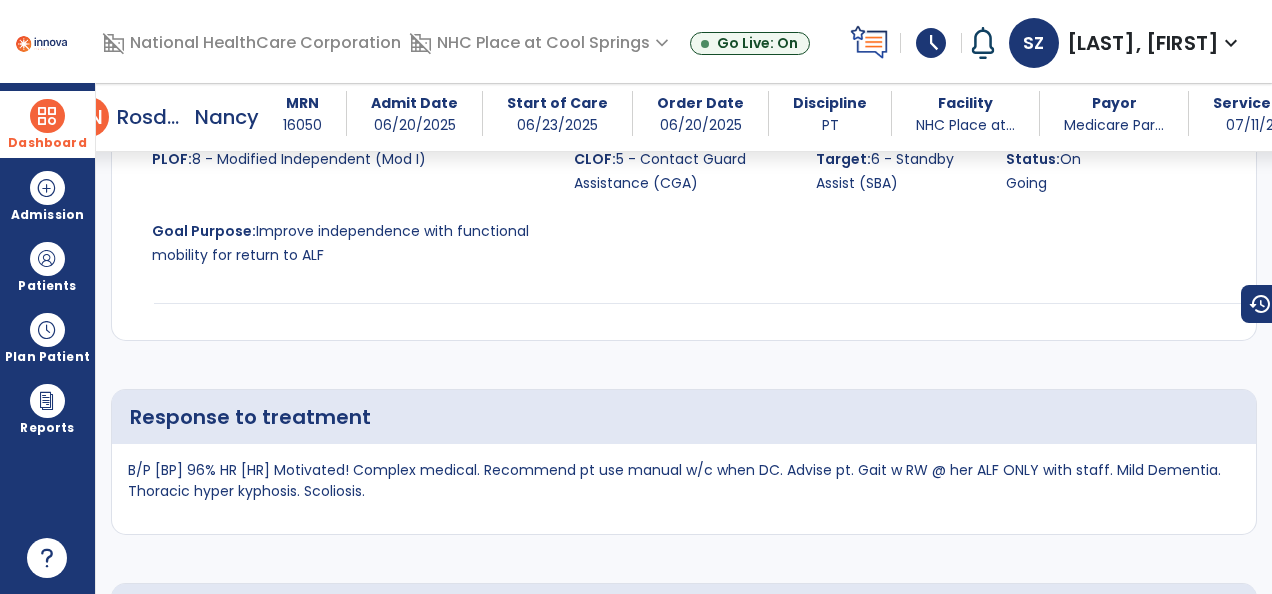 scroll, scrollTop: 3862, scrollLeft: 0, axis: vertical 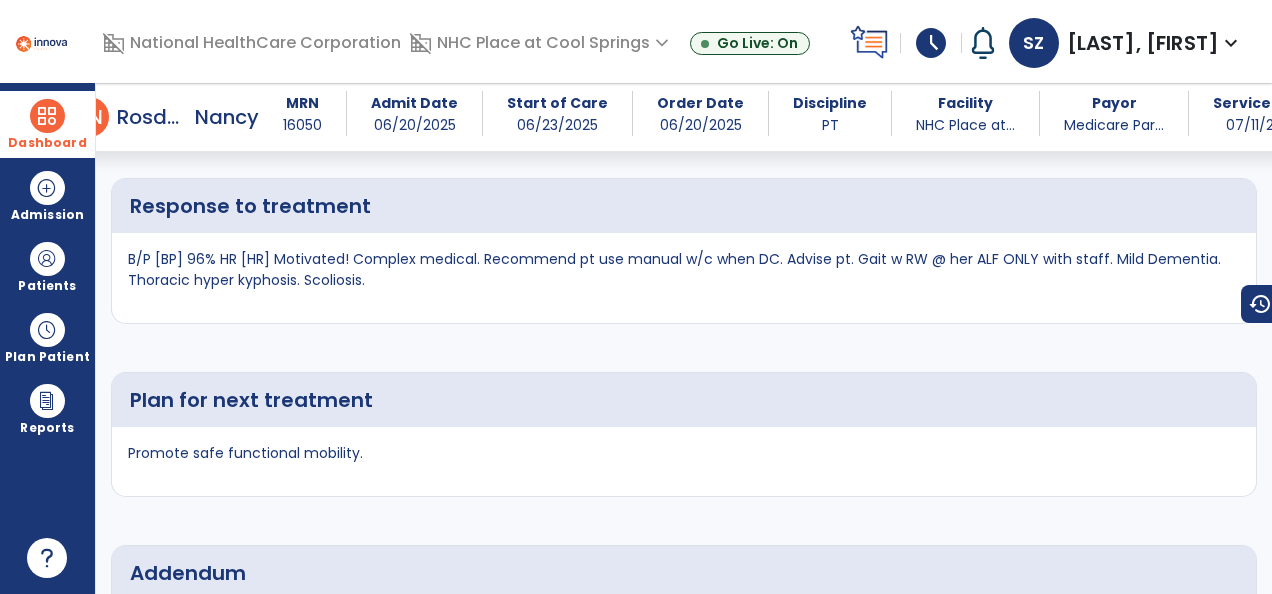 click at bounding box center [47, 116] 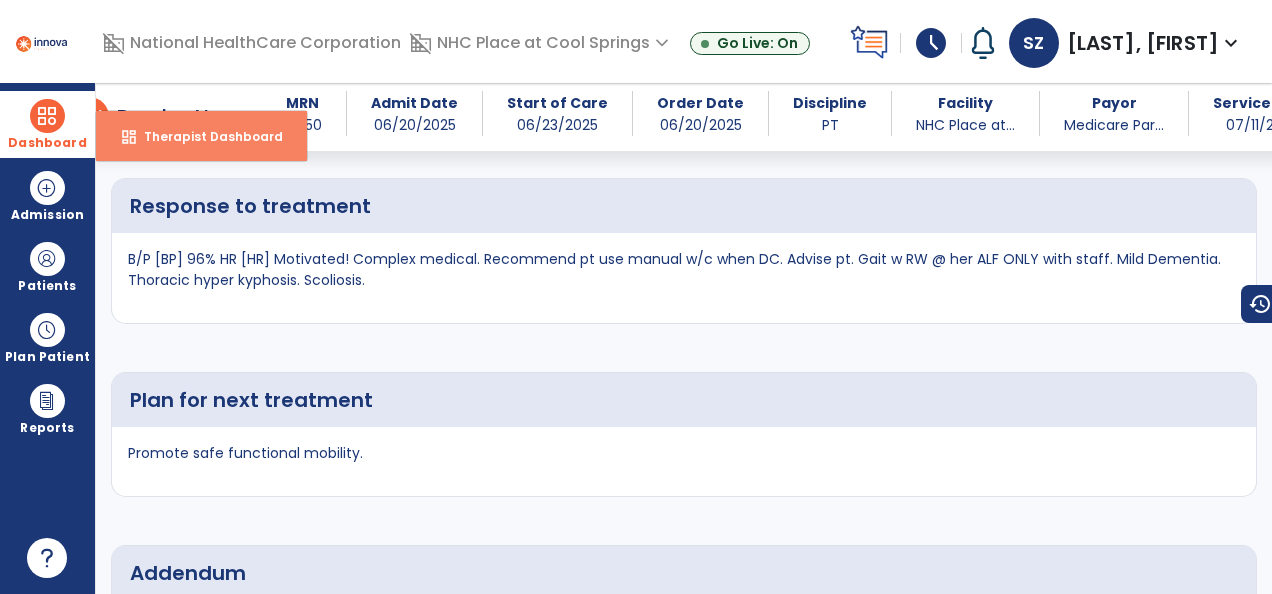 click on "Therapist Dashboard" at bounding box center [205, 136] 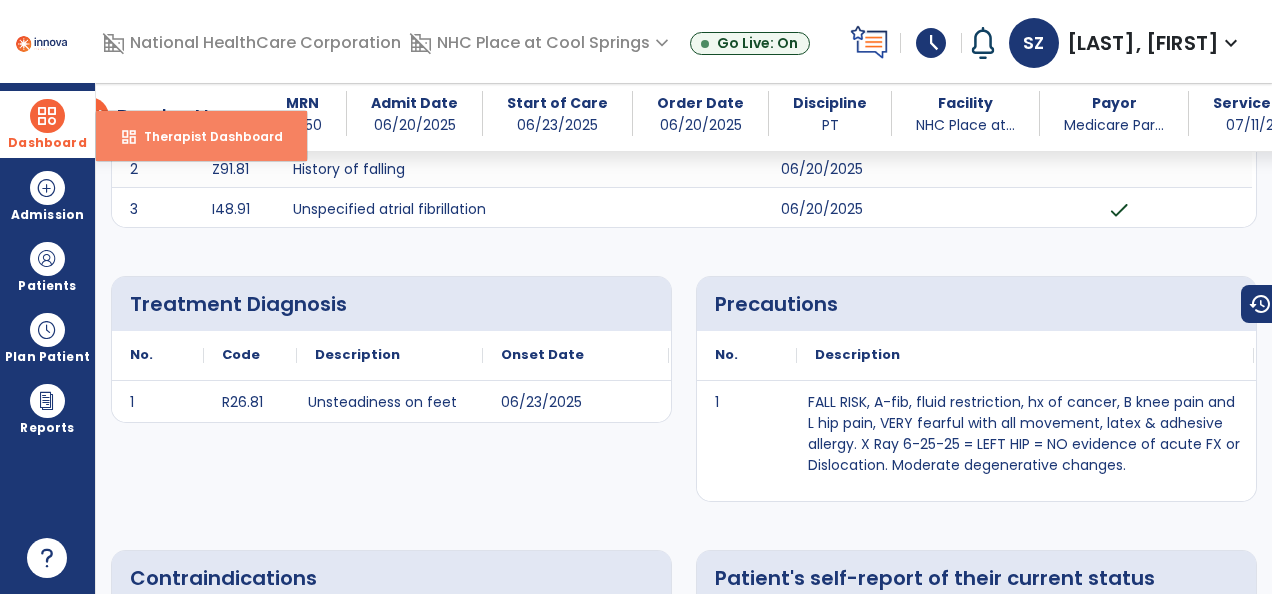 select on "****" 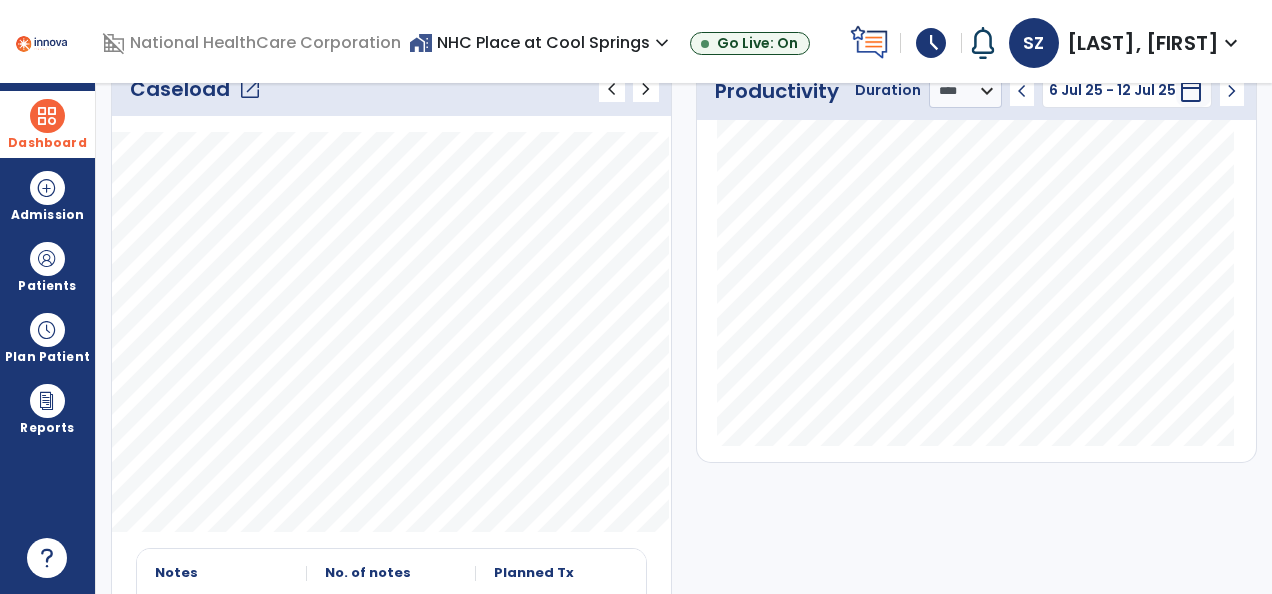 click on "Caseload   open_in_new" 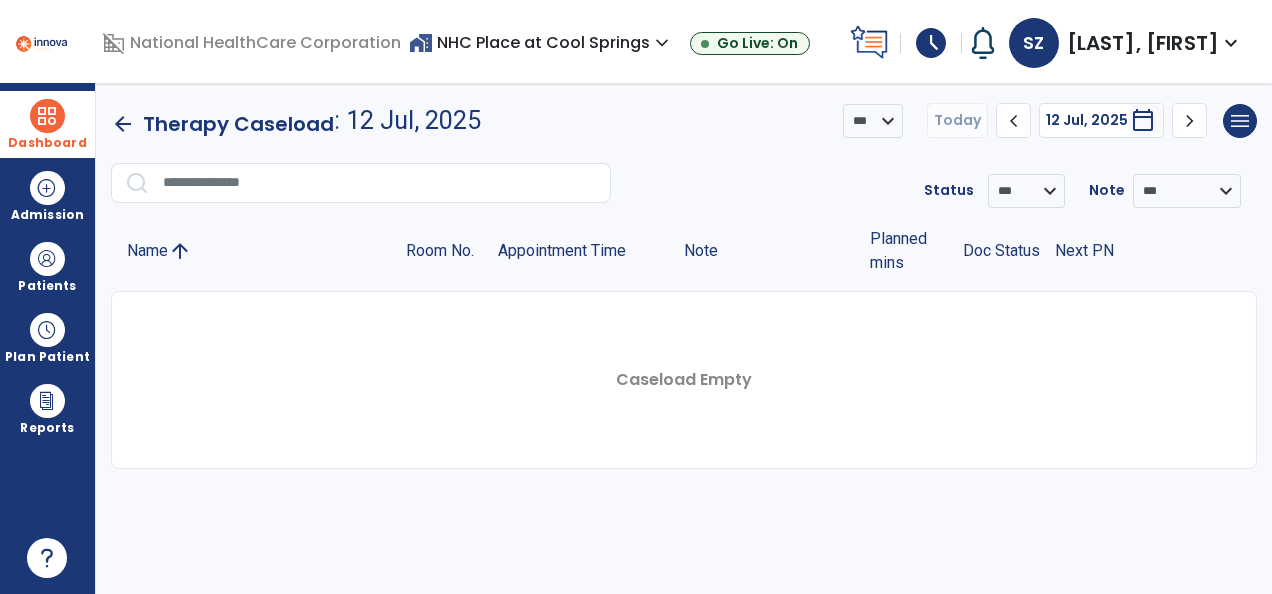 scroll, scrollTop: 0, scrollLeft: 0, axis: both 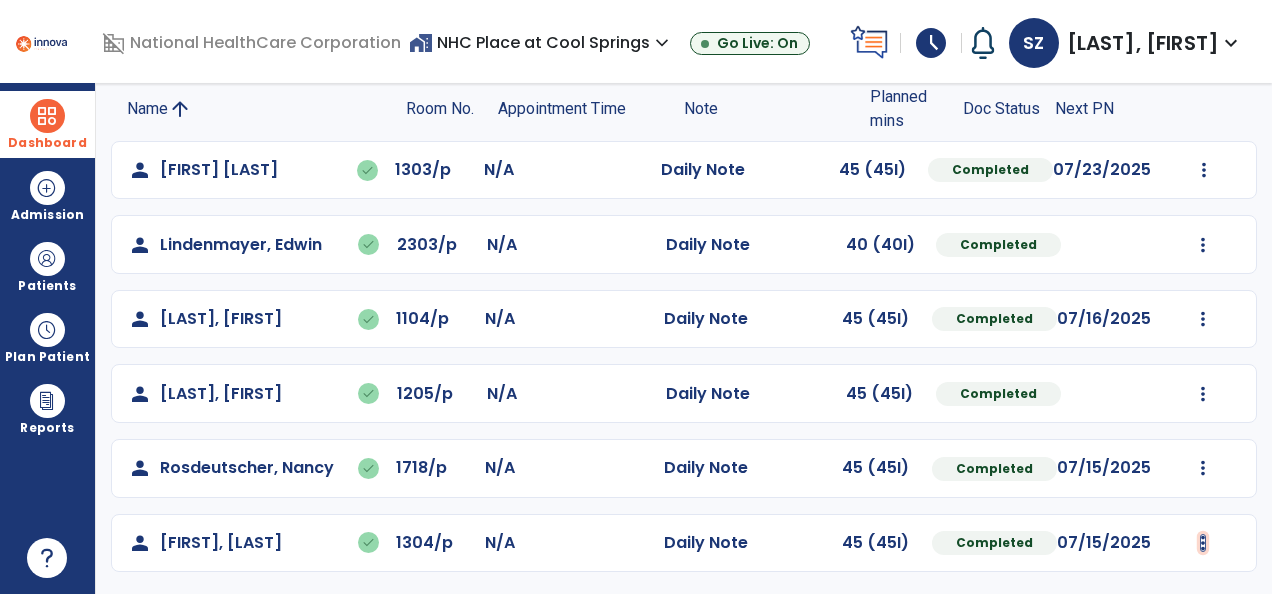 click at bounding box center [1204, 170] 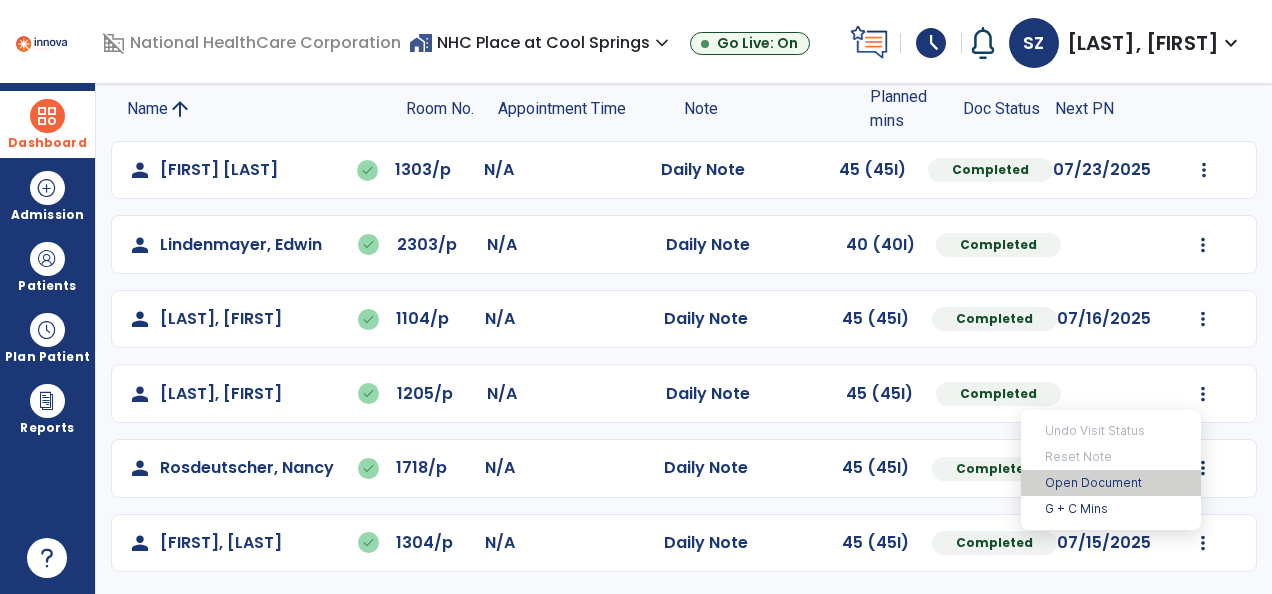 click on "Open Document" at bounding box center (1111, 483) 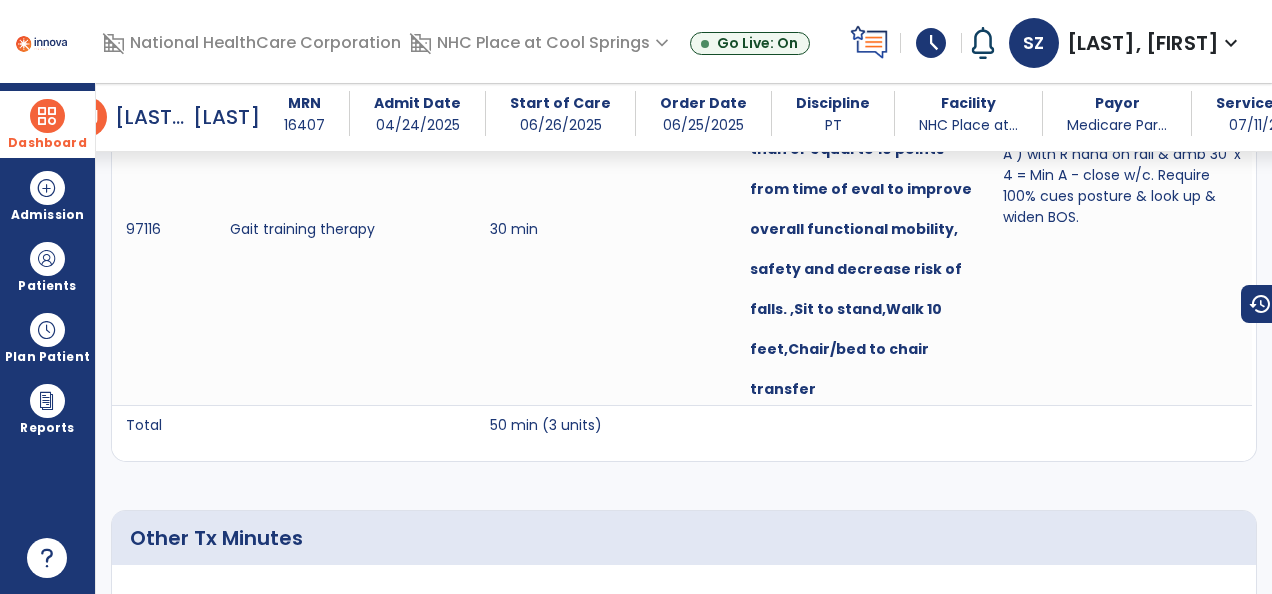 scroll, scrollTop: 1622, scrollLeft: 0, axis: vertical 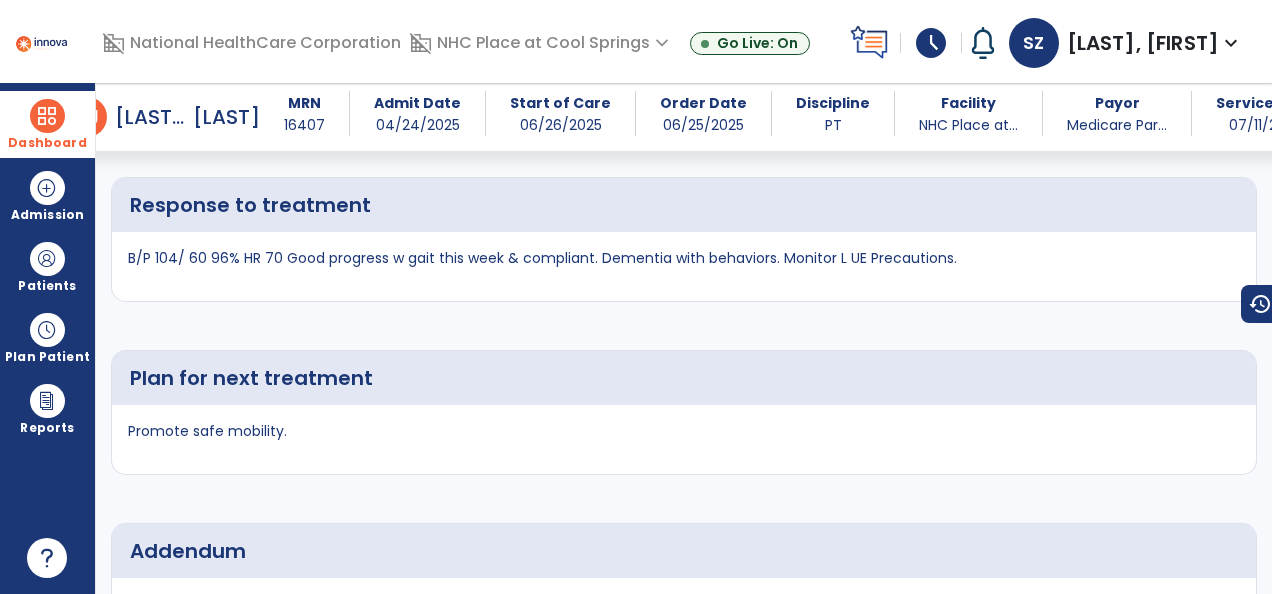 click at bounding box center [47, 116] 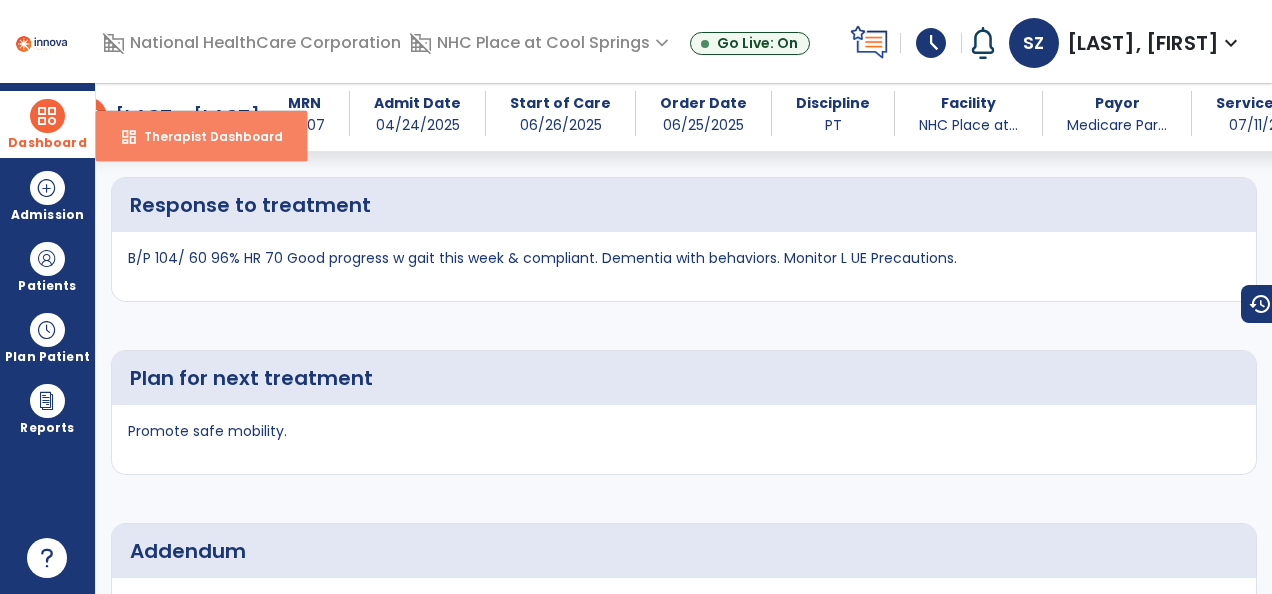 click on "Therapist Dashboard" at bounding box center (205, 136) 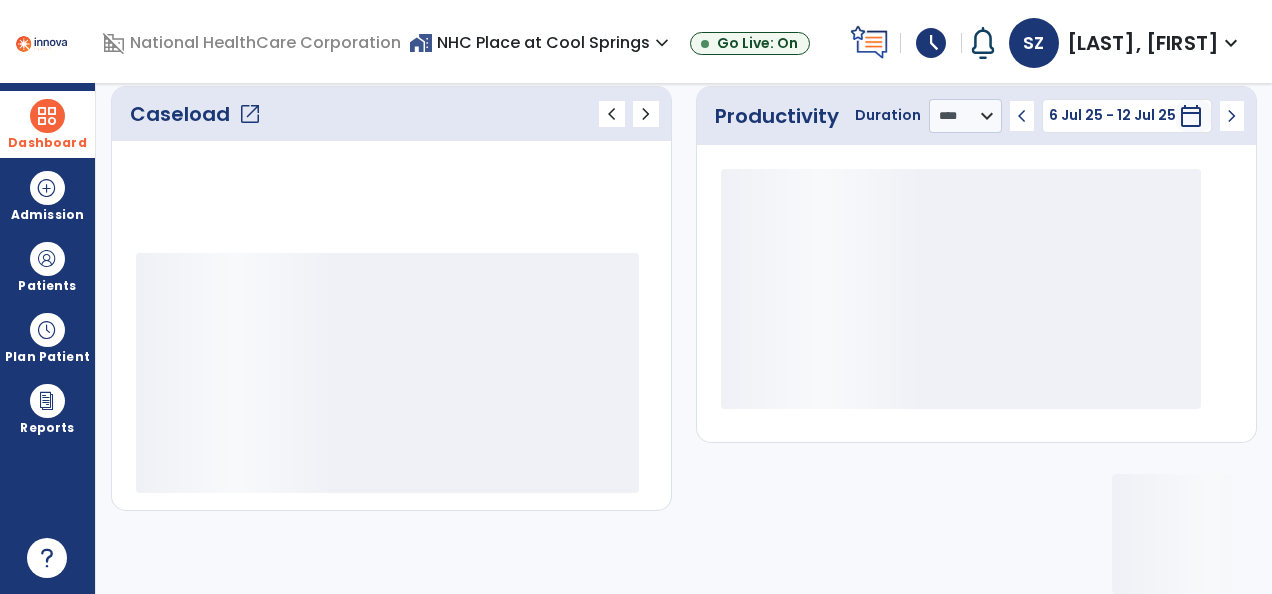 scroll, scrollTop: 306, scrollLeft: 0, axis: vertical 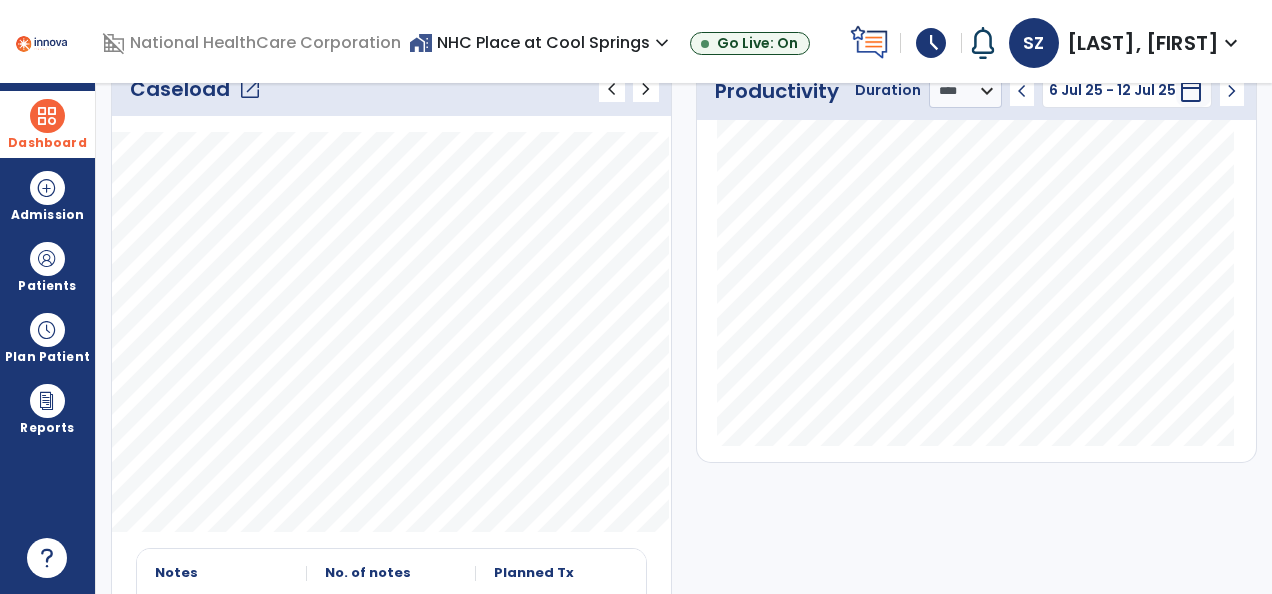 click on "Caseload   open_in_new" 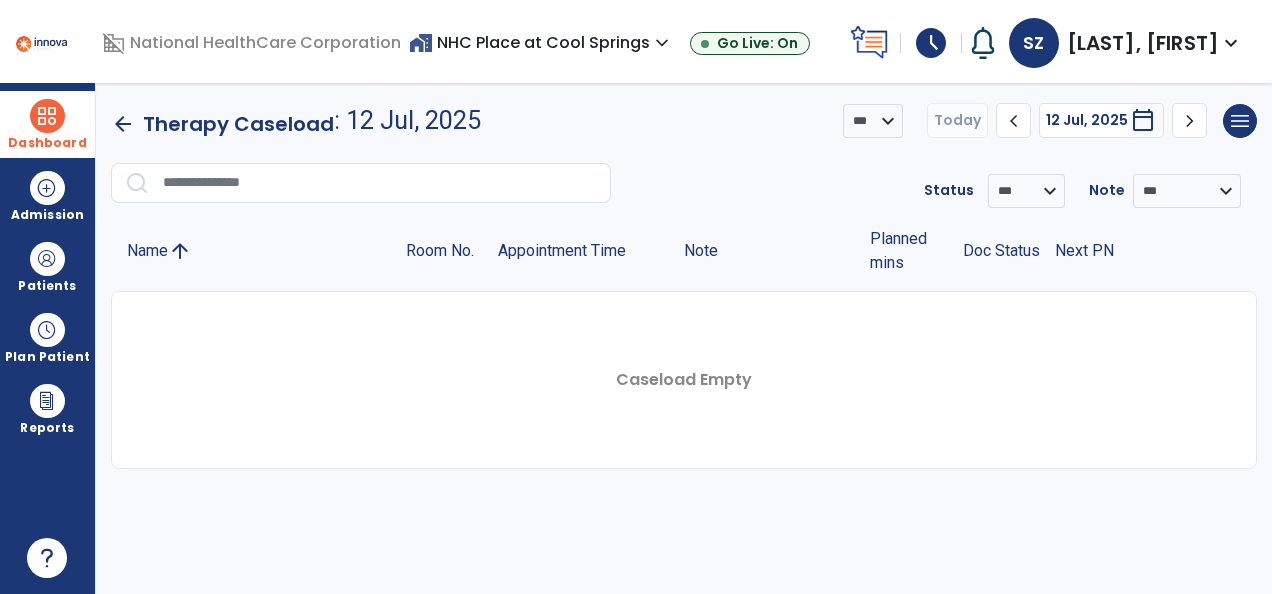 scroll, scrollTop: 0, scrollLeft: 0, axis: both 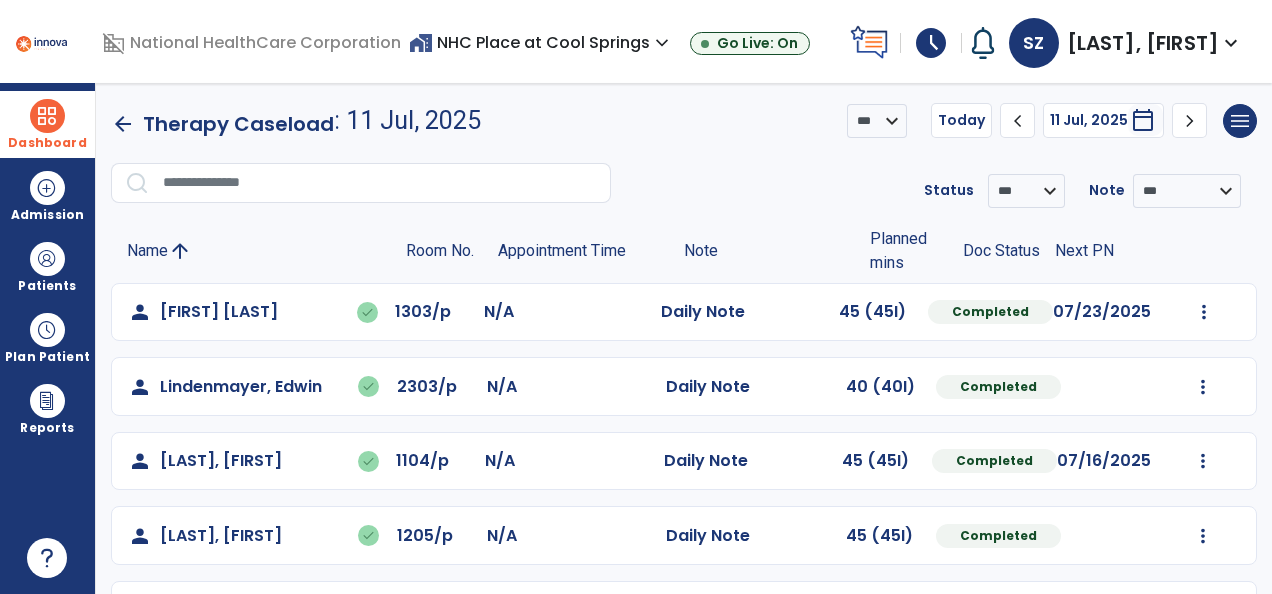 click on "chevron_right" 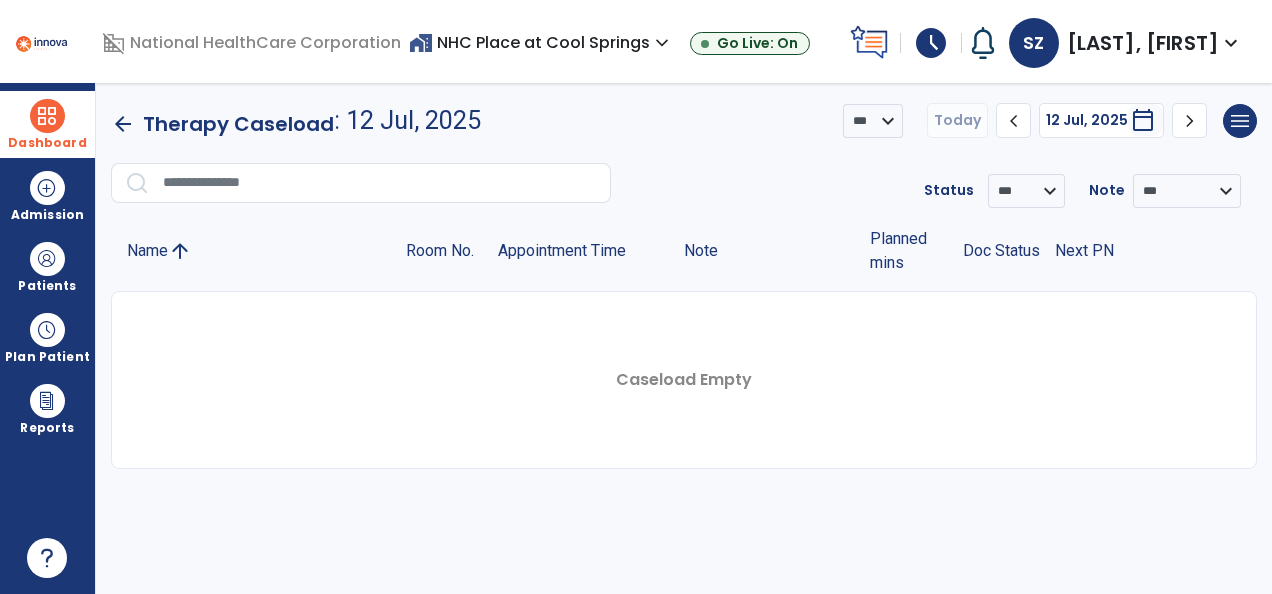 click on "chevron_right" 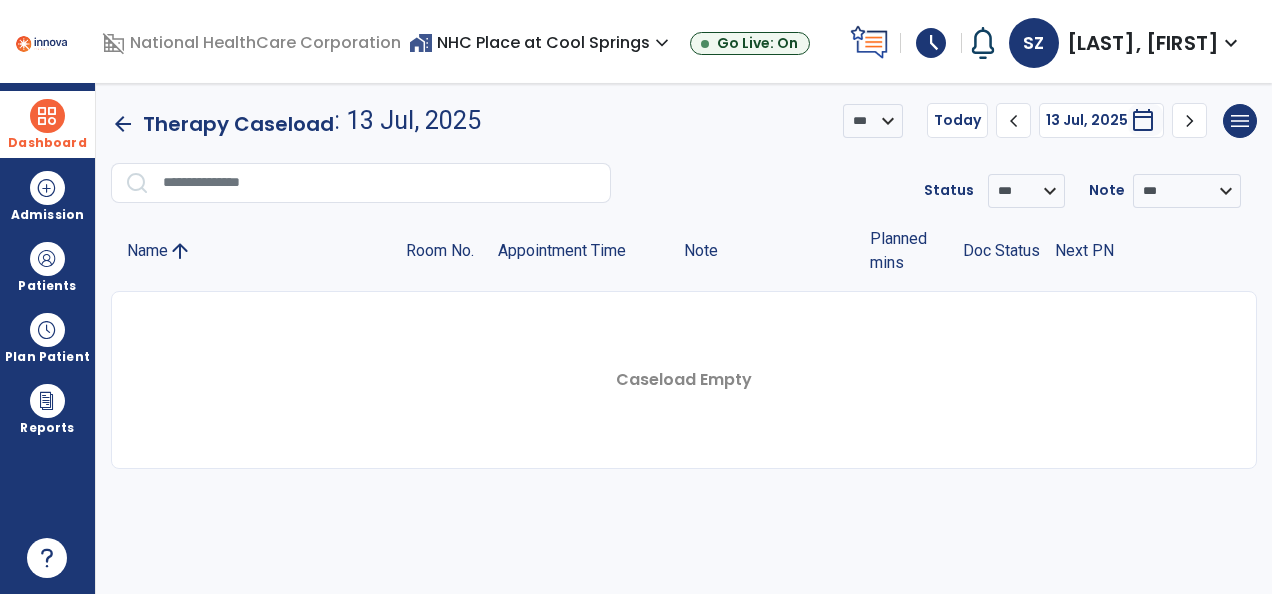 click on "chevron_right" 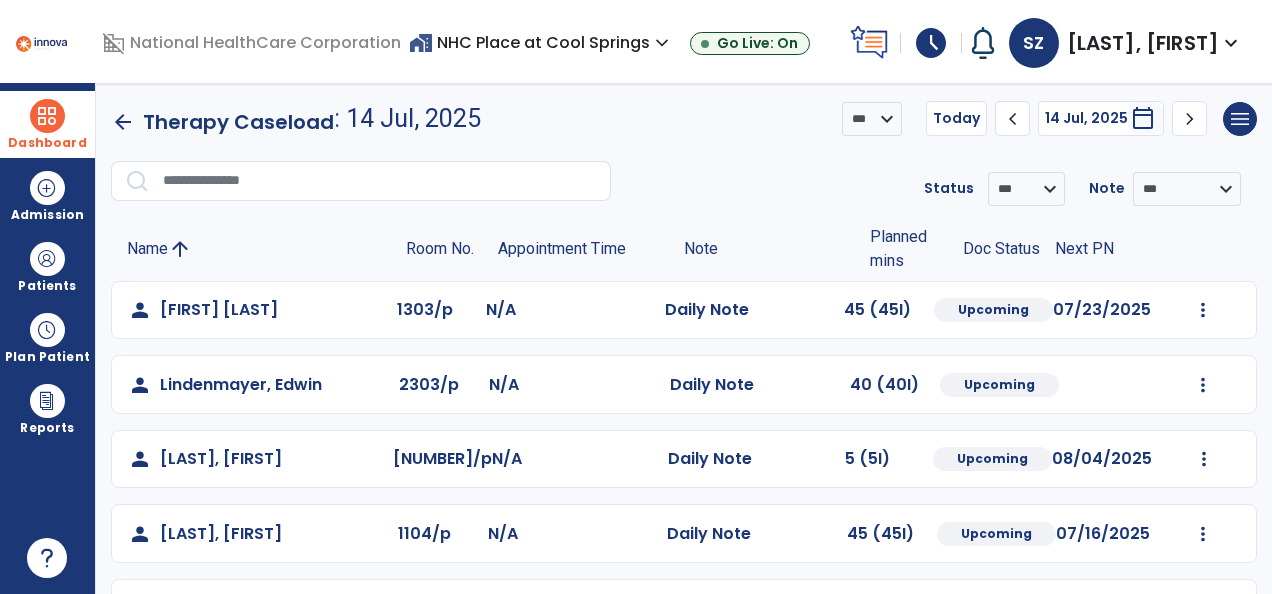 scroll, scrollTop: 0, scrollLeft: 0, axis: both 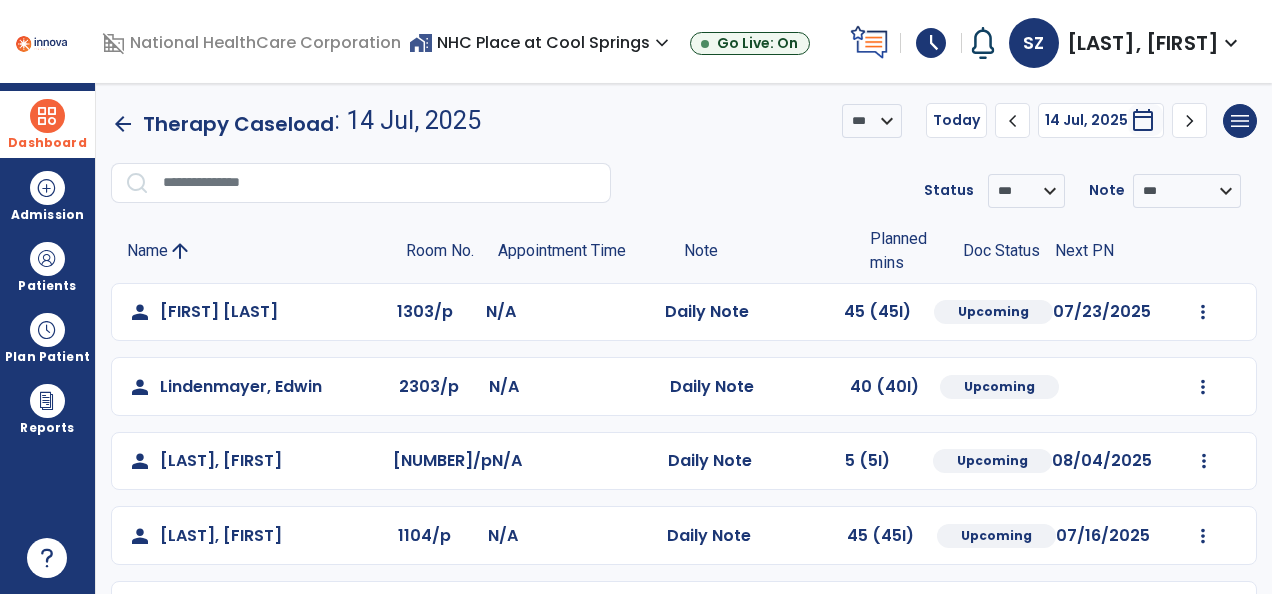 click on "chevron_right" 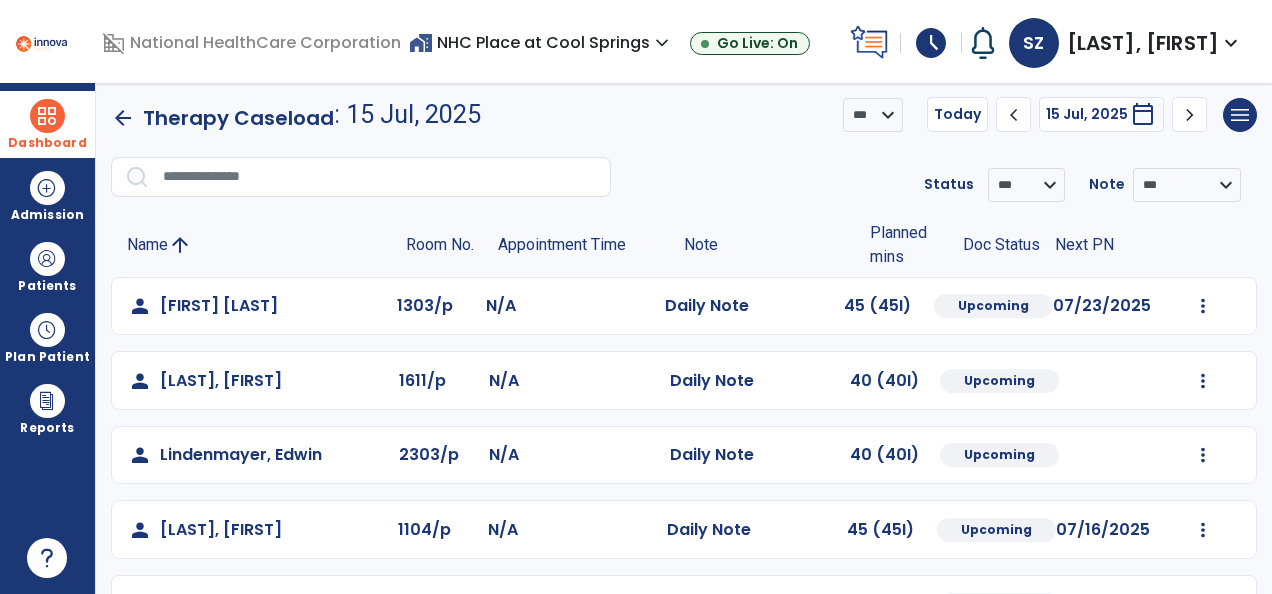 scroll, scrollTop: 0, scrollLeft: 0, axis: both 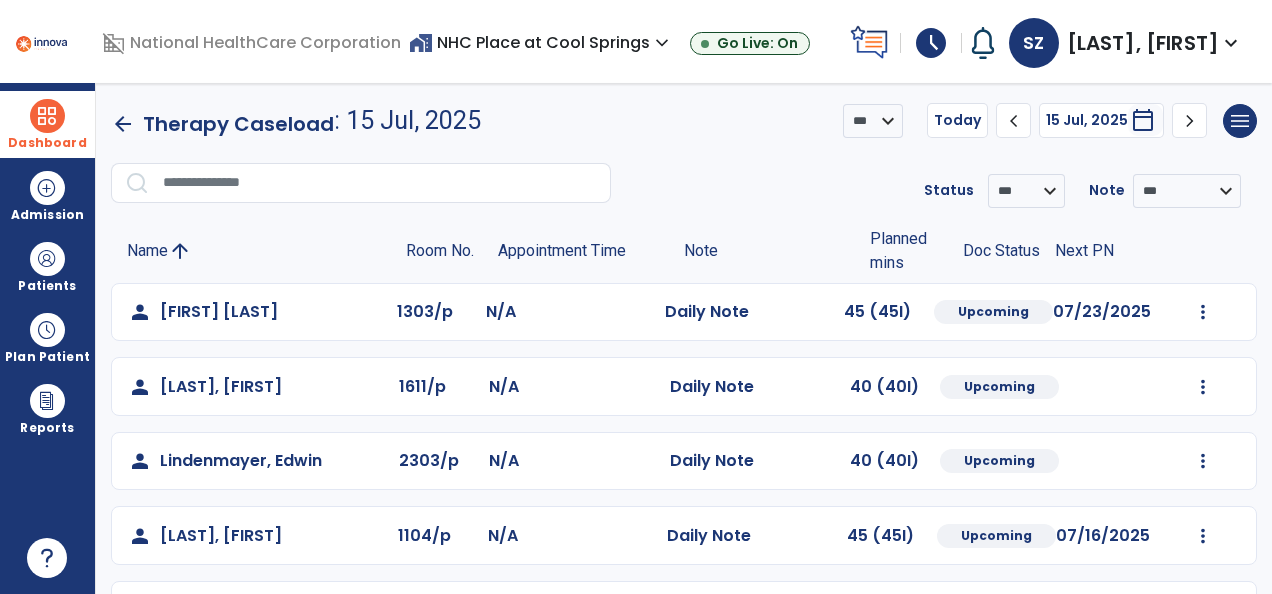 click on "chevron_left" 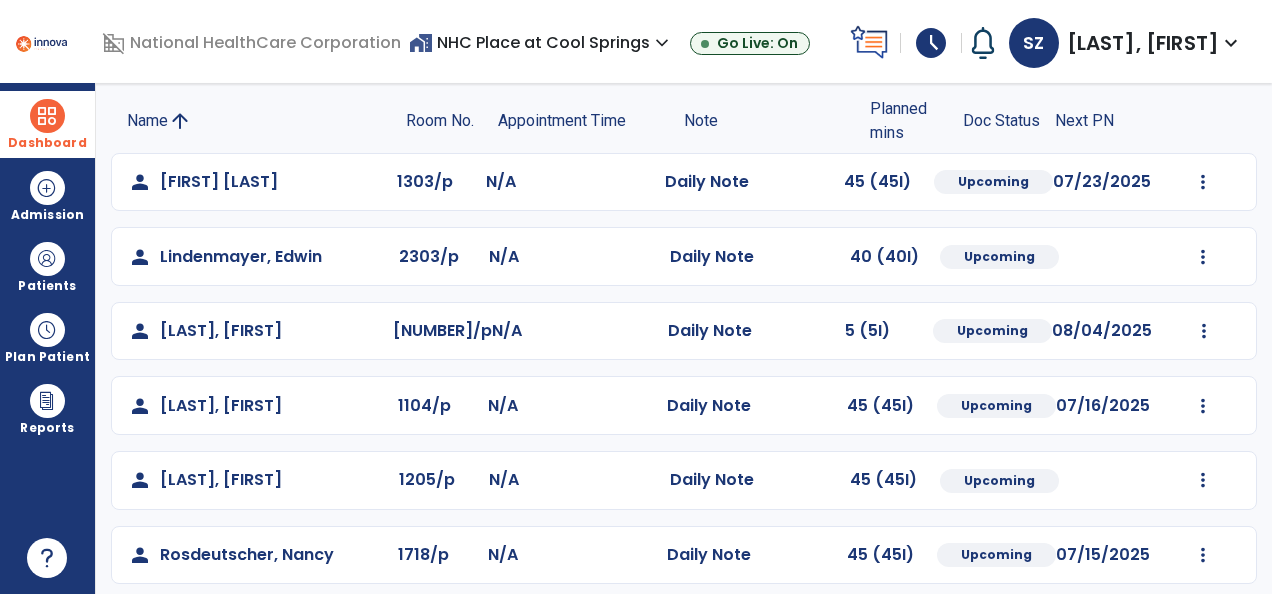 scroll, scrollTop: 0, scrollLeft: 0, axis: both 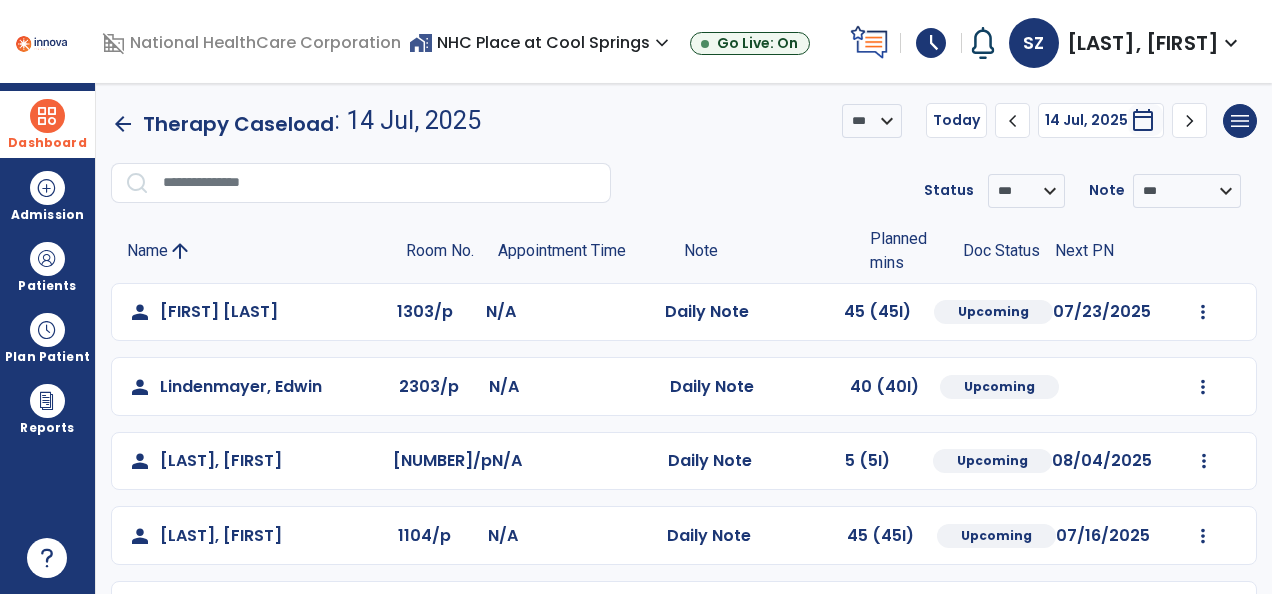 click on "chevron_right" 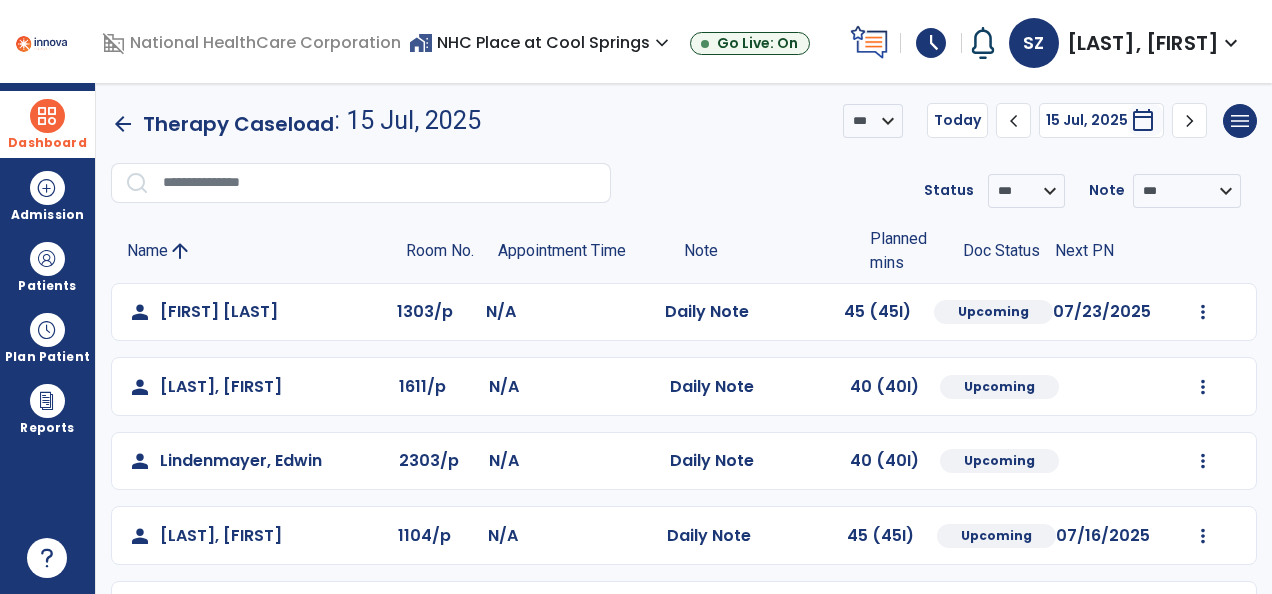 click on "chevron_right" 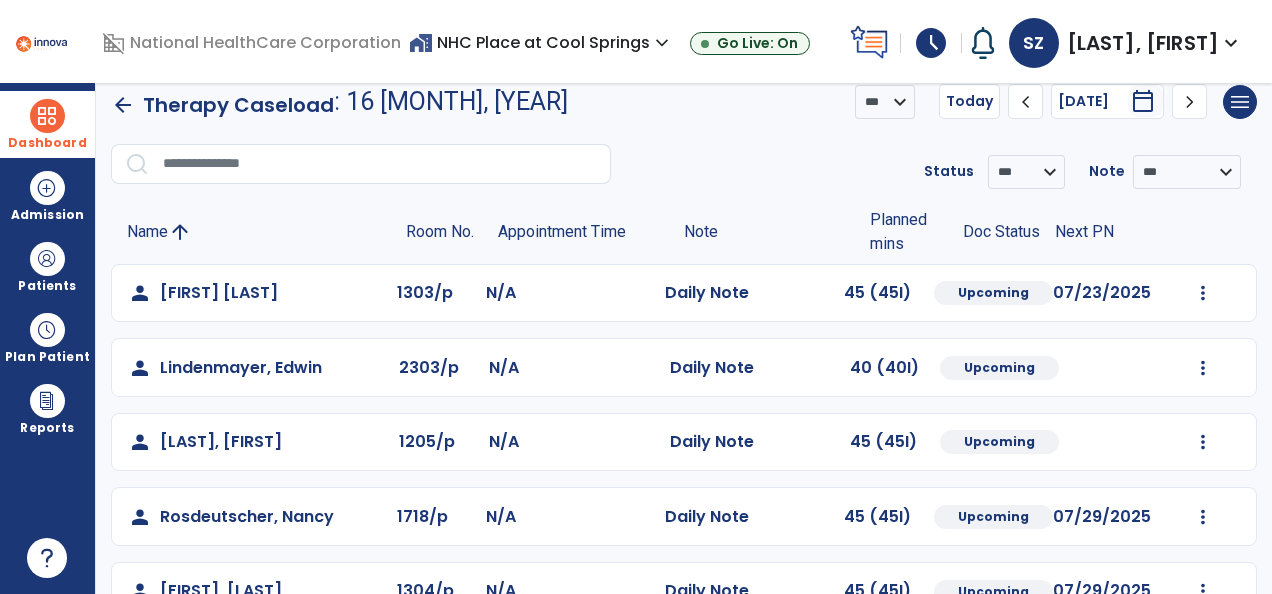 scroll, scrollTop: 0, scrollLeft: 0, axis: both 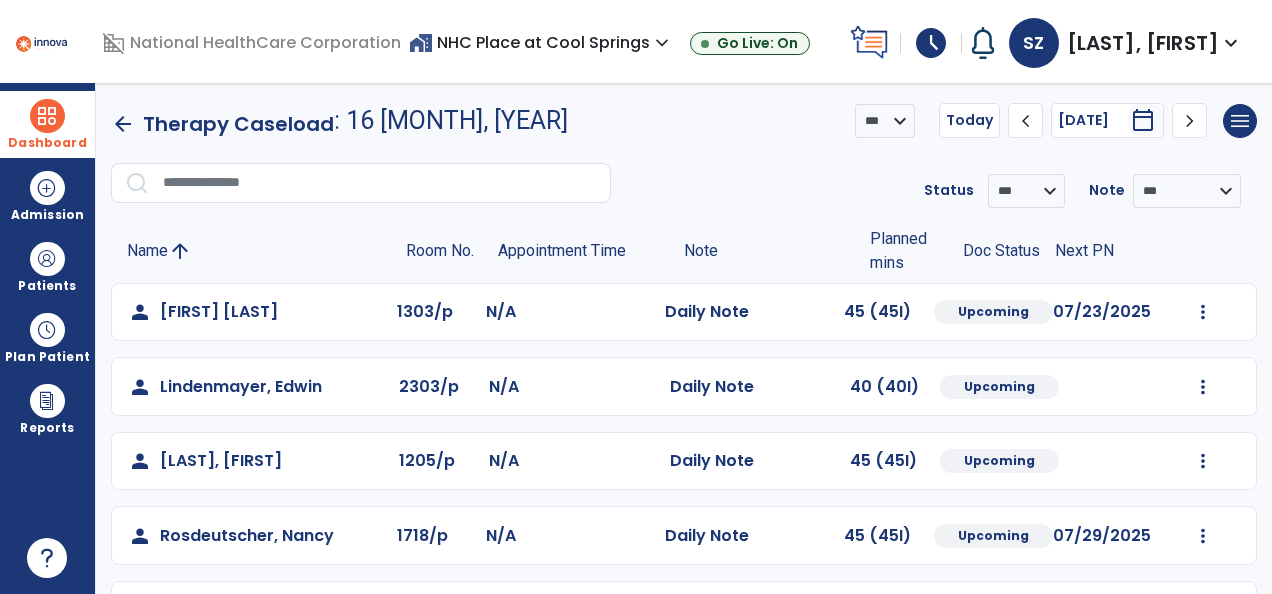 click on "chevron_right" 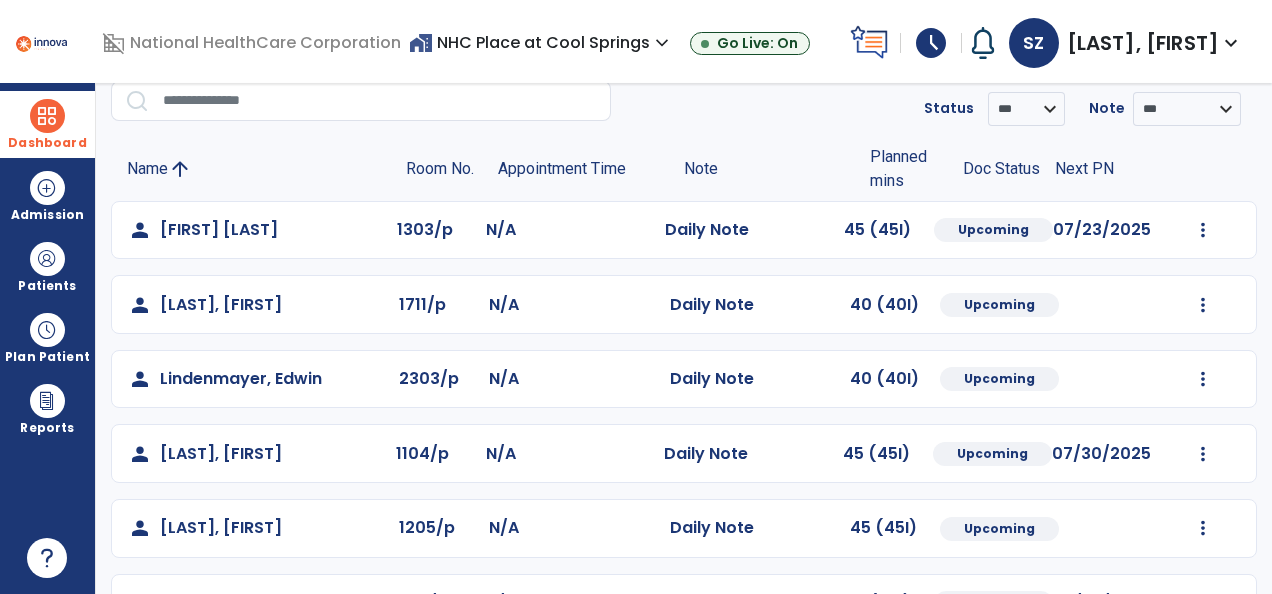 scroll, scrollTop: 0, scrollLeft: 0, axis: both 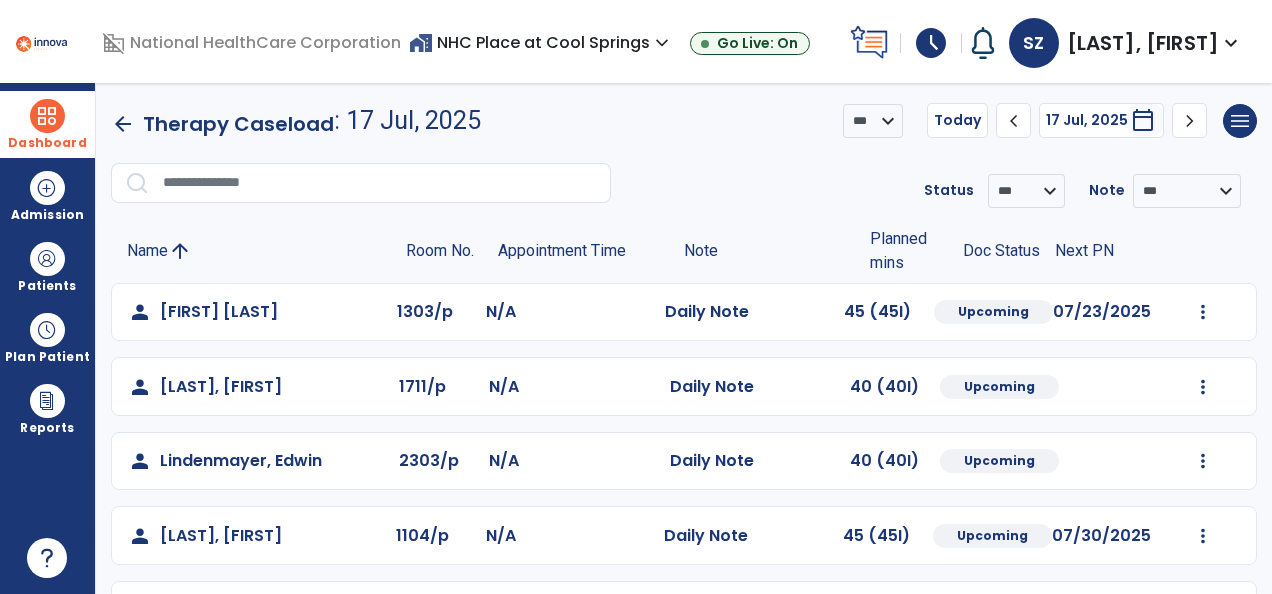 click on "chevron_right" 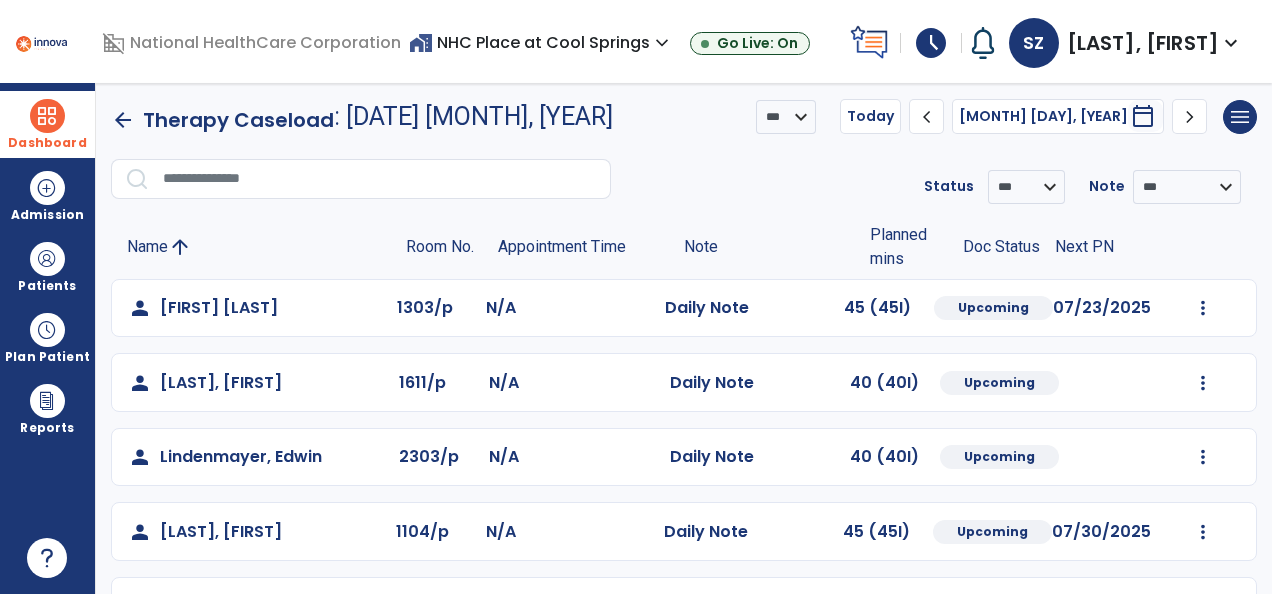 scroll, scrollTop: 0, scrollLeft: 0, axis: both 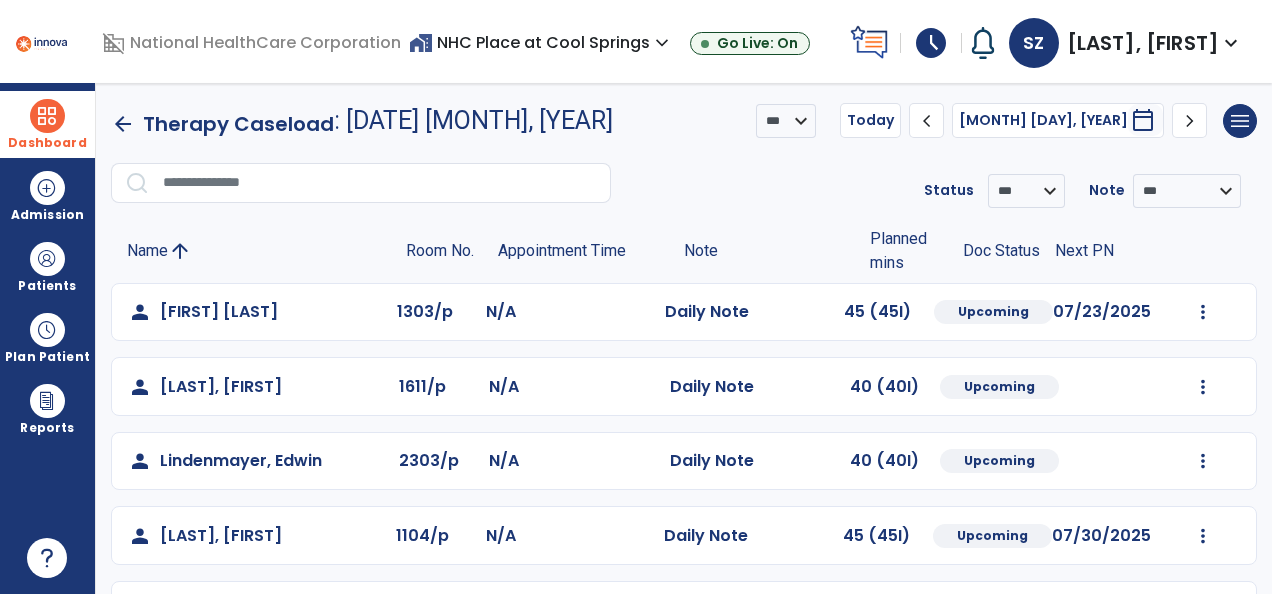 click on "chevron_right" 